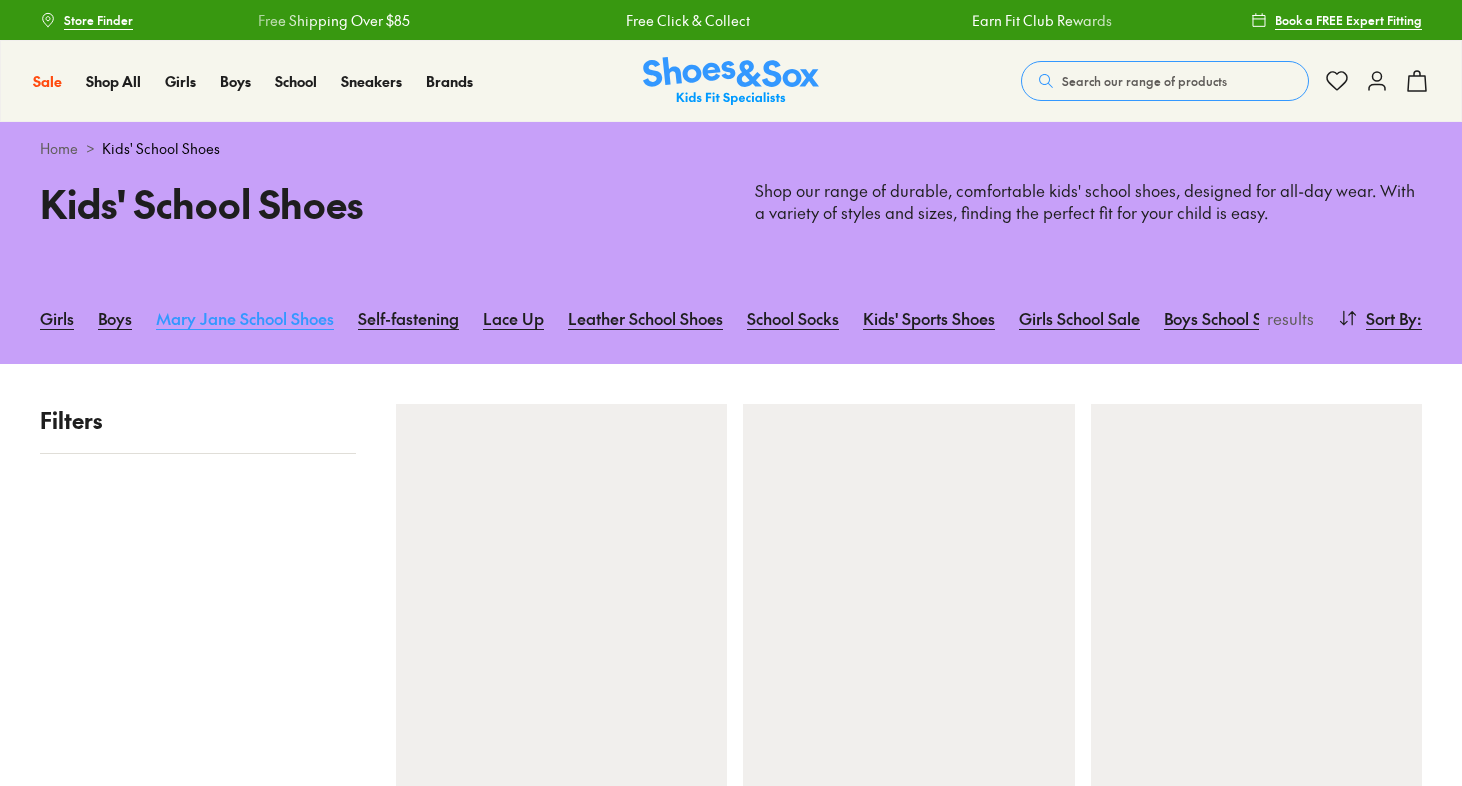 scroll, scrollTop: 0, scrollLeft: 0, axis: both 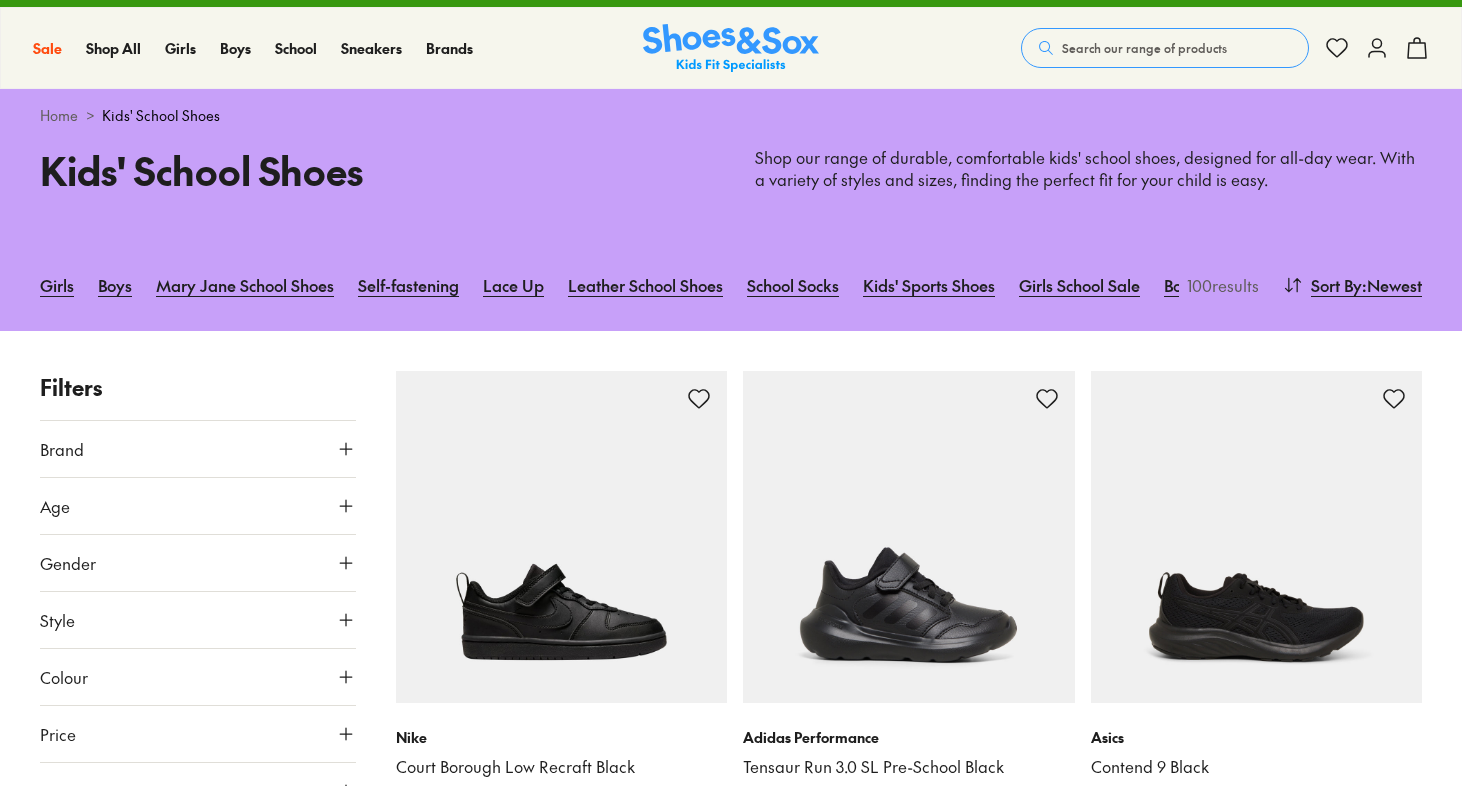 click 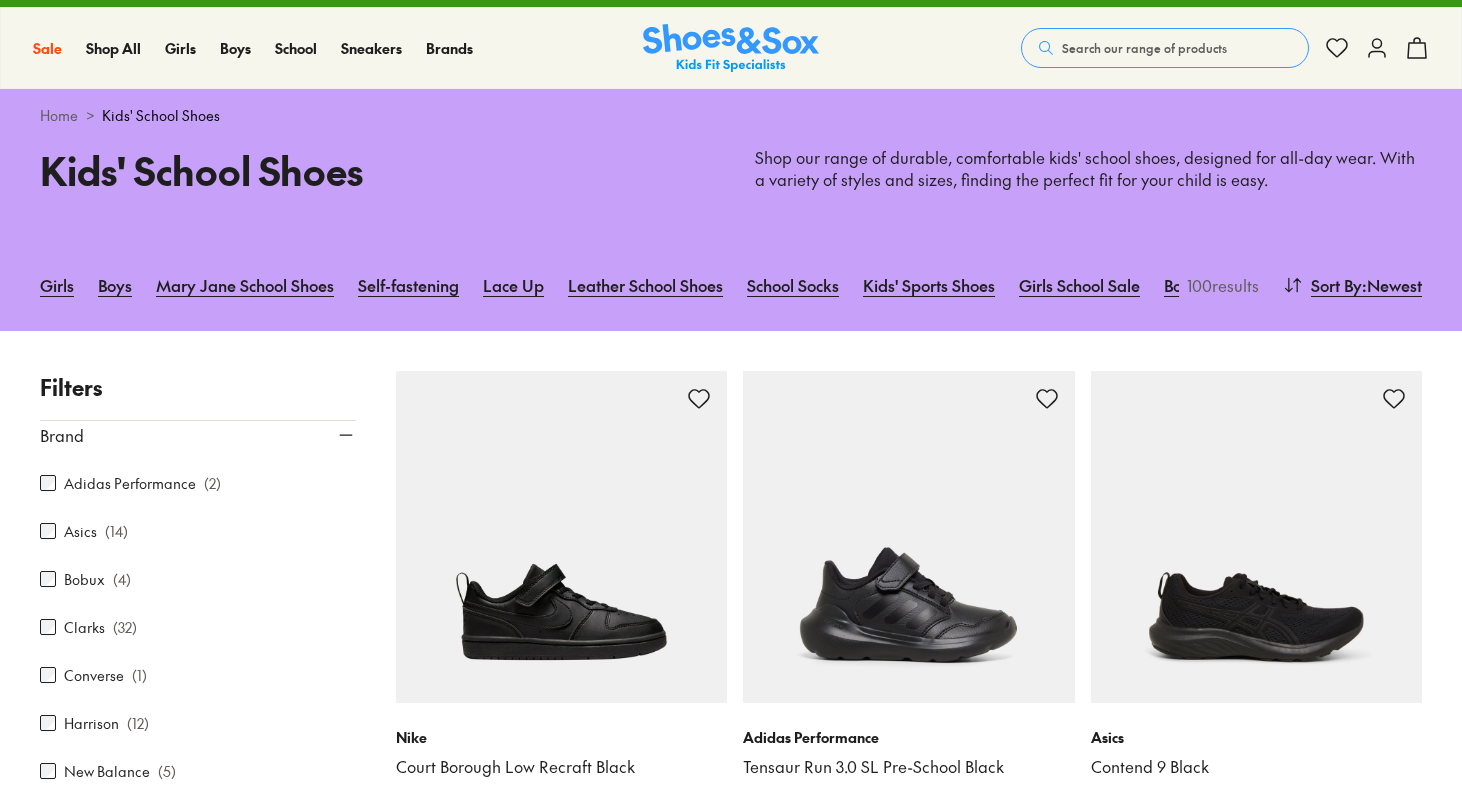 scroll, scrollTop: 16, scrollLeft: 0, axis: vertical 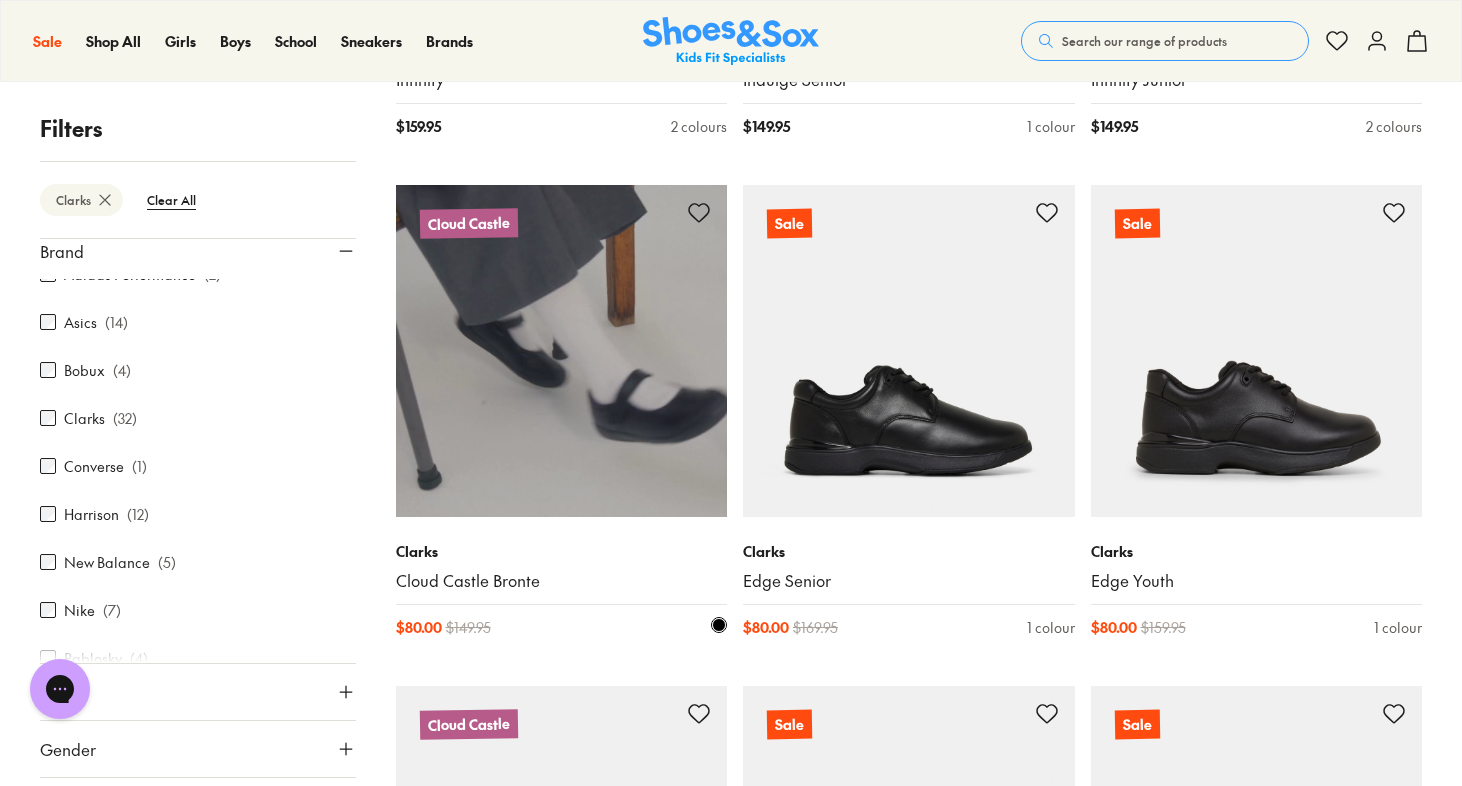 click at bounding box center (562, 351) 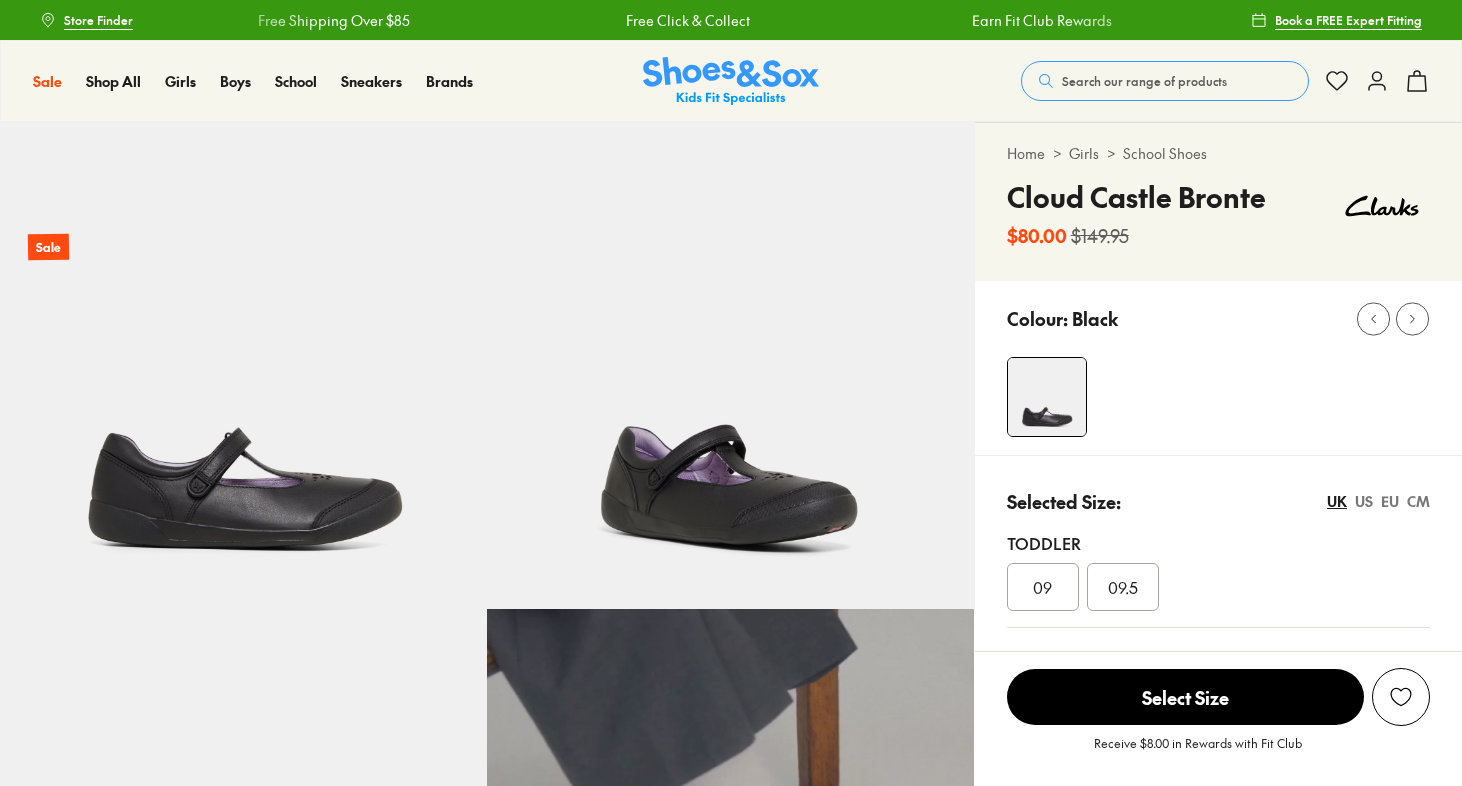 scroll, scrollTop: 0, scrollLeft: 0, axis: both 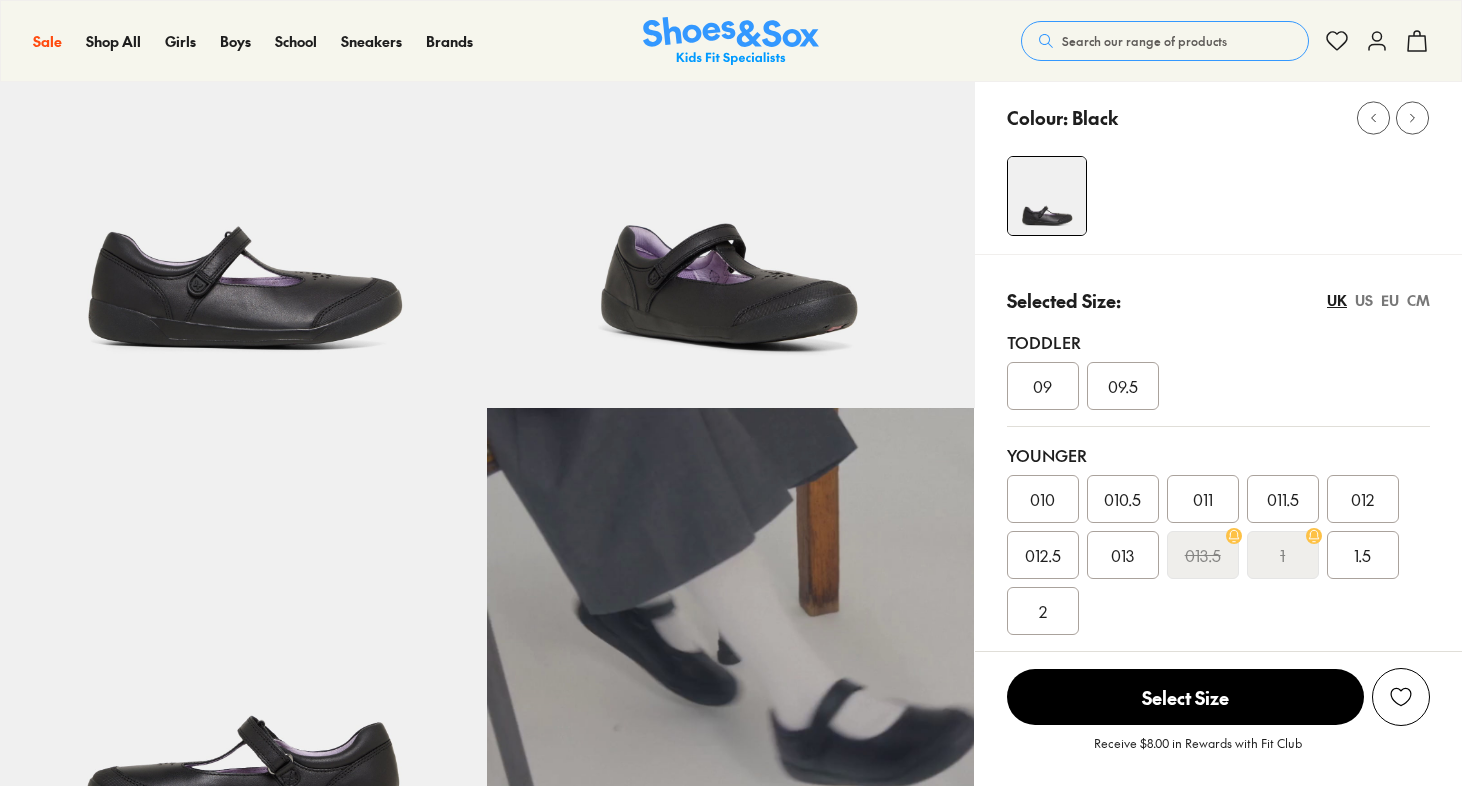 select on "*" 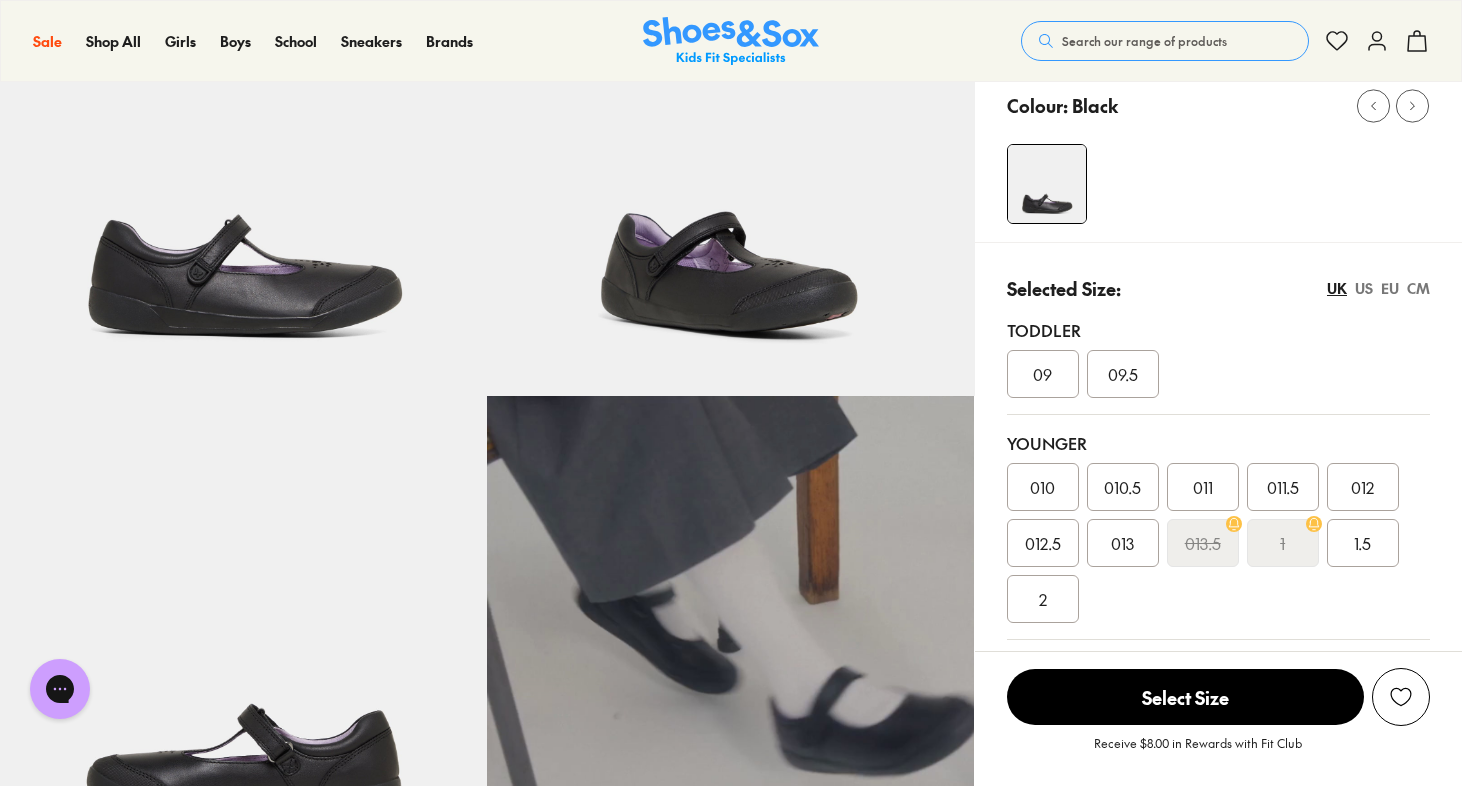 scroll, scrollTop: 64, scrollLeft: 0, axis: vertical 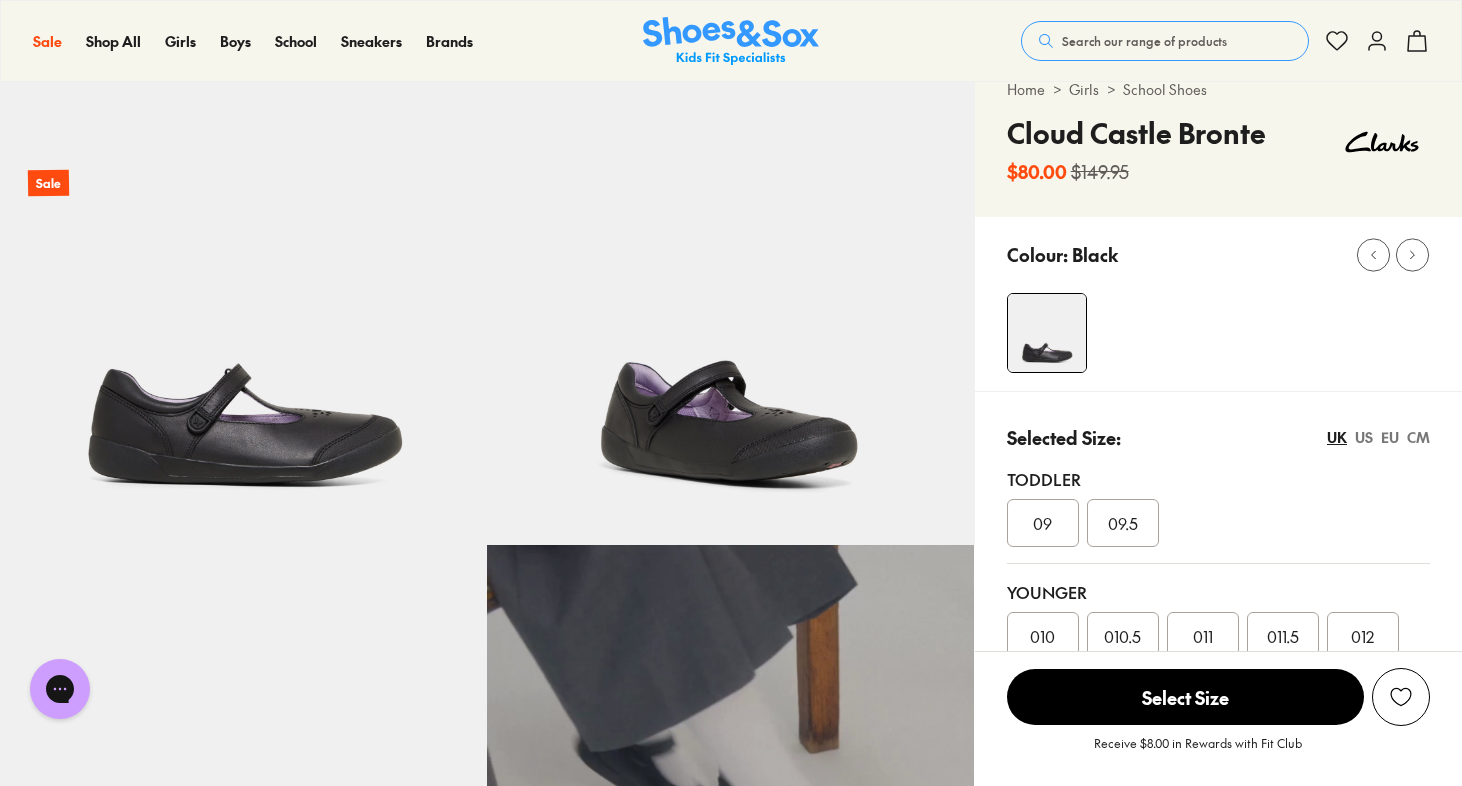 click on "CM" at bounding box center [1418, 437] 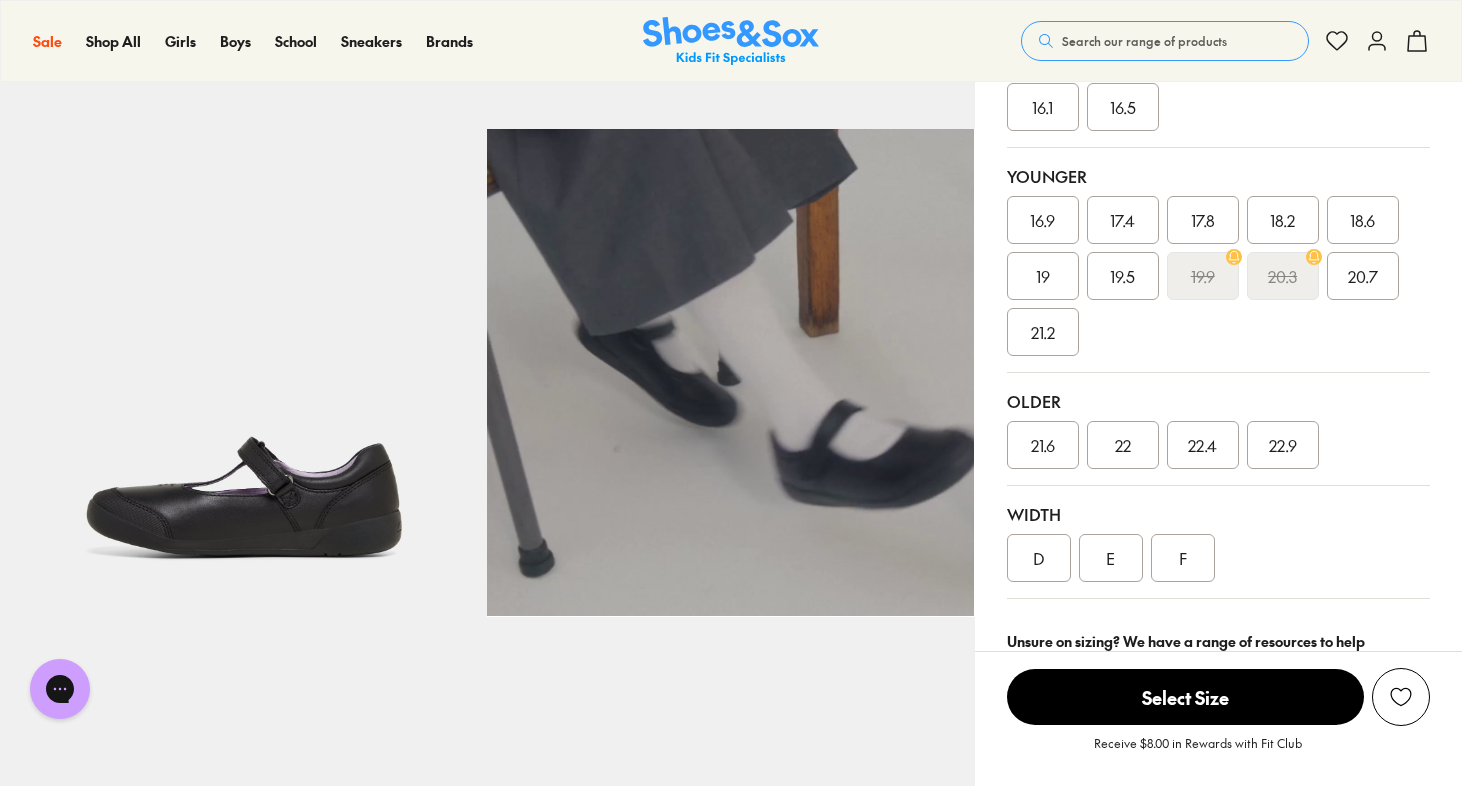 scroll, scrollTop: 398, scrollLeft: 0, axis: vertical 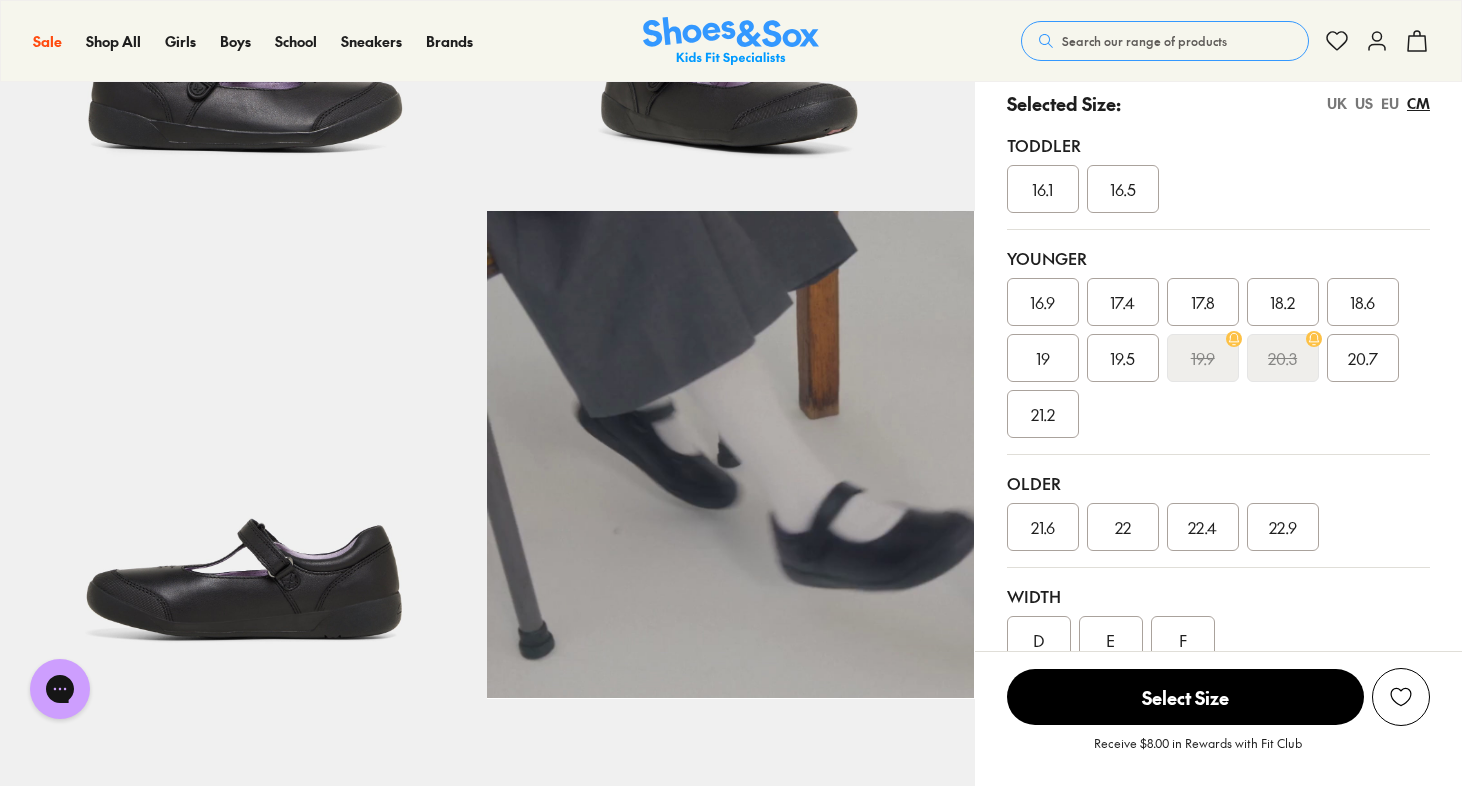 click on "EU" at bounding box center [1390, 103] 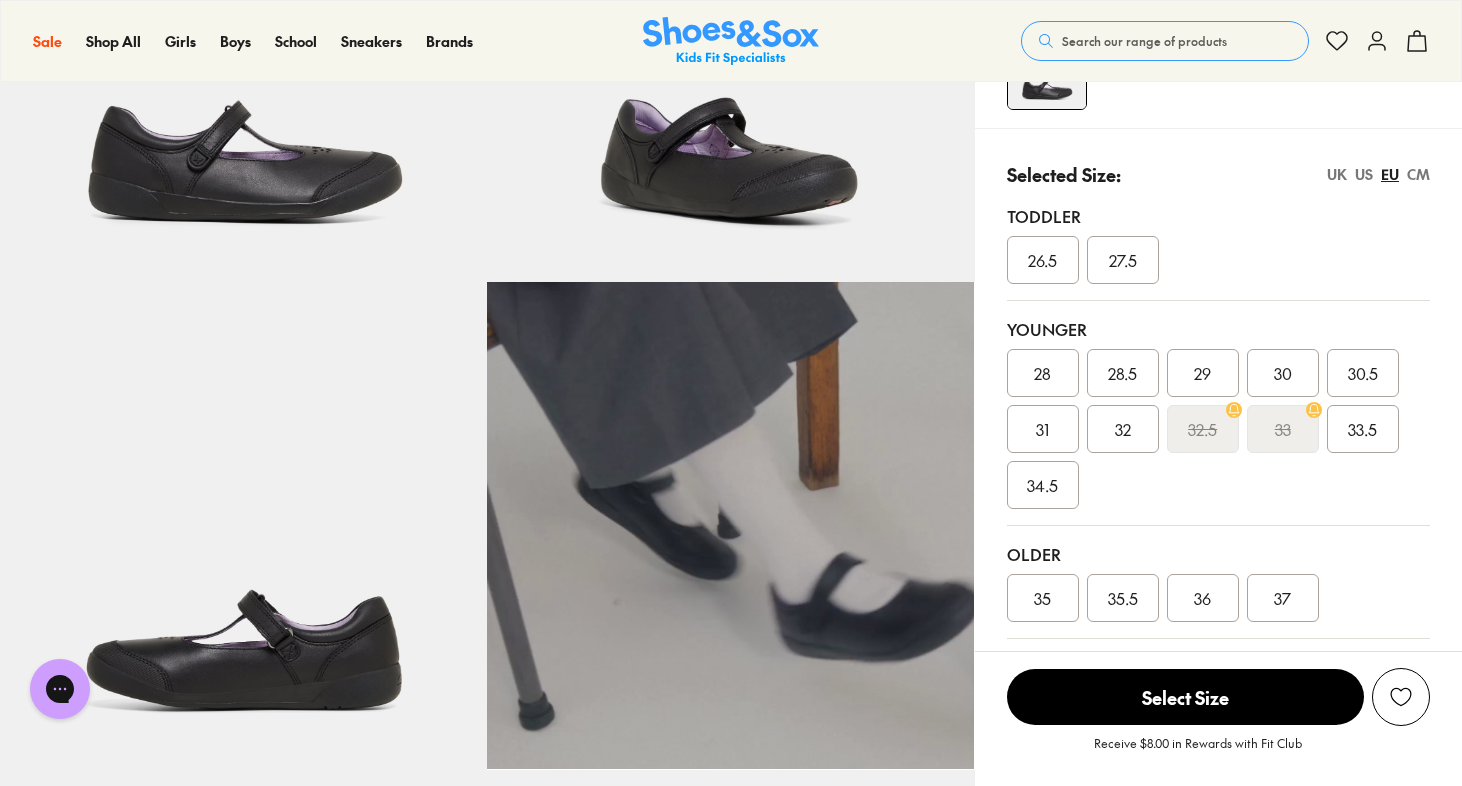 scroll, scrollTop: 326, scrollLeft: 0, axis: vertical 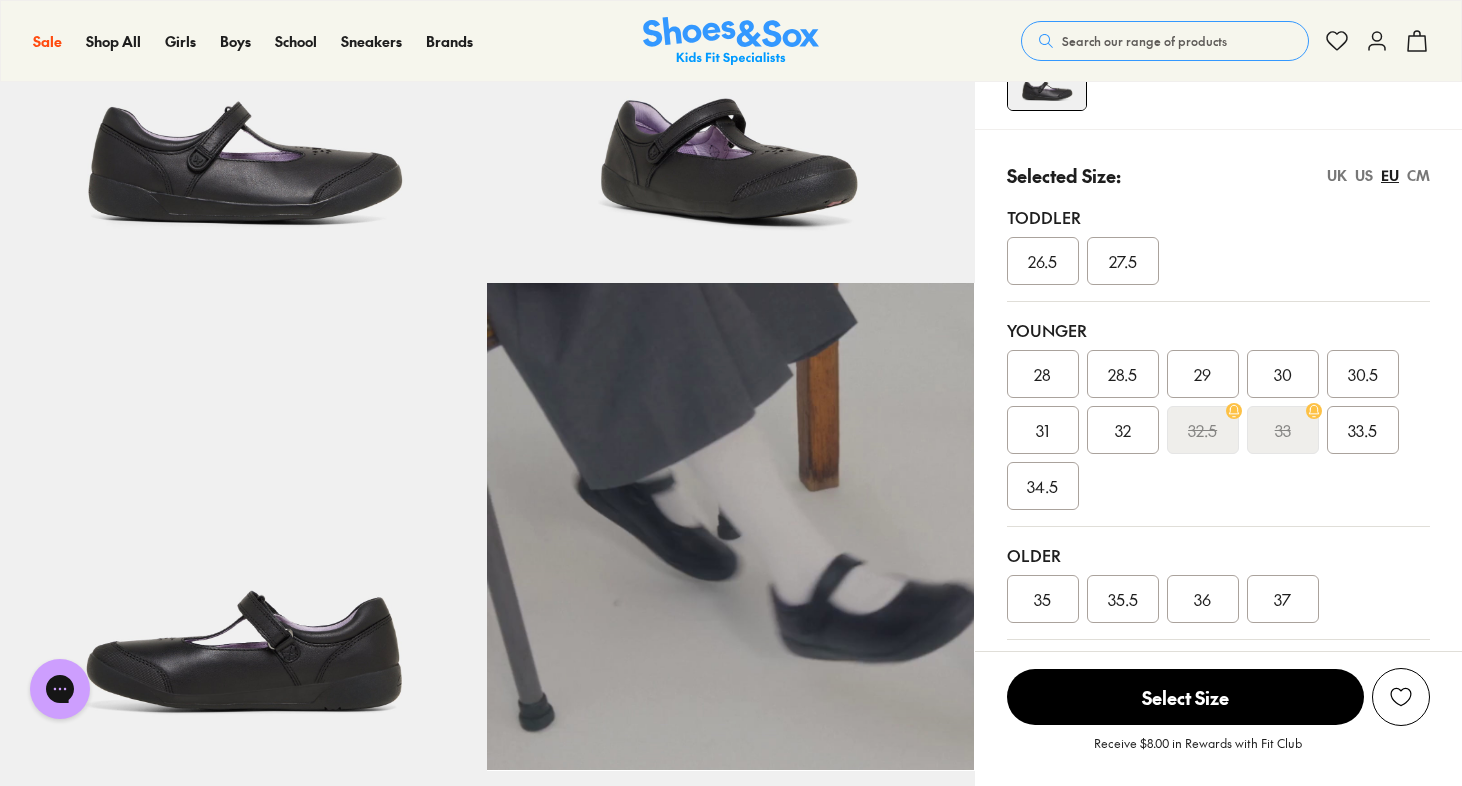 click on "UK" at bounding box center [1337, 175] 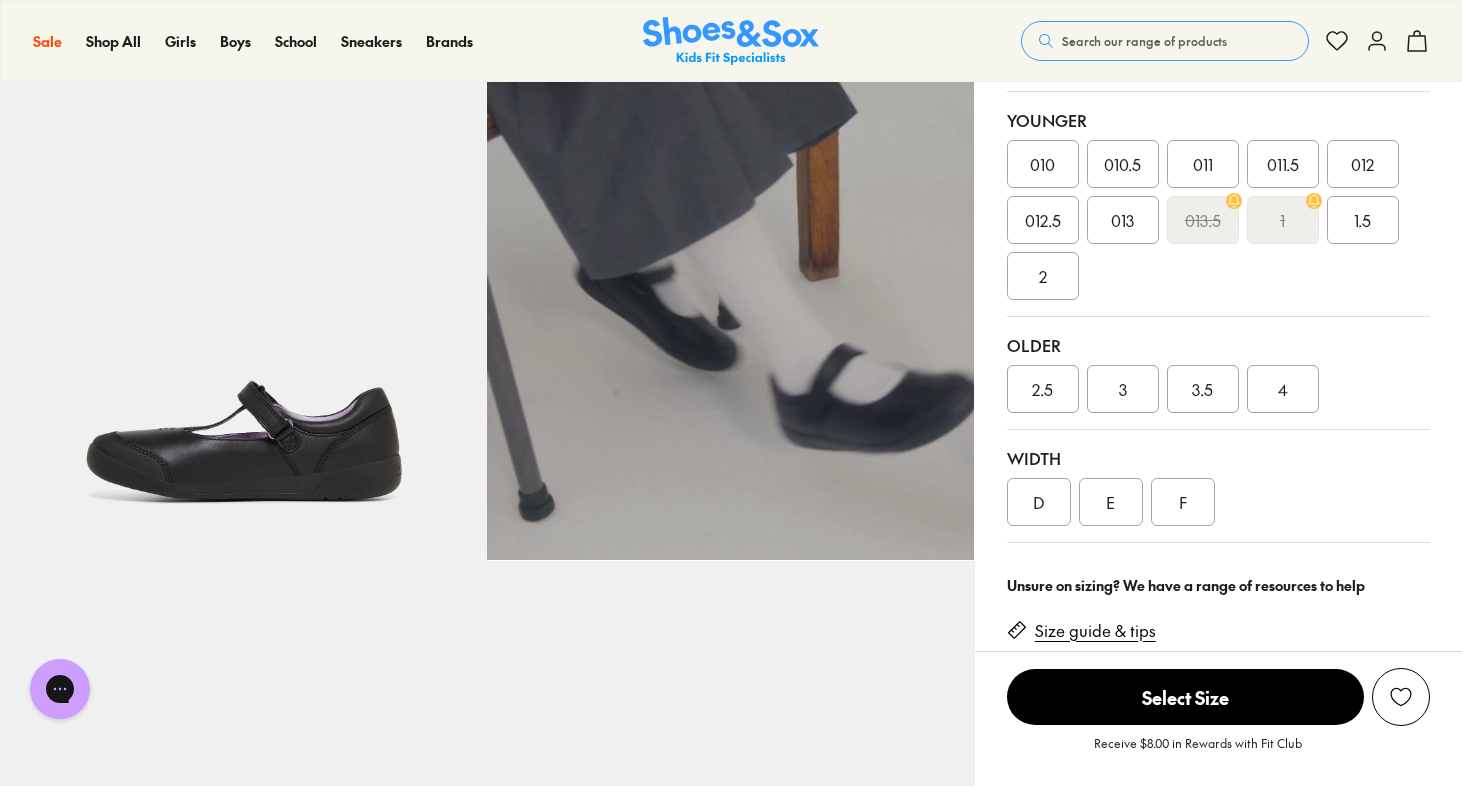 scroll, scrollTop: 562, scrollLeft: 0, axis: vertical 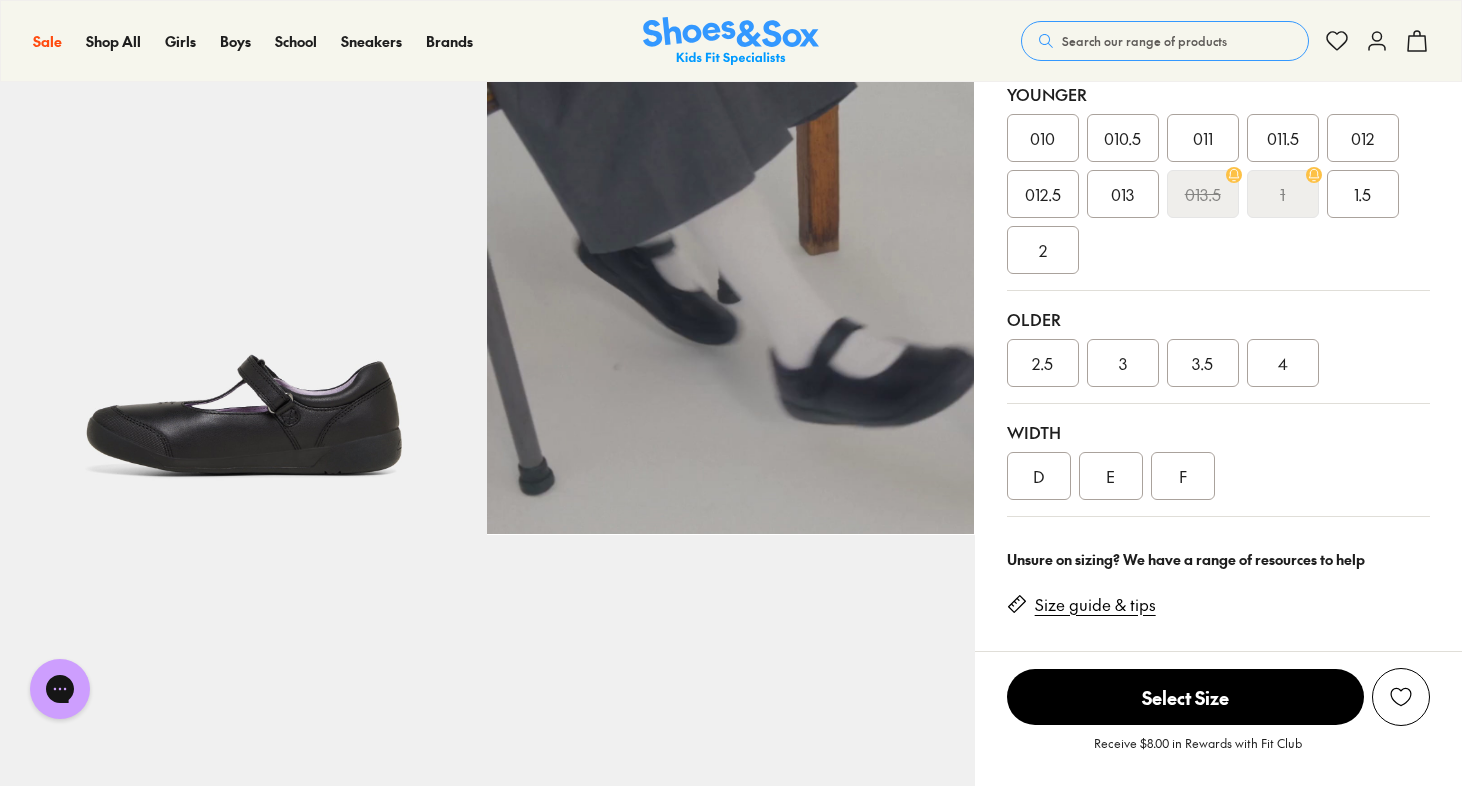 click on "2.5" at bounding box center (1042, 363) 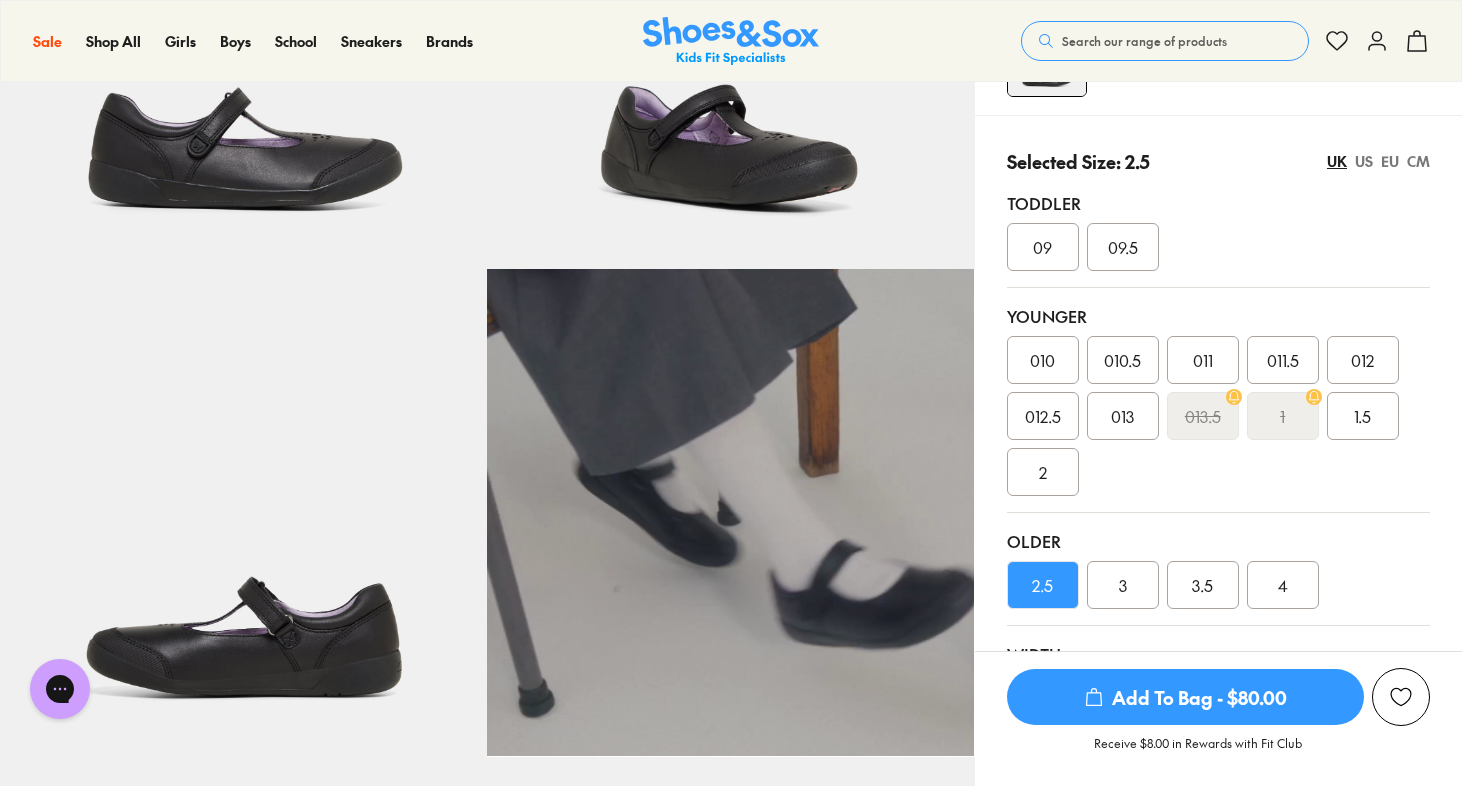 scroll, scrollTop: 333, scrollLeft: 0, axis: vertical 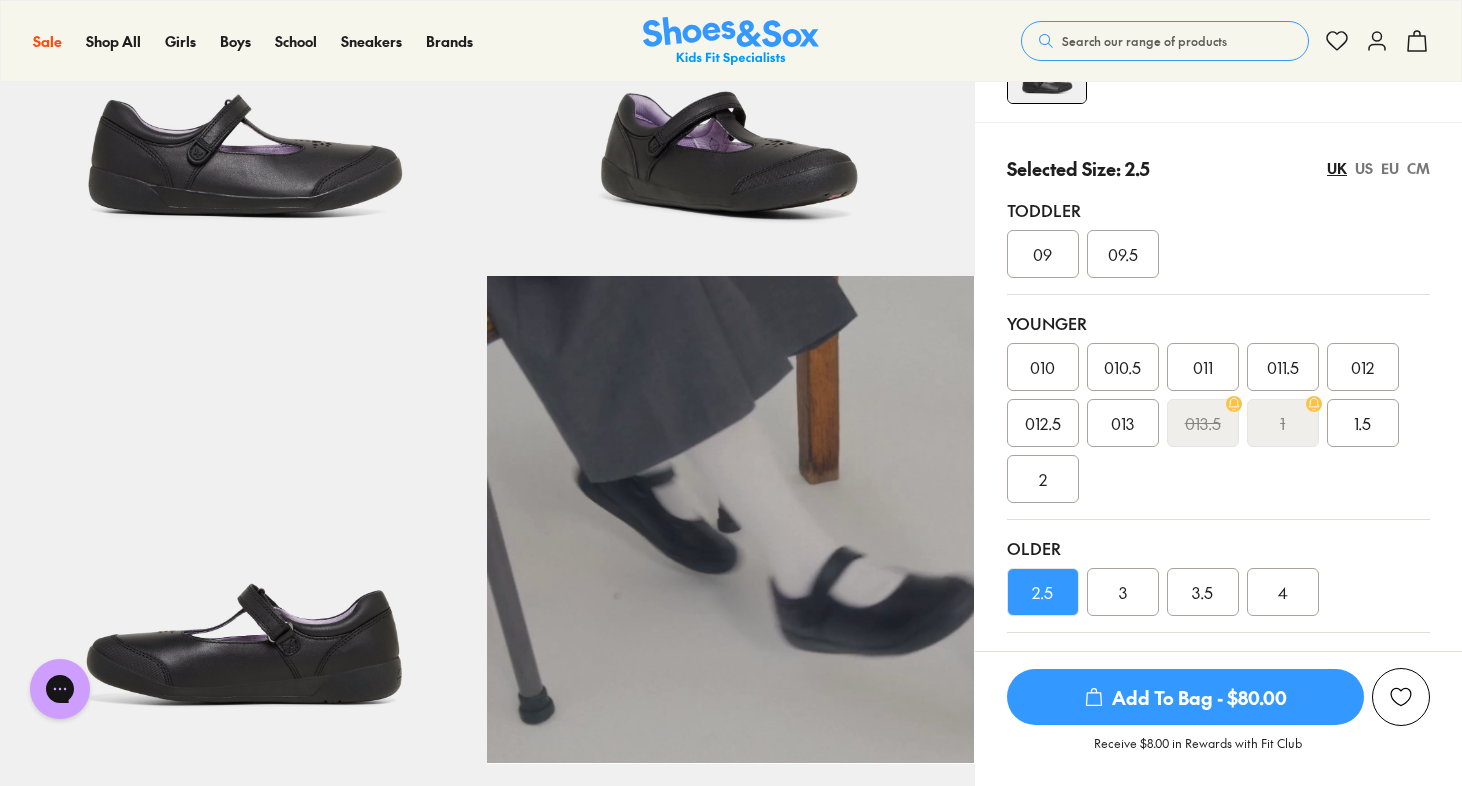 click on "EU" at bounding box center [1390, 168] 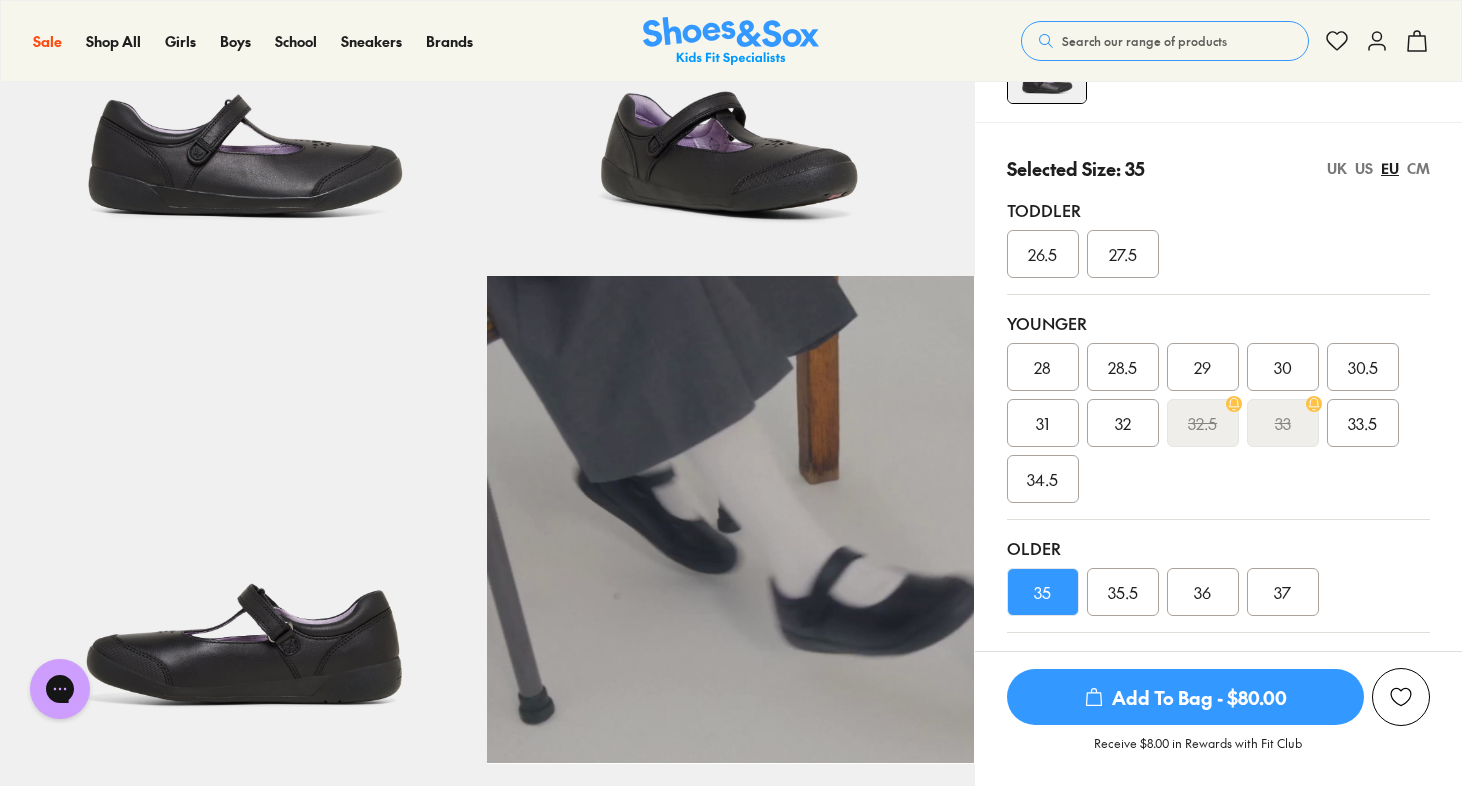 click on "Selected Size:   35 UK US EU CM" at bounding box center (1218, 168) 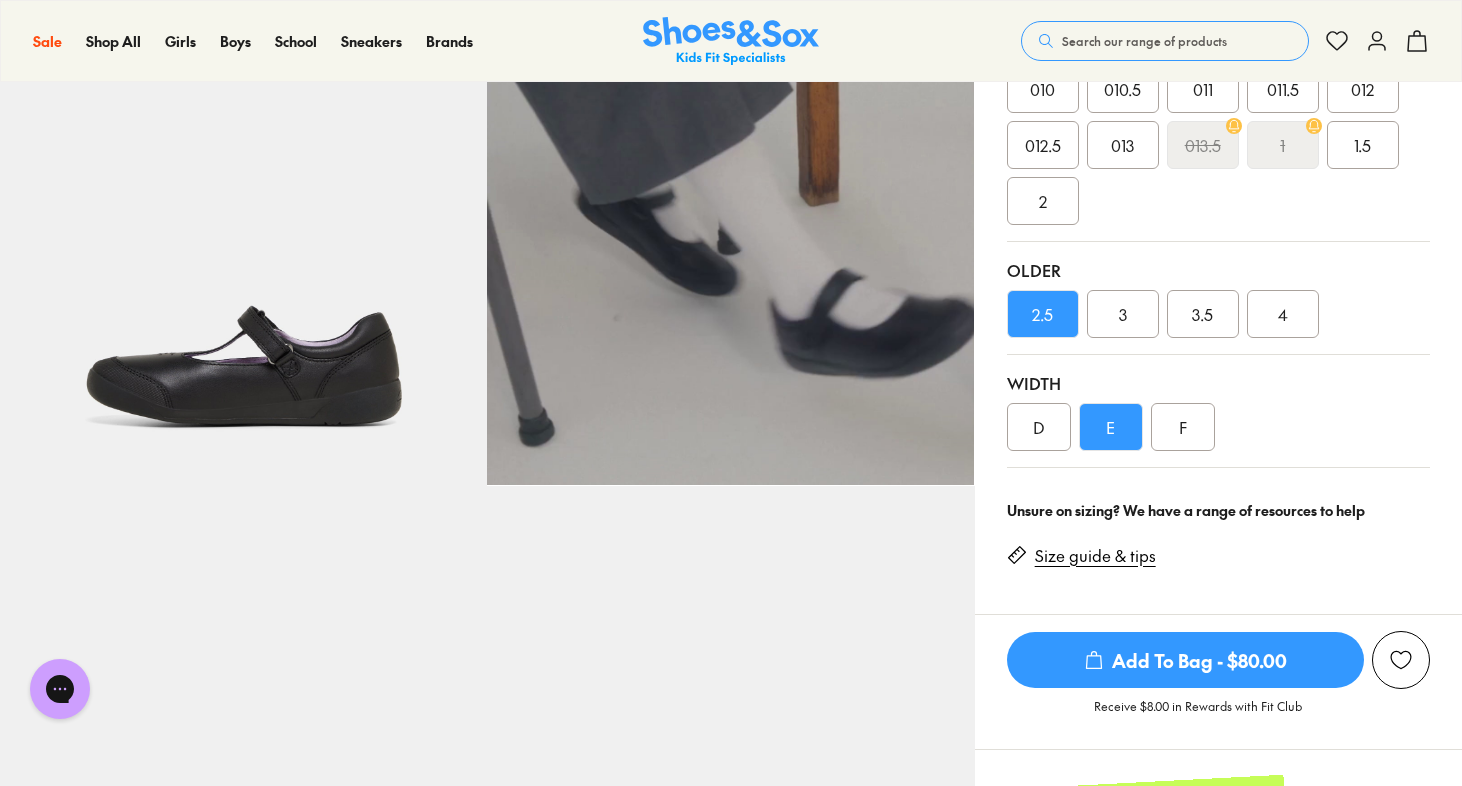 scroll, scrollTop: 641, scrollLeft: 0, axis: vertical 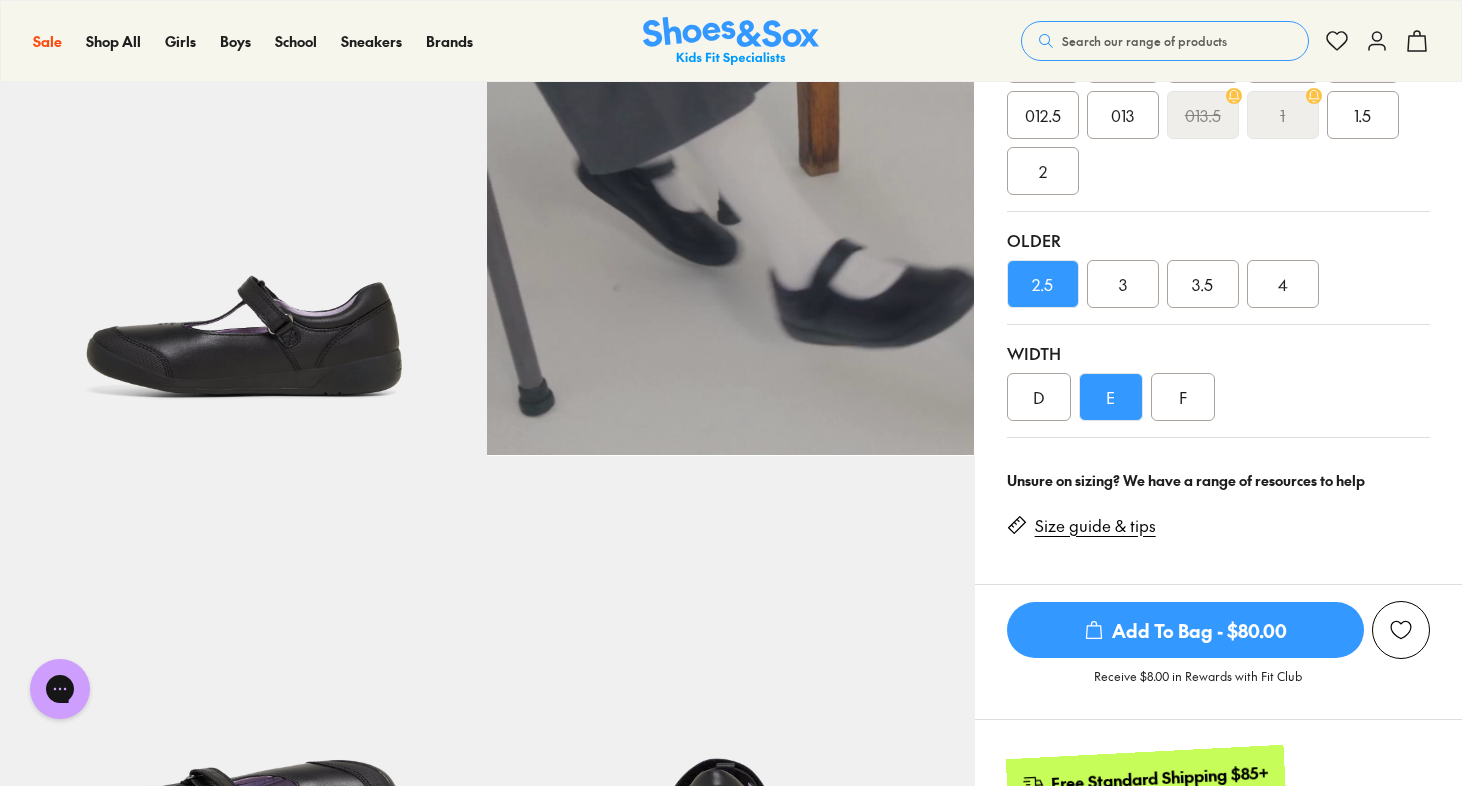 click on "Add To Bag - $80.00" at bounding box center [1185, 630] 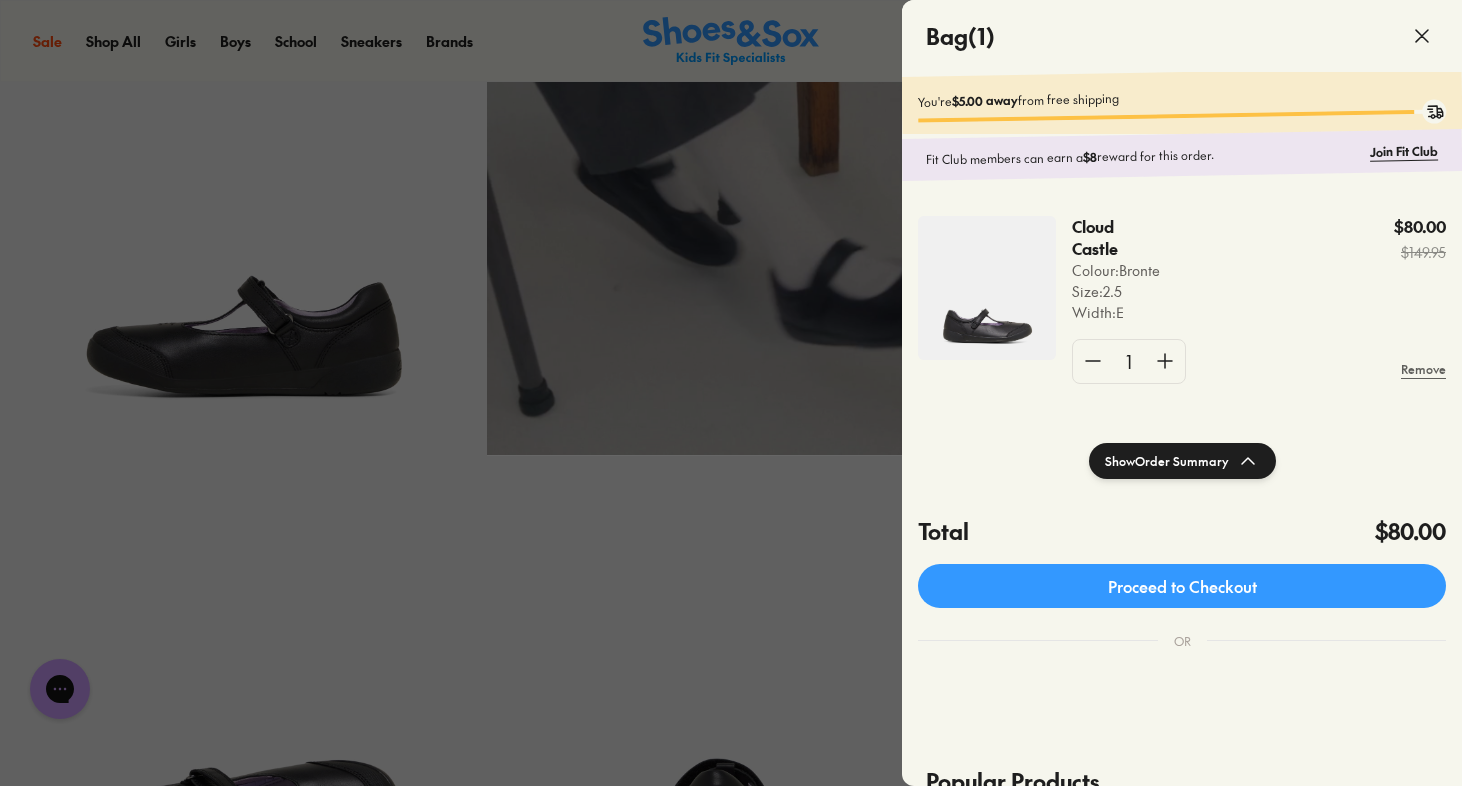click 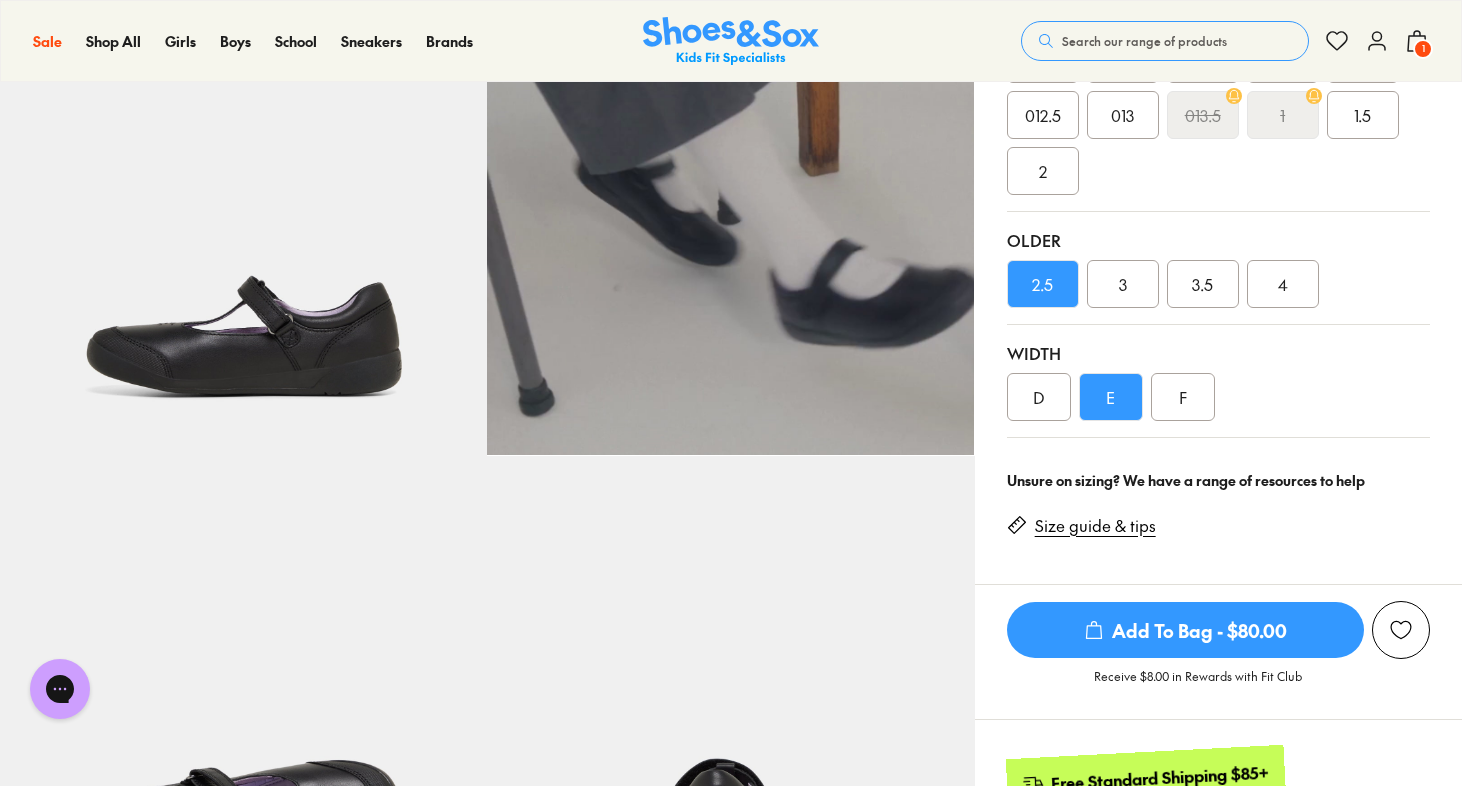 click on "3" at bounding box center [1123, 284] 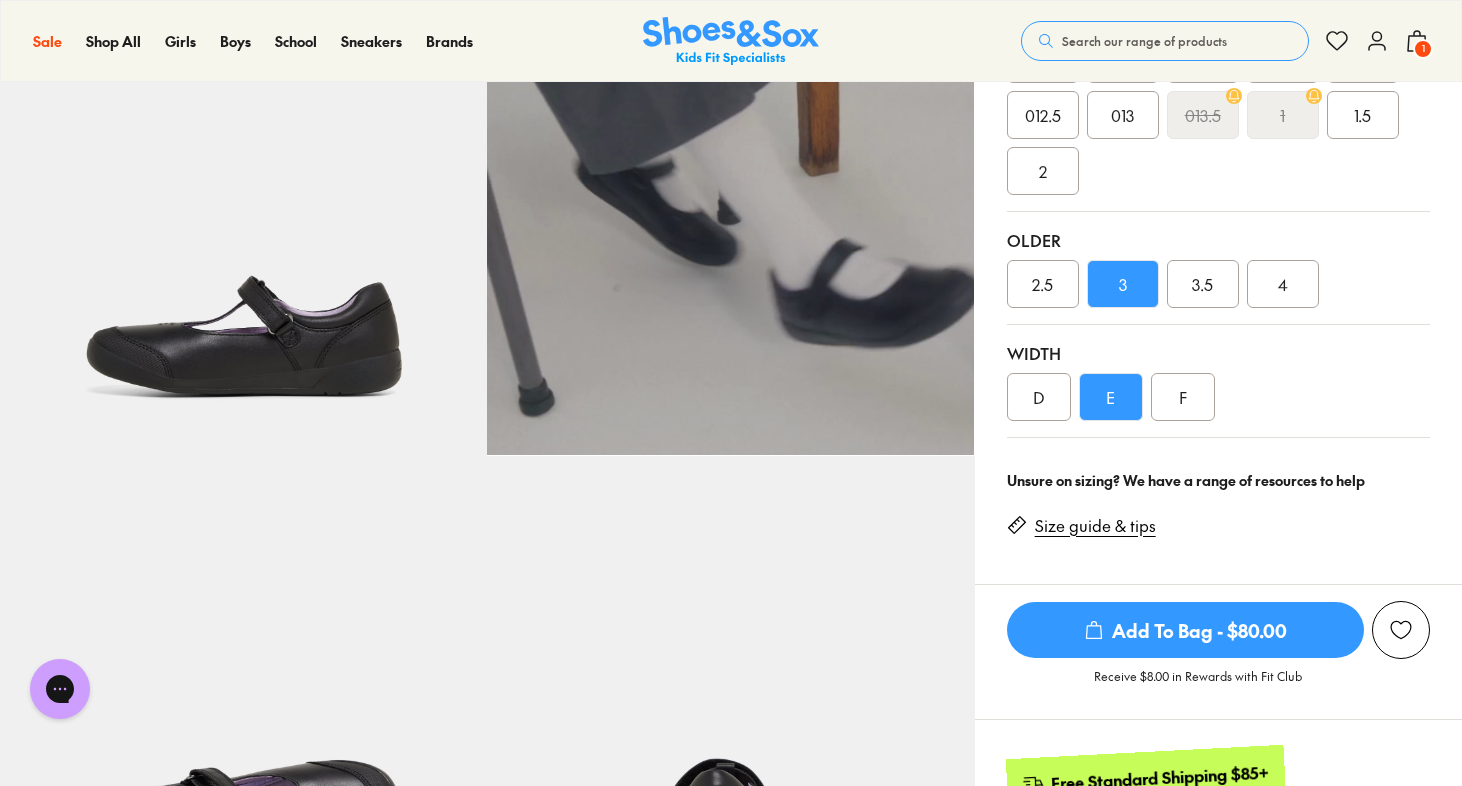 click on "Add To Bag - $80.00" at bounding box center (1185, 630) 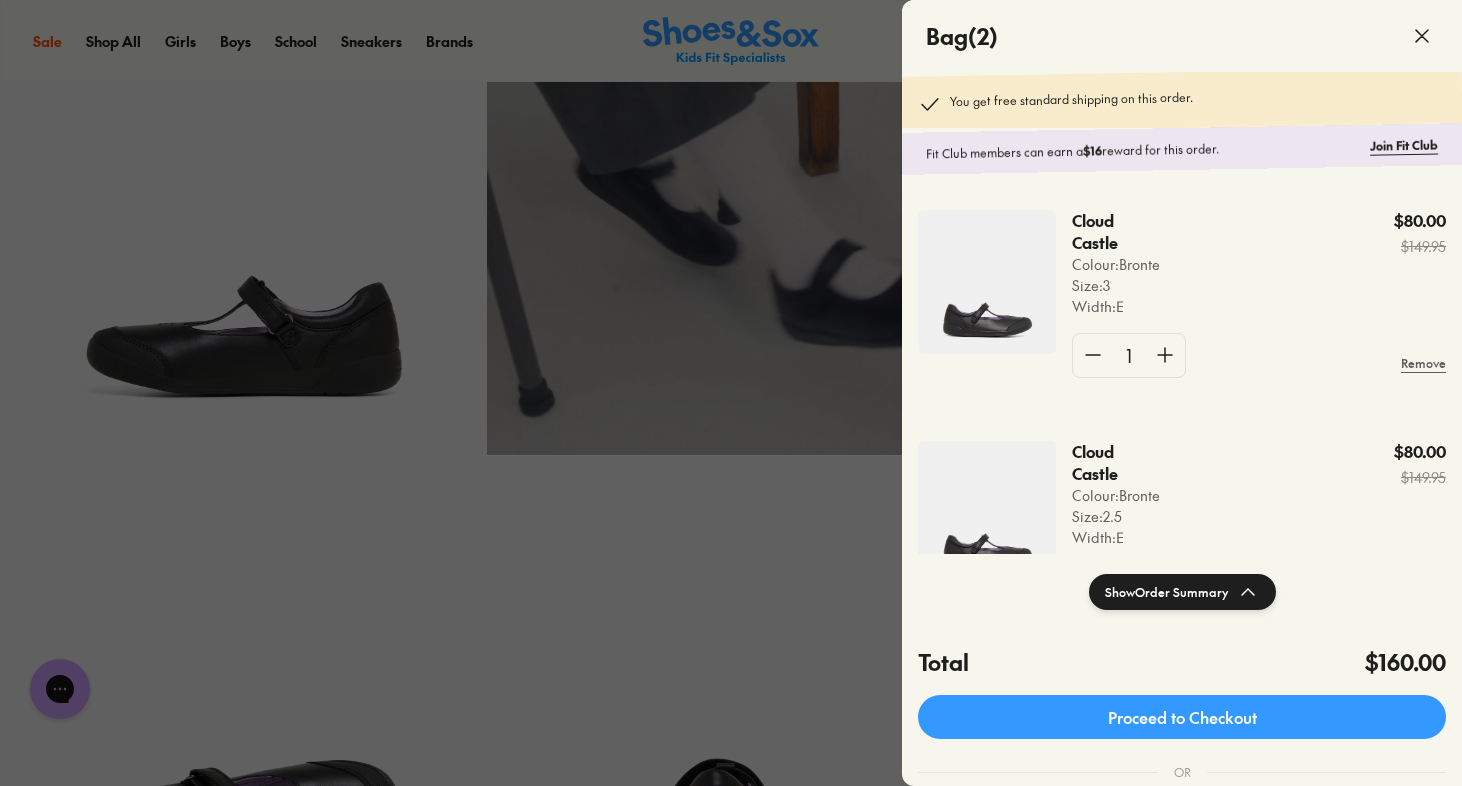 click 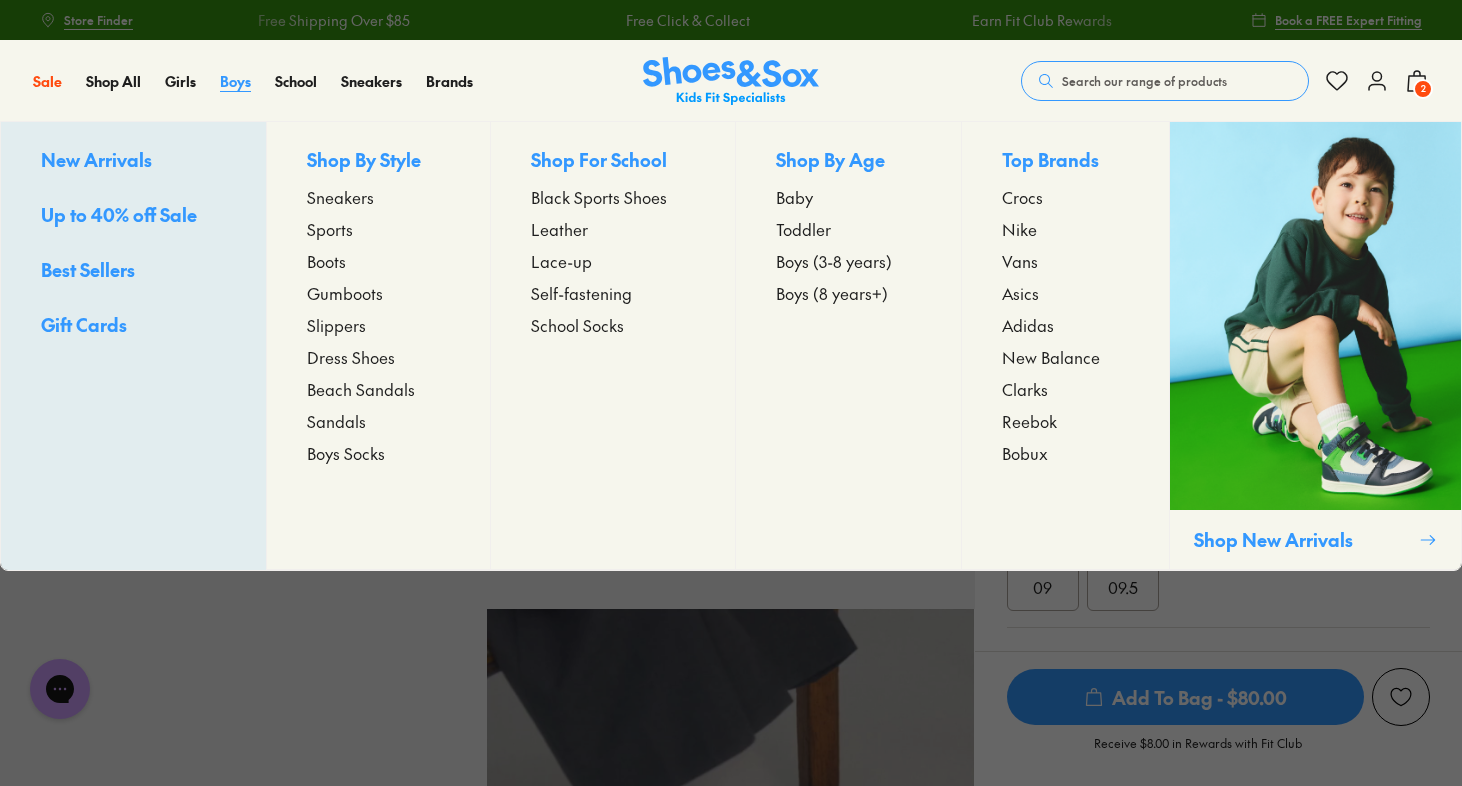 scroll, scrollTop: 0, scrollLeft: 0, axis: both 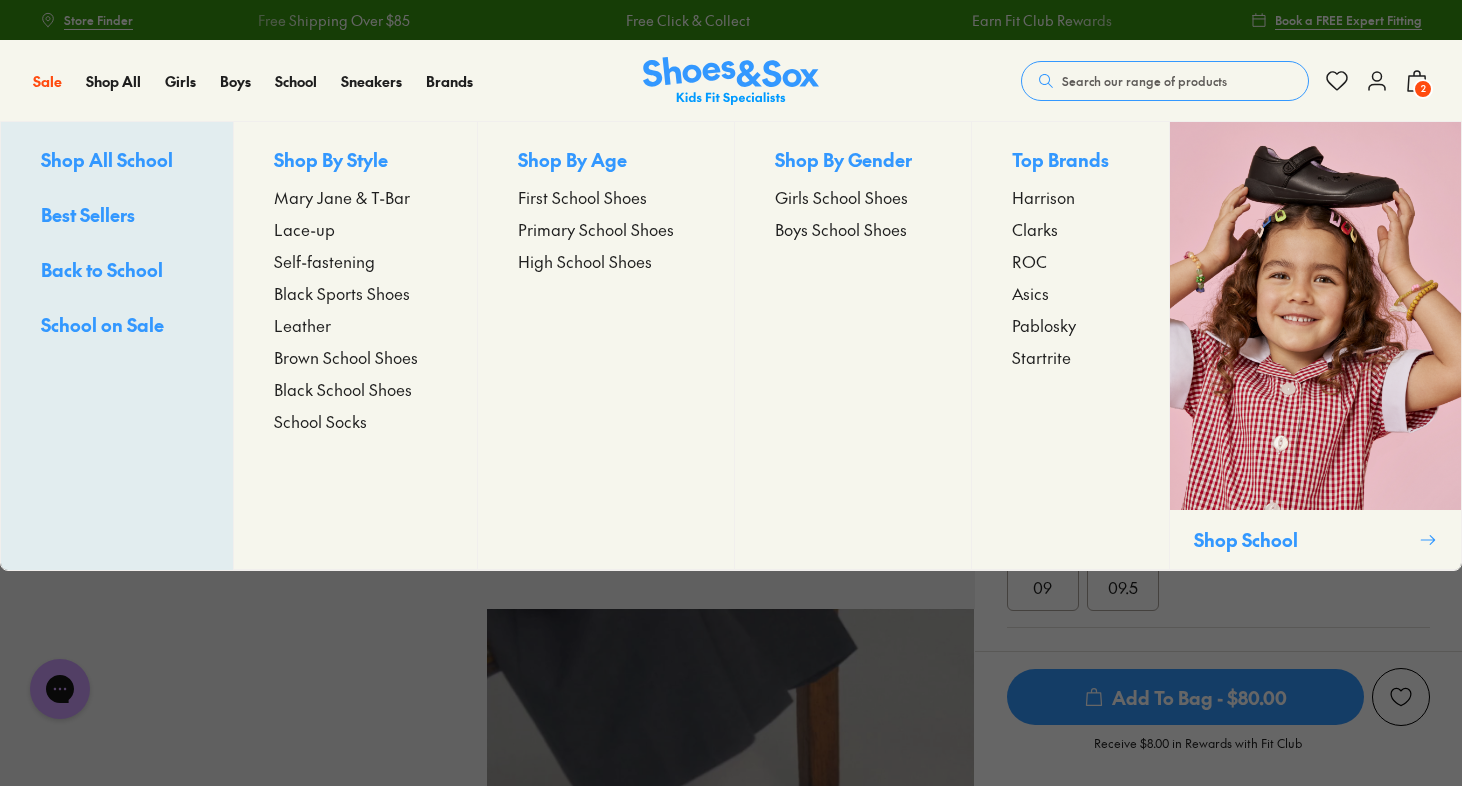 click on "Clarks" at bounding box center (1035, 229) 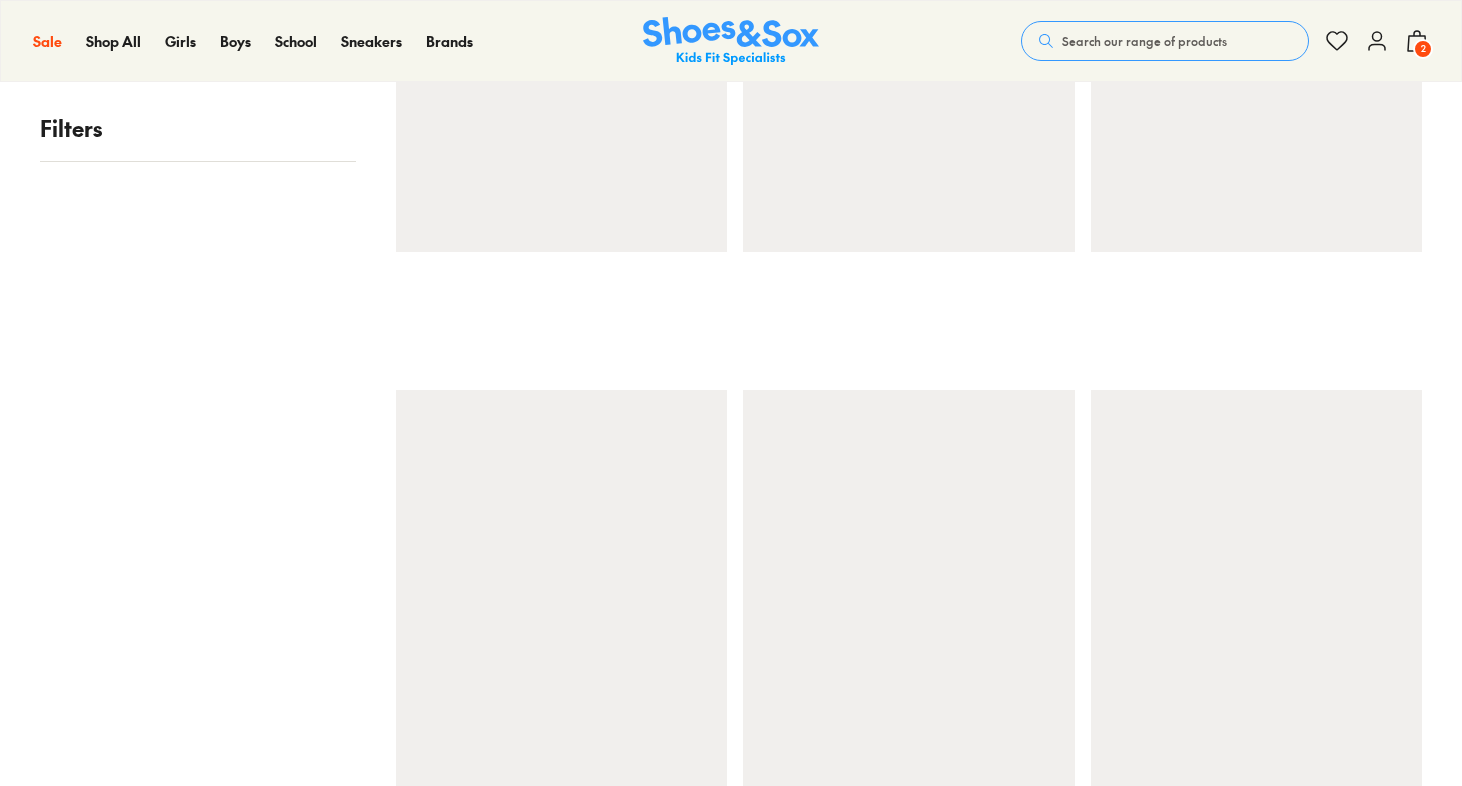scroll, scrollTop: 0, scrollLeft: 0, axis: both 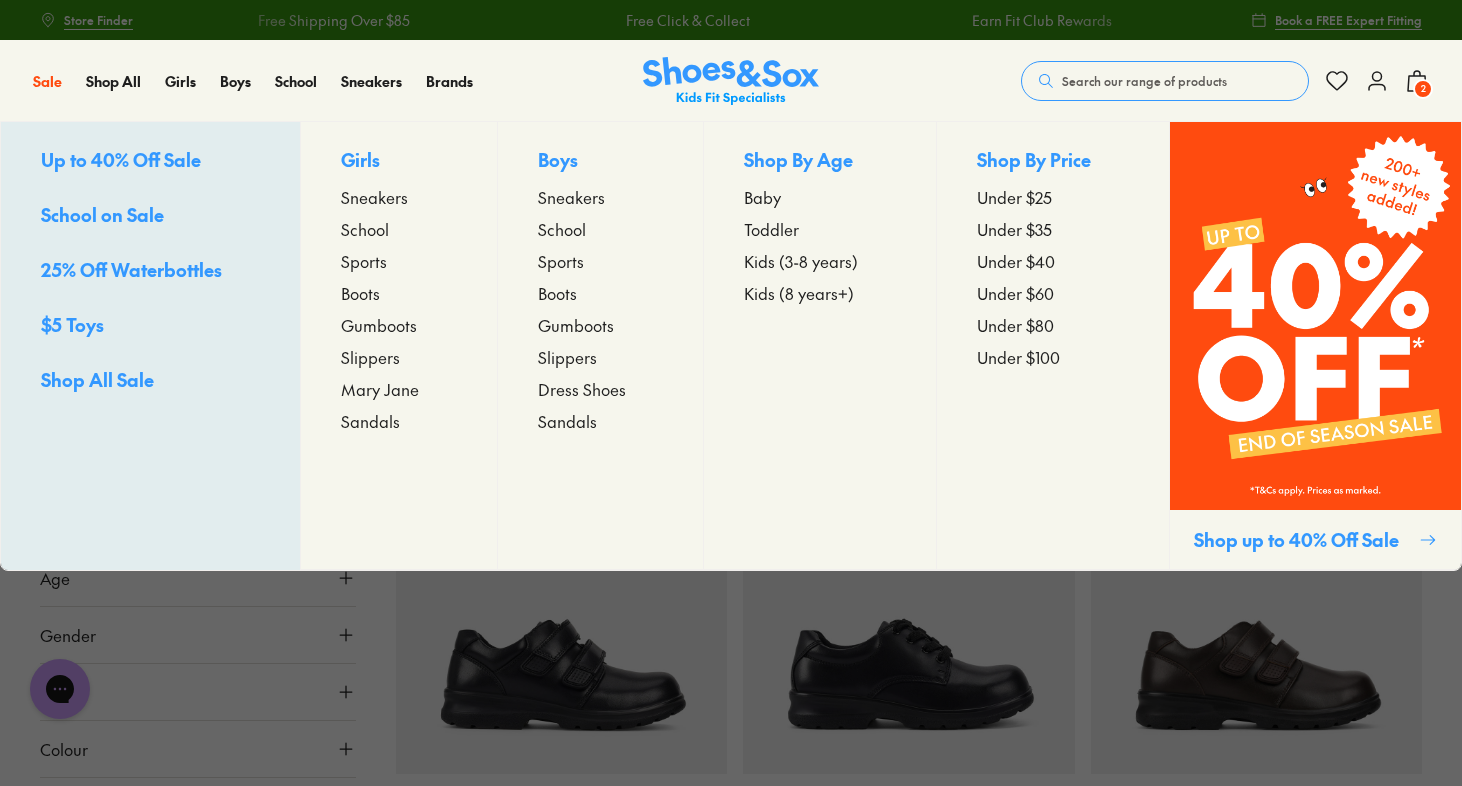 click on "School" at bounding box center (562, 229) 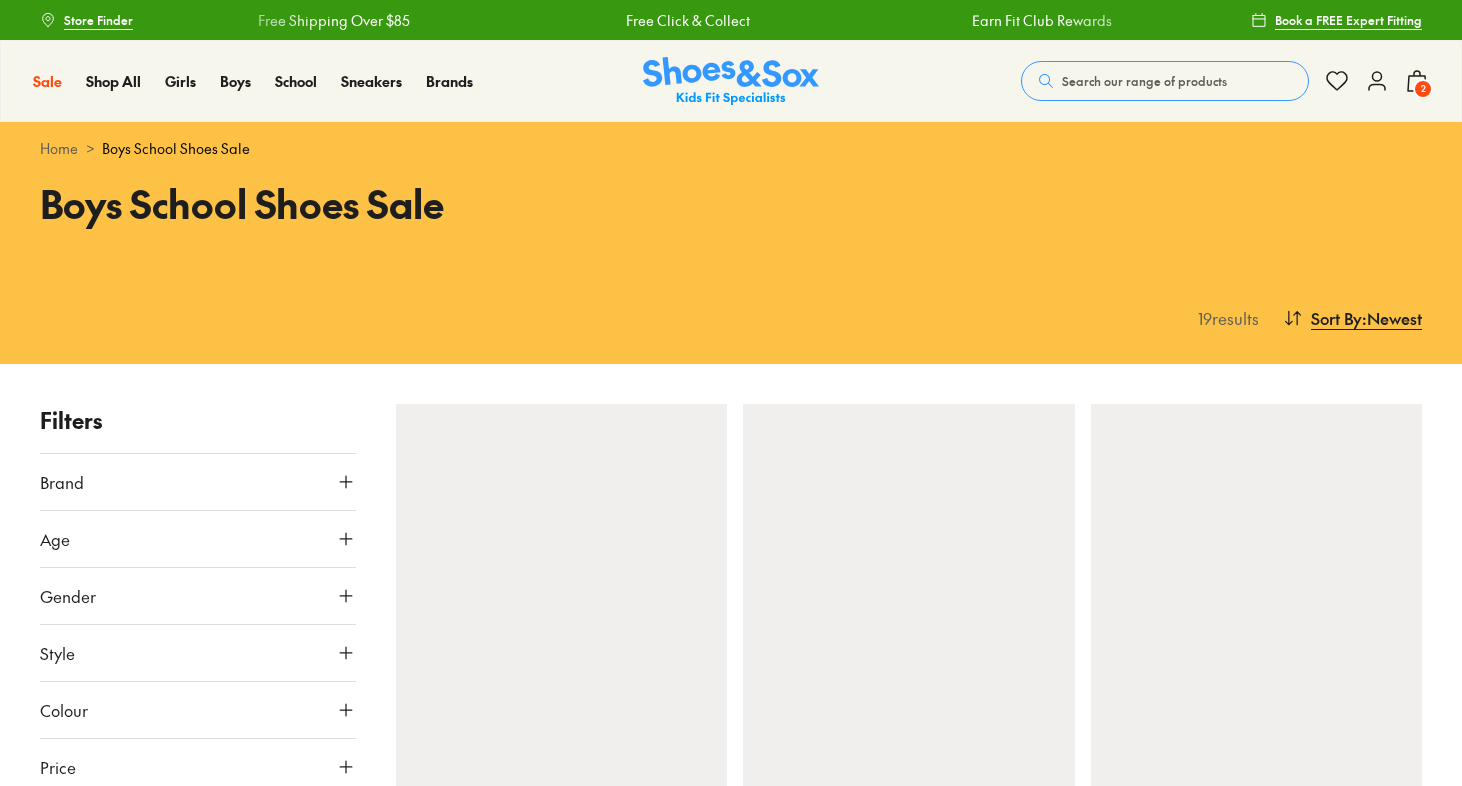 scroll, scrollTop: 0, scrollLeft: 0, axis: both 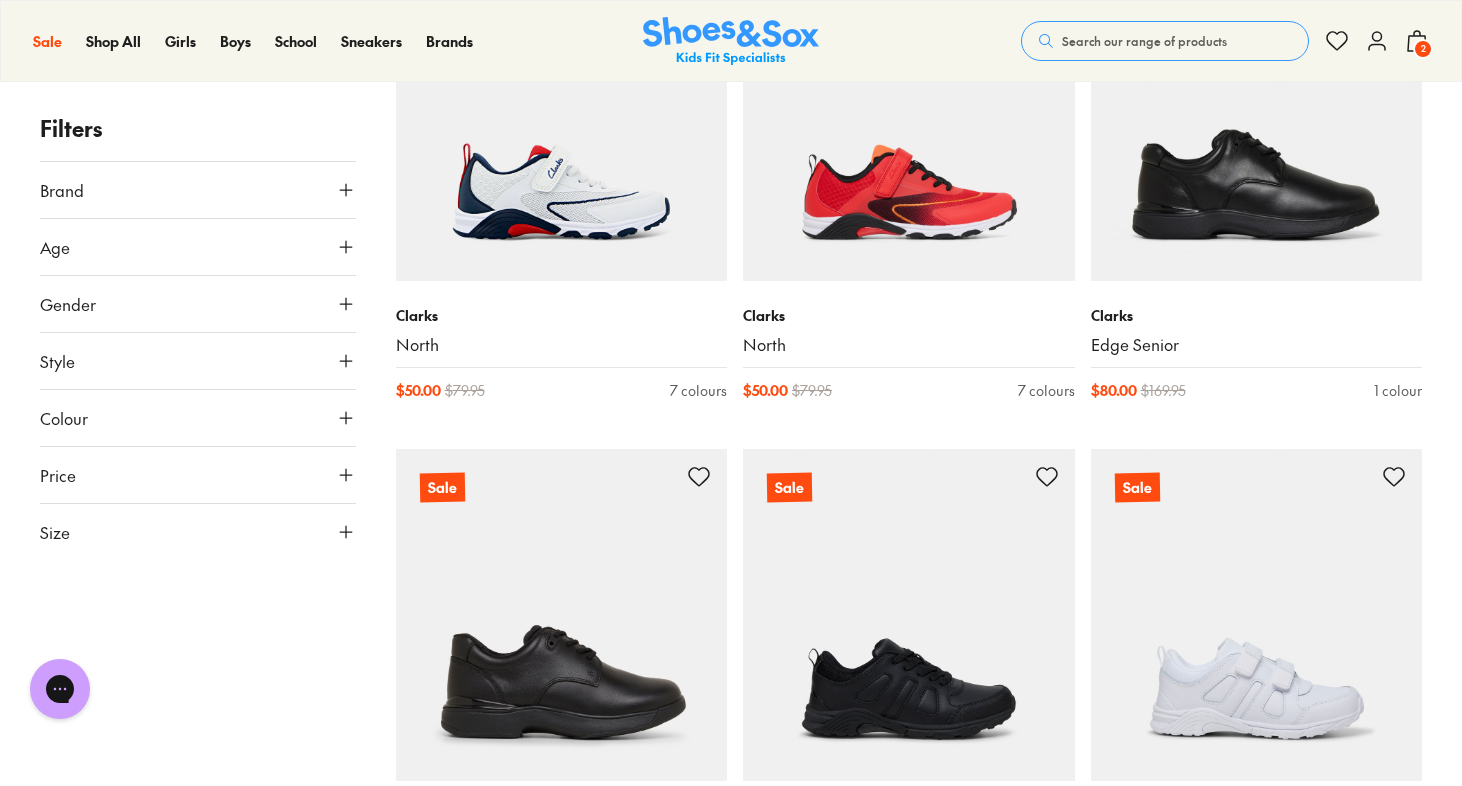 click on "Brand" at bounding box center (198, 190) 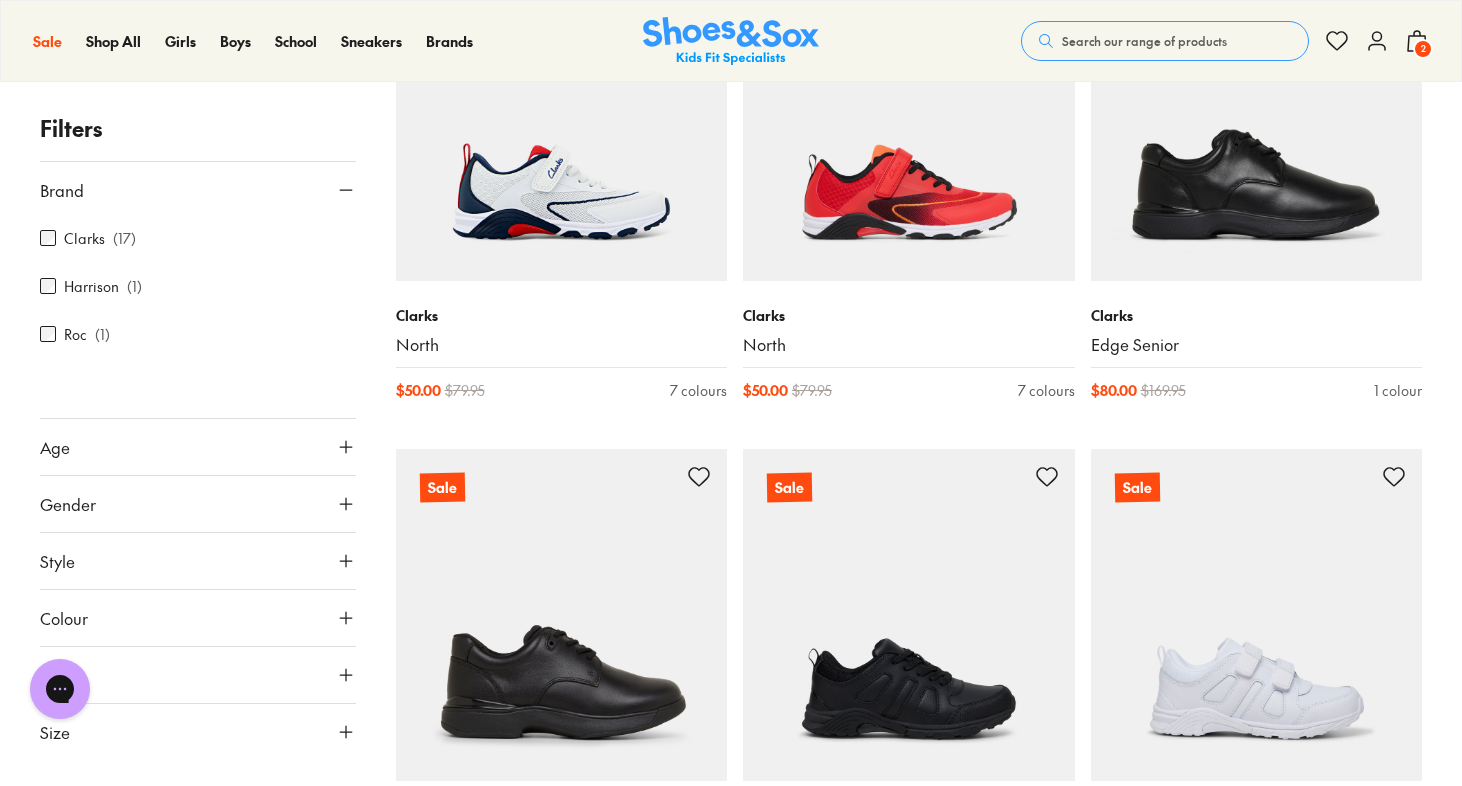 scroll, scrollTop: 264, scrollLeft: 0, axis: vertical 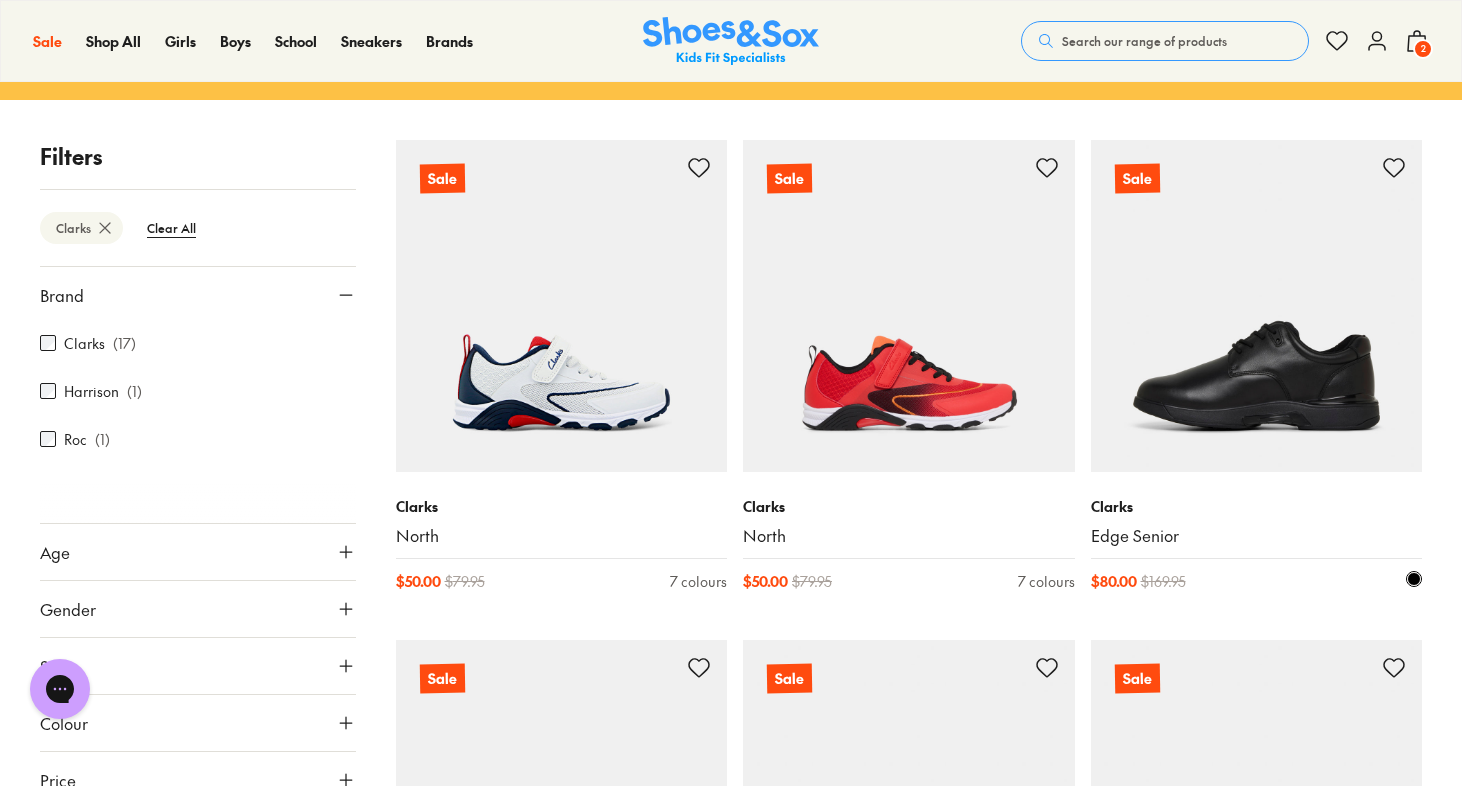 click at bounding box center (1257, 306) 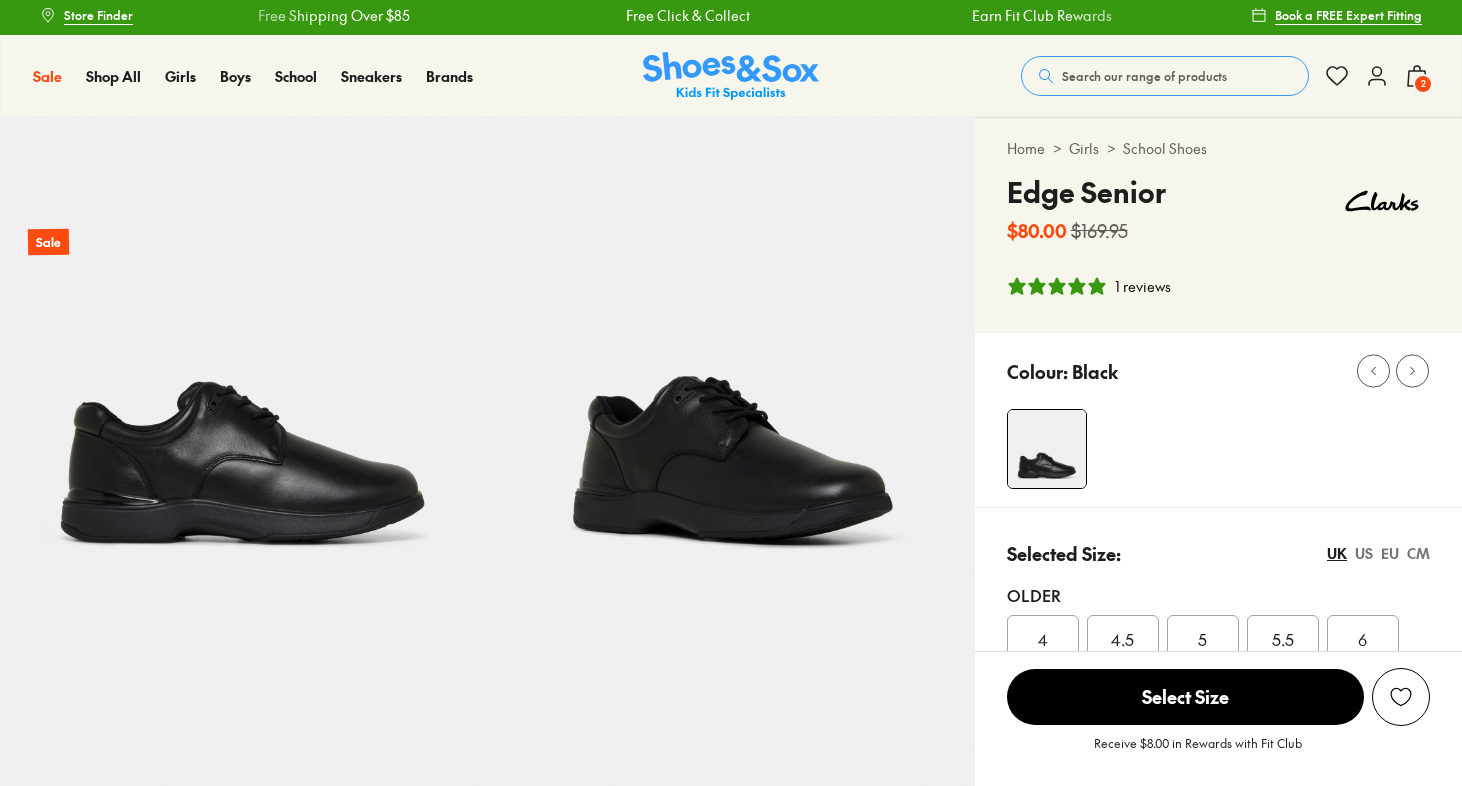 scroll, scrollTop: 206, scrollLeft: 0, axis: vertical 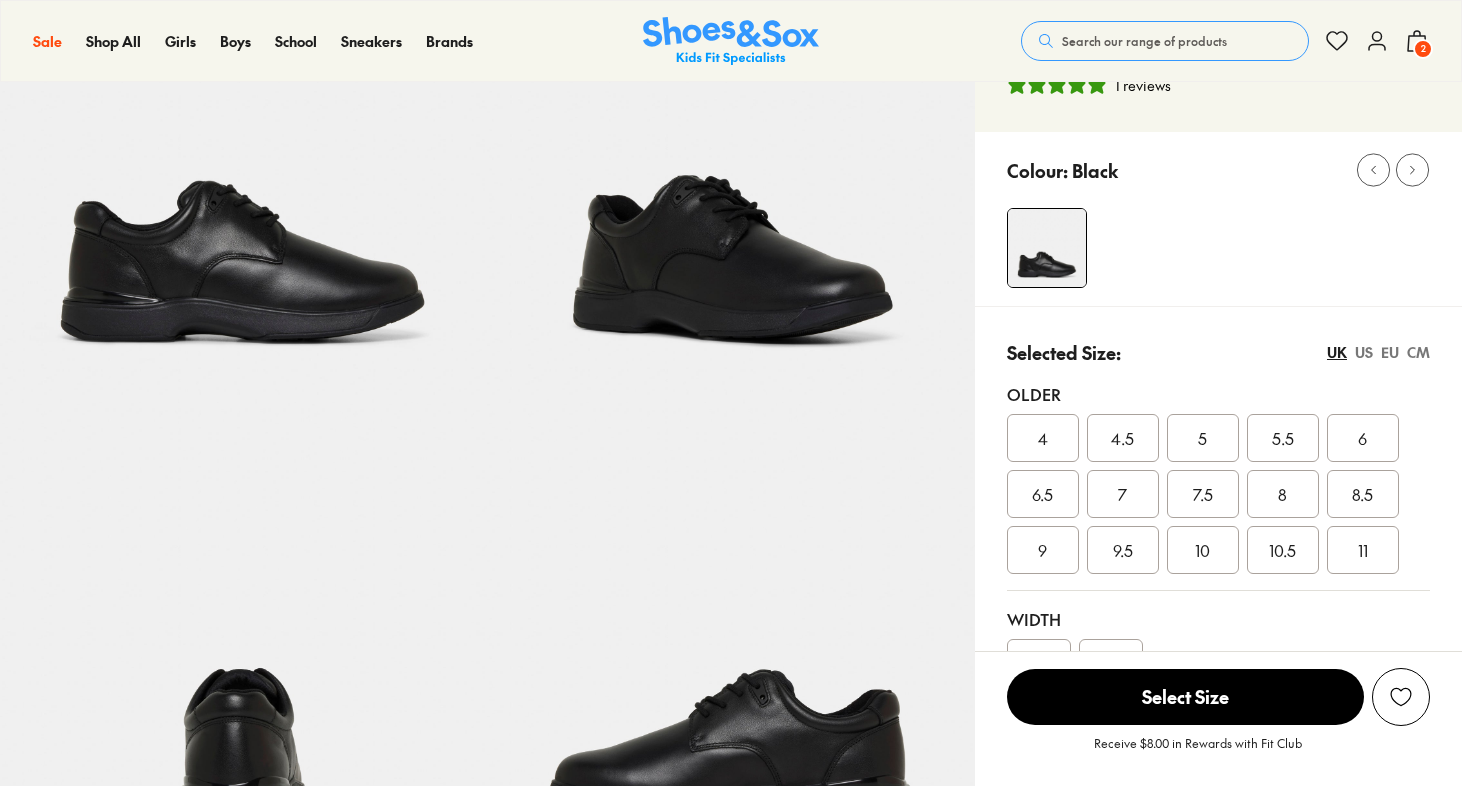 select on "*" 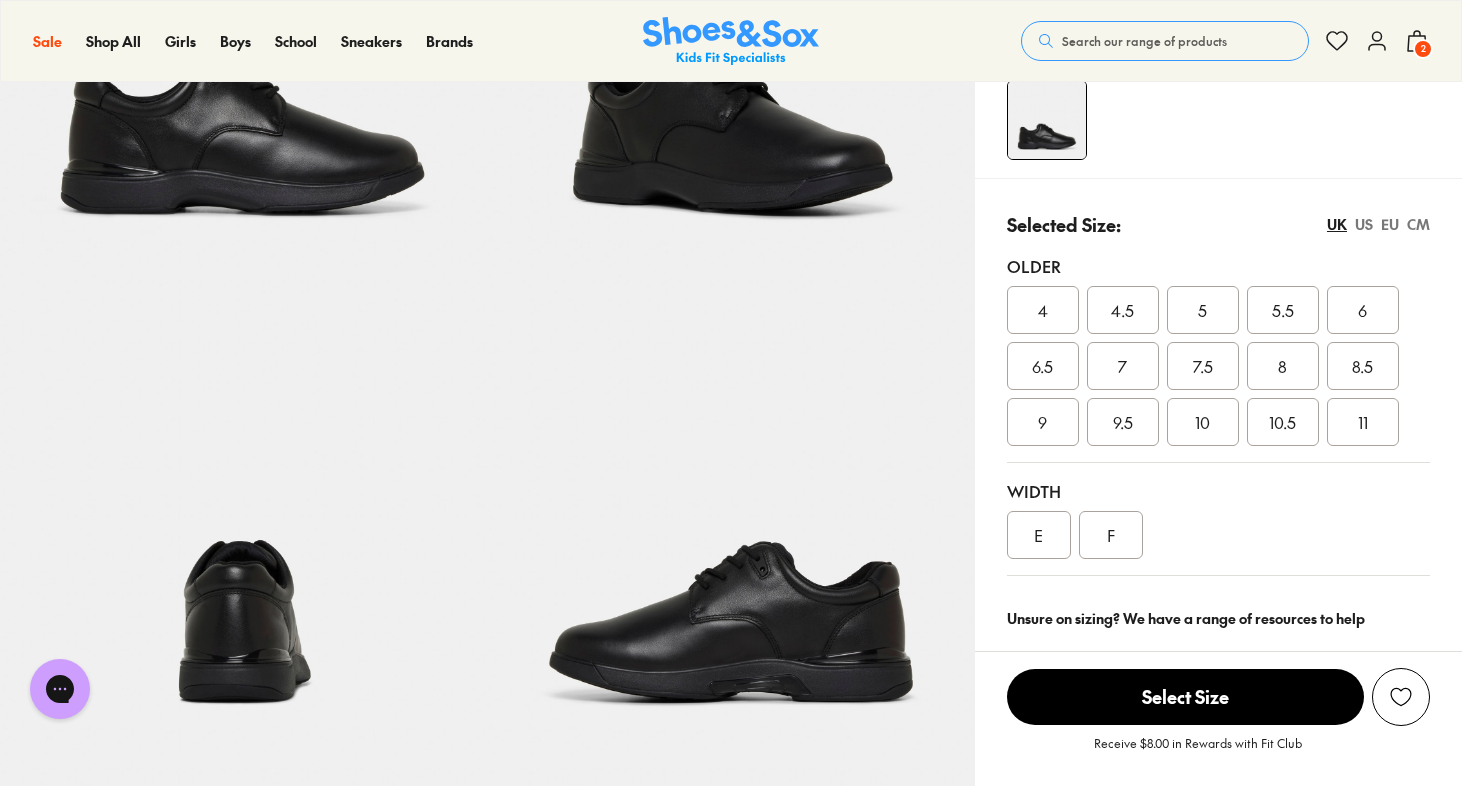scroll, scrollTop: 0, scrollLeft: 0, axis: both 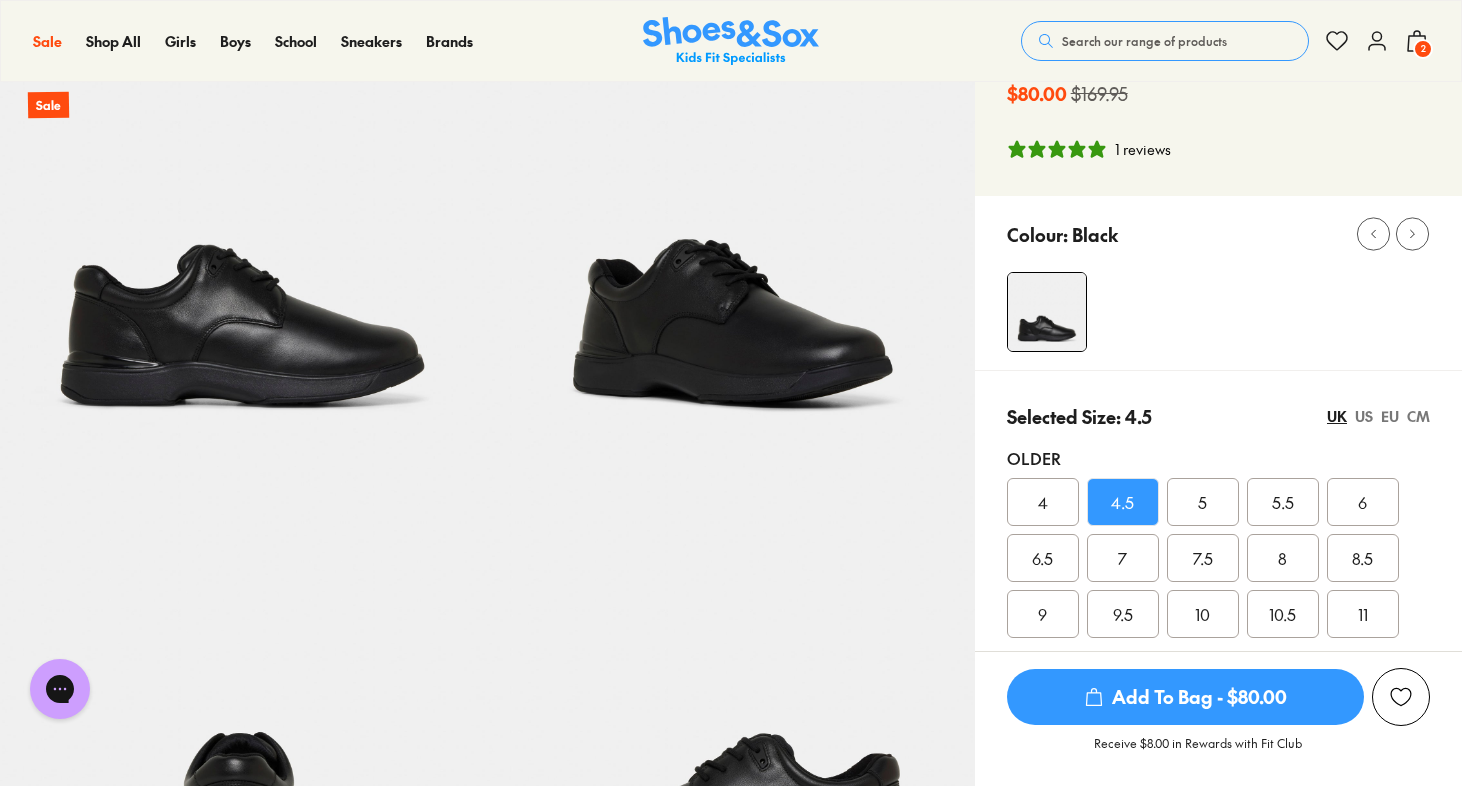 click on "EU" at bounding box center (1390, 416) 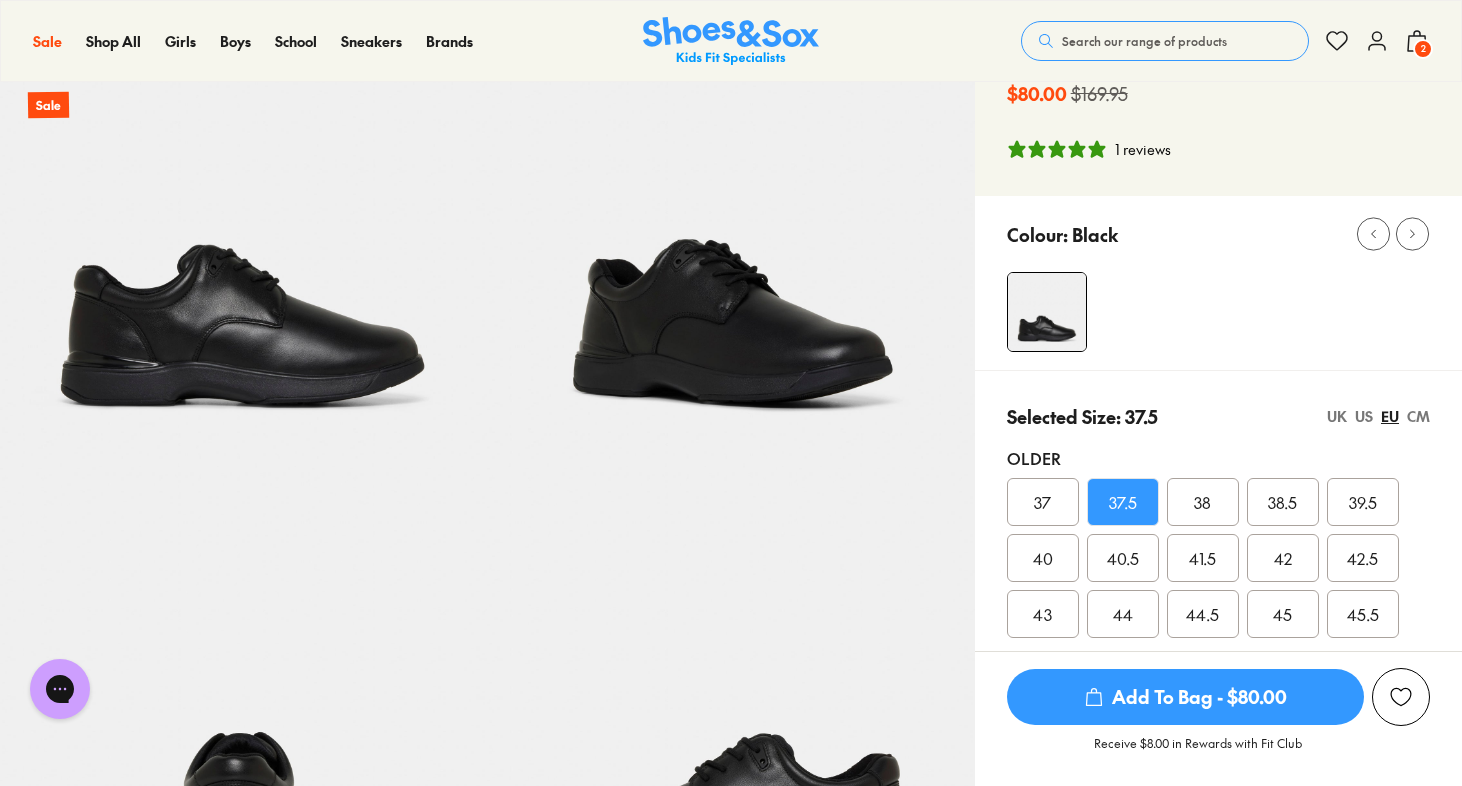 click on "US" at bounding box center (1364, 416) 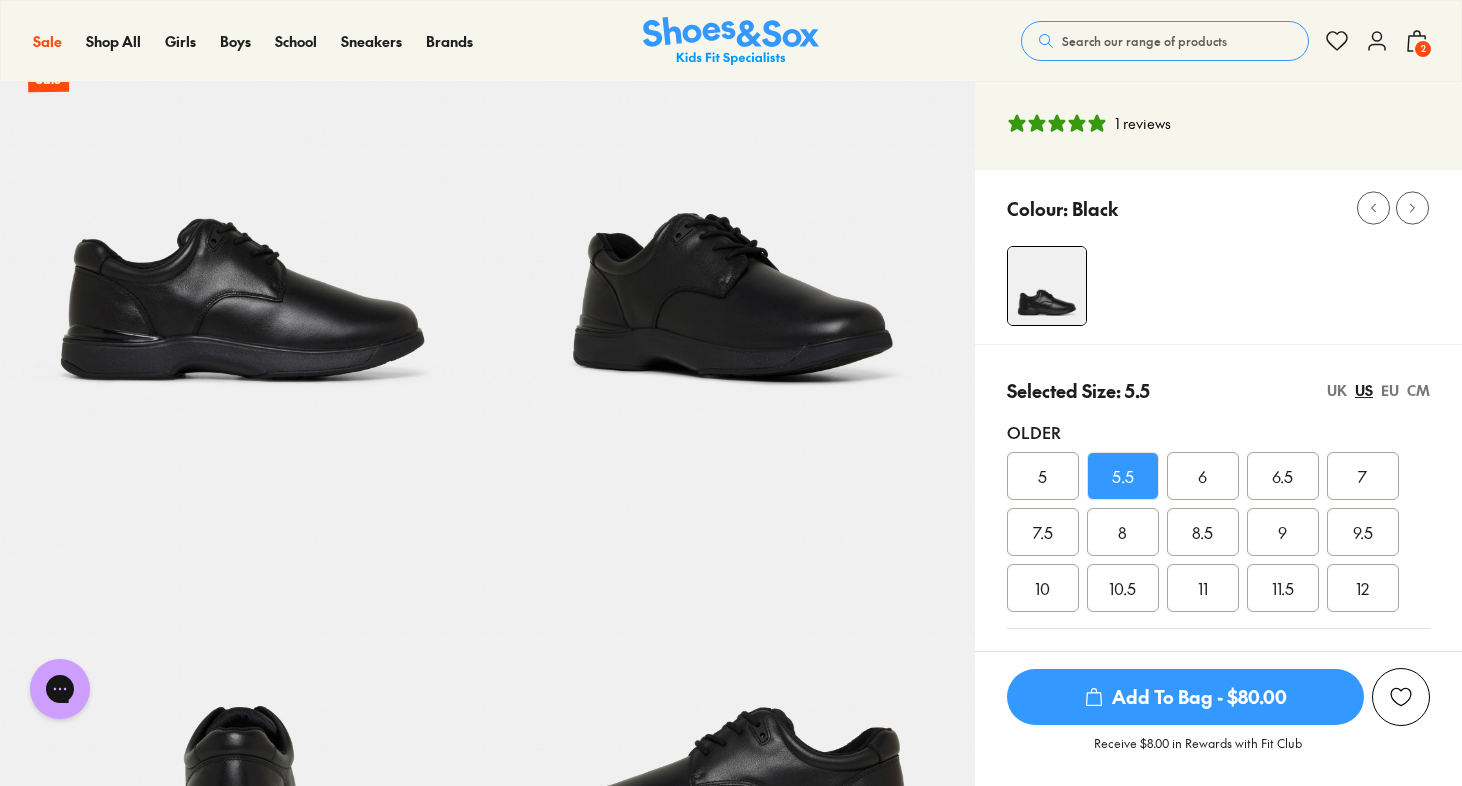 scroll, scrollTop: 150, scrollLeft: 0, axis: vertical 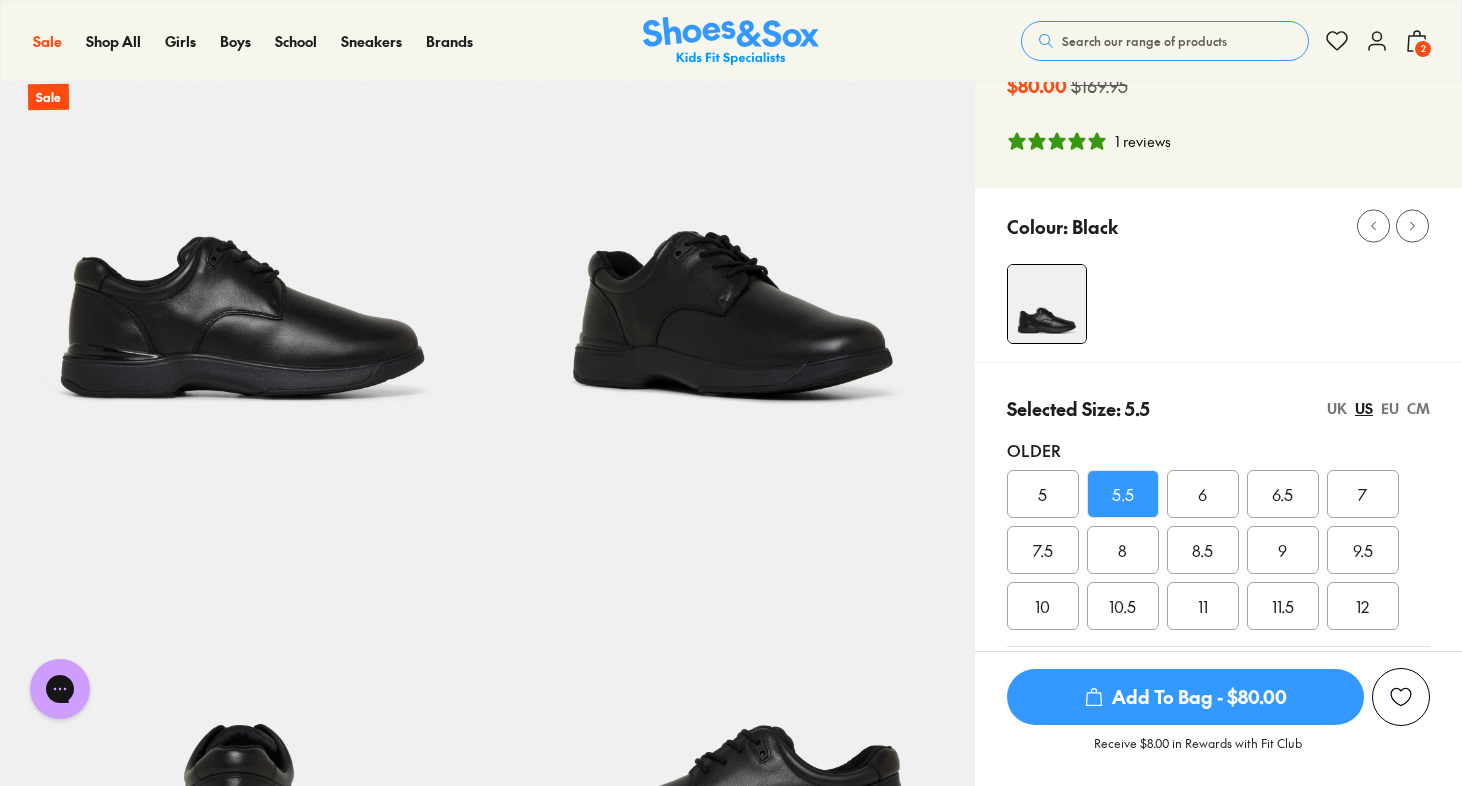 click on "UK" at bounding box center (1337, 408) 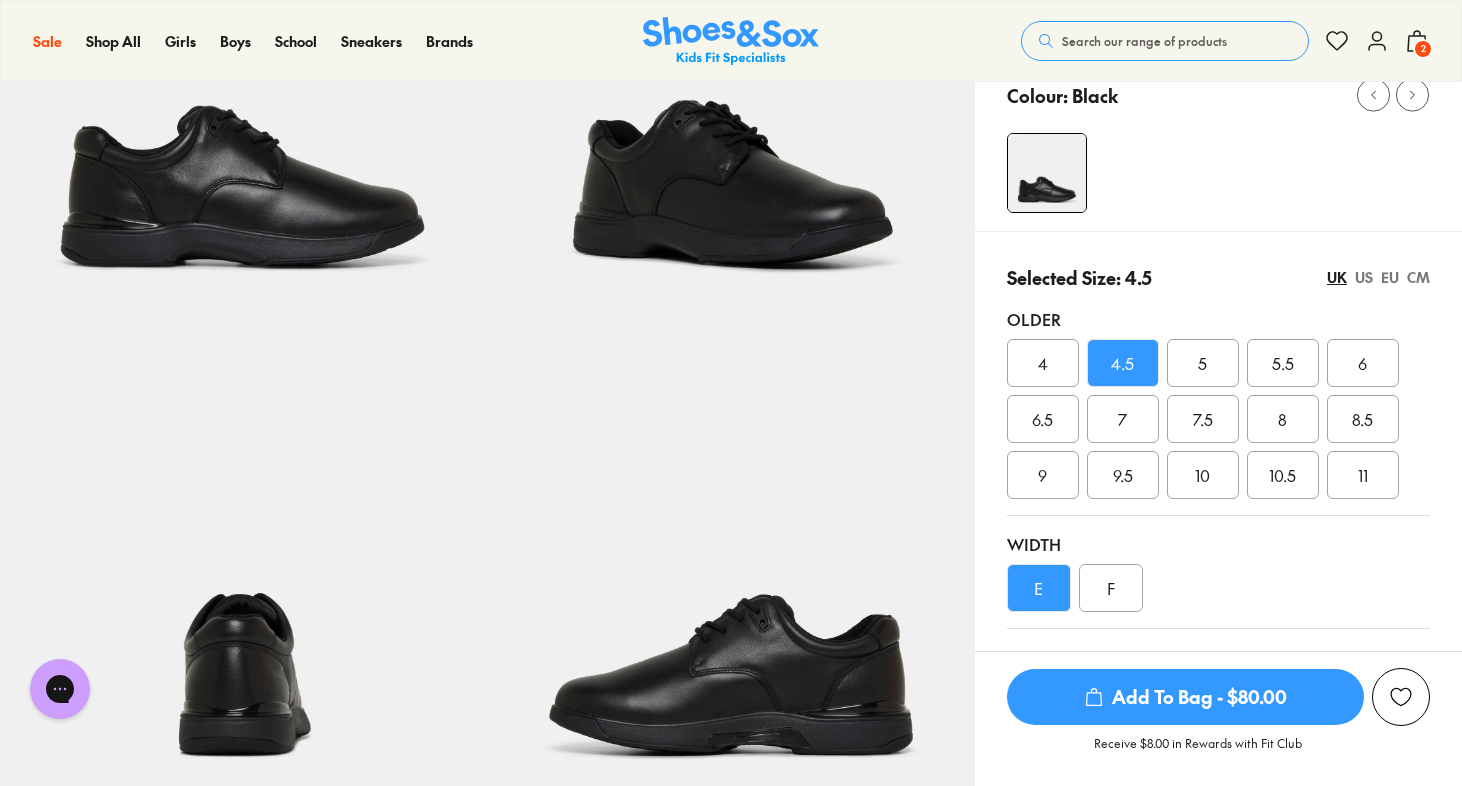scroll, scrollTop: 288, scrollLeft: 0, axis: vertical 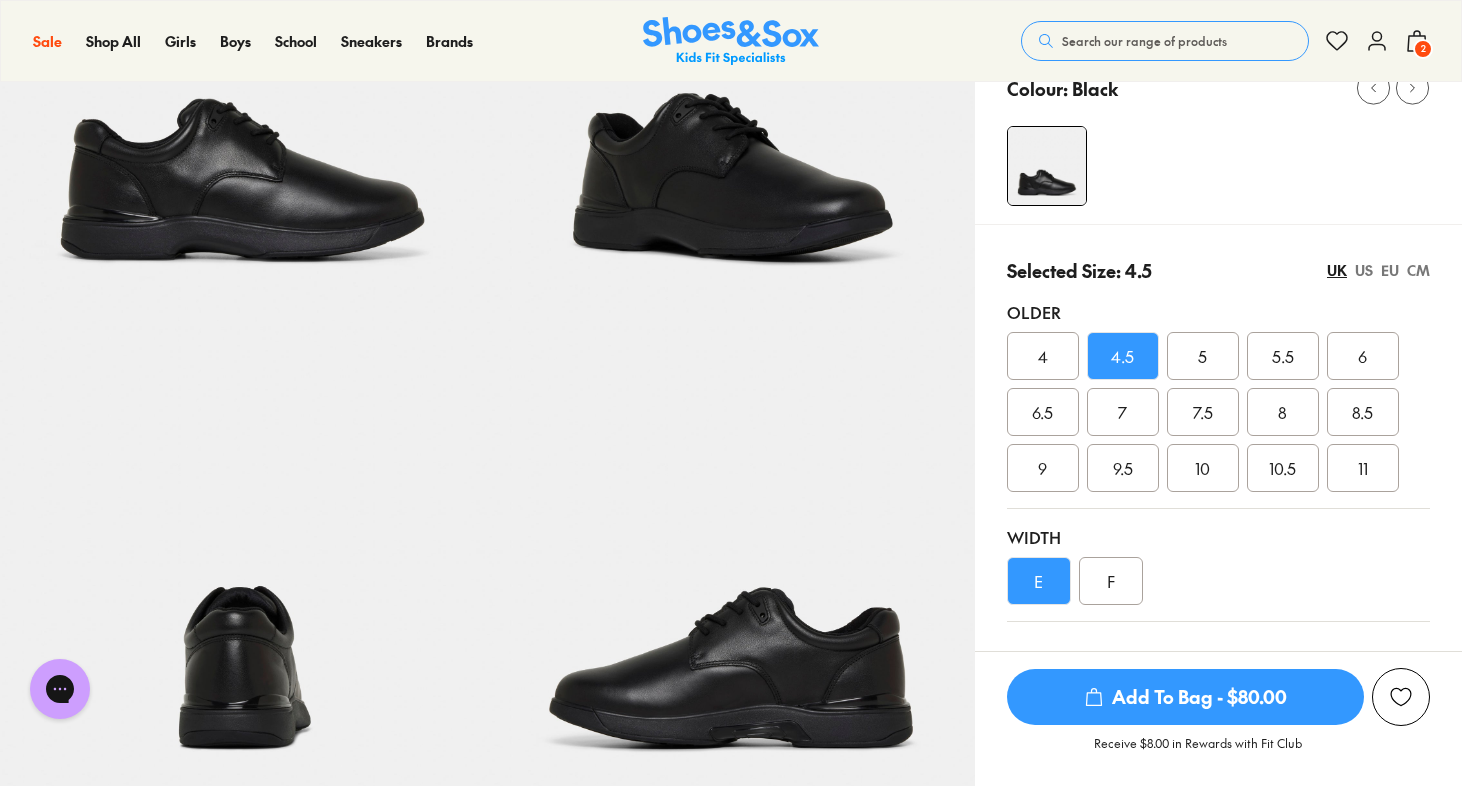 click on "Add To Bag - $80.00" at bounding box center [1185, 697] 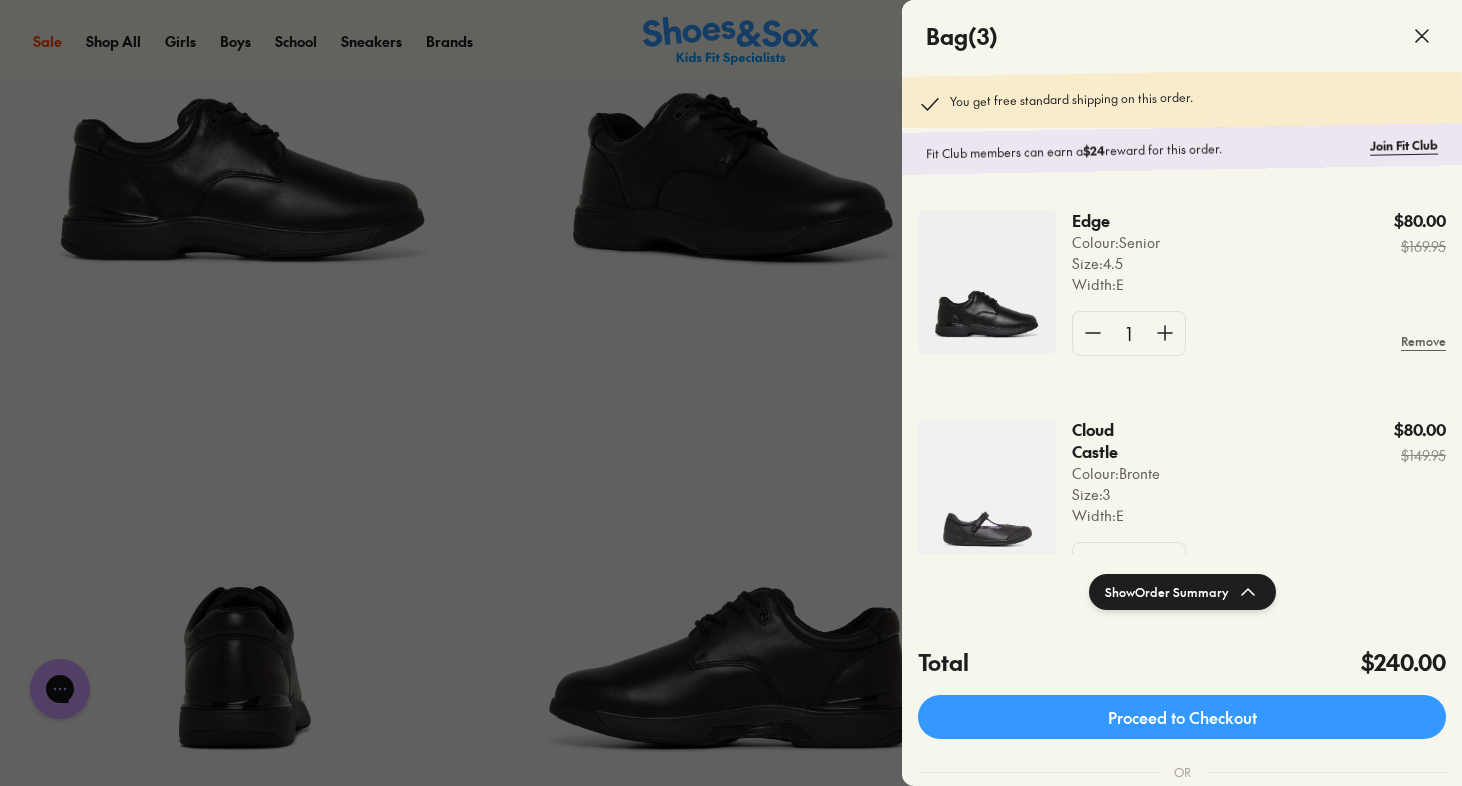 click 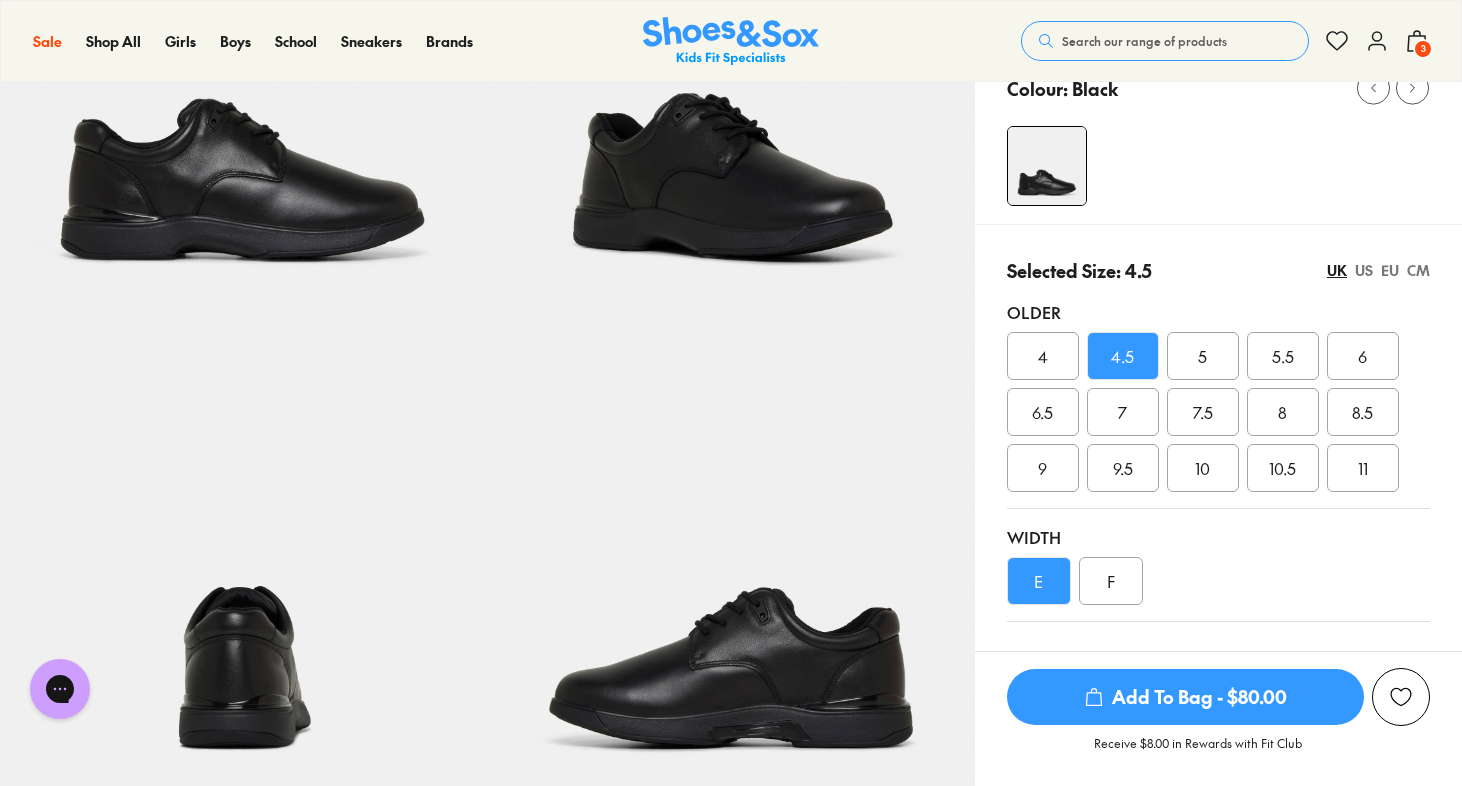 click on "6.5" at bounding box center (1042, 412) 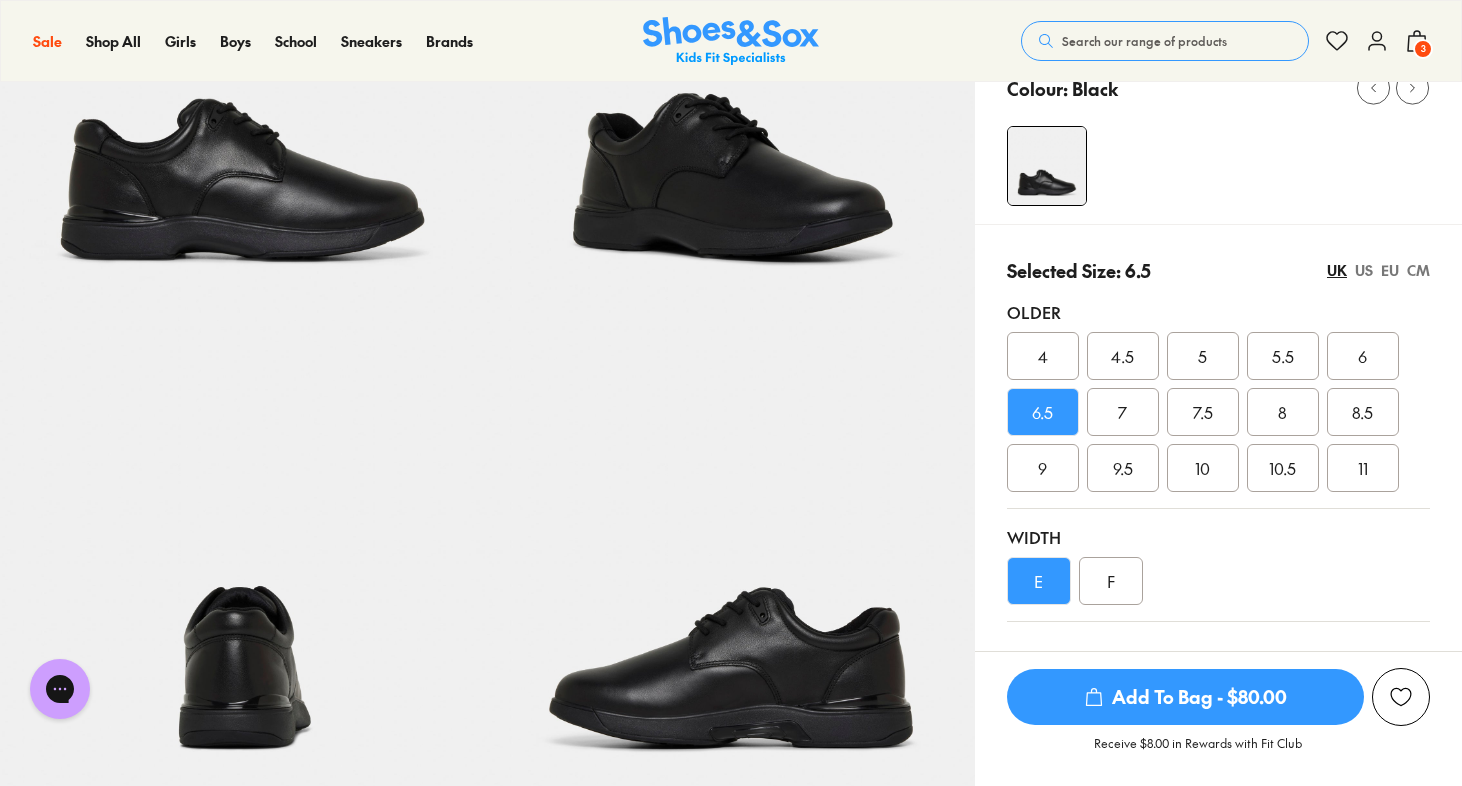 click on "Add To Bag - $80.00" at bounding box center [1185, 697] 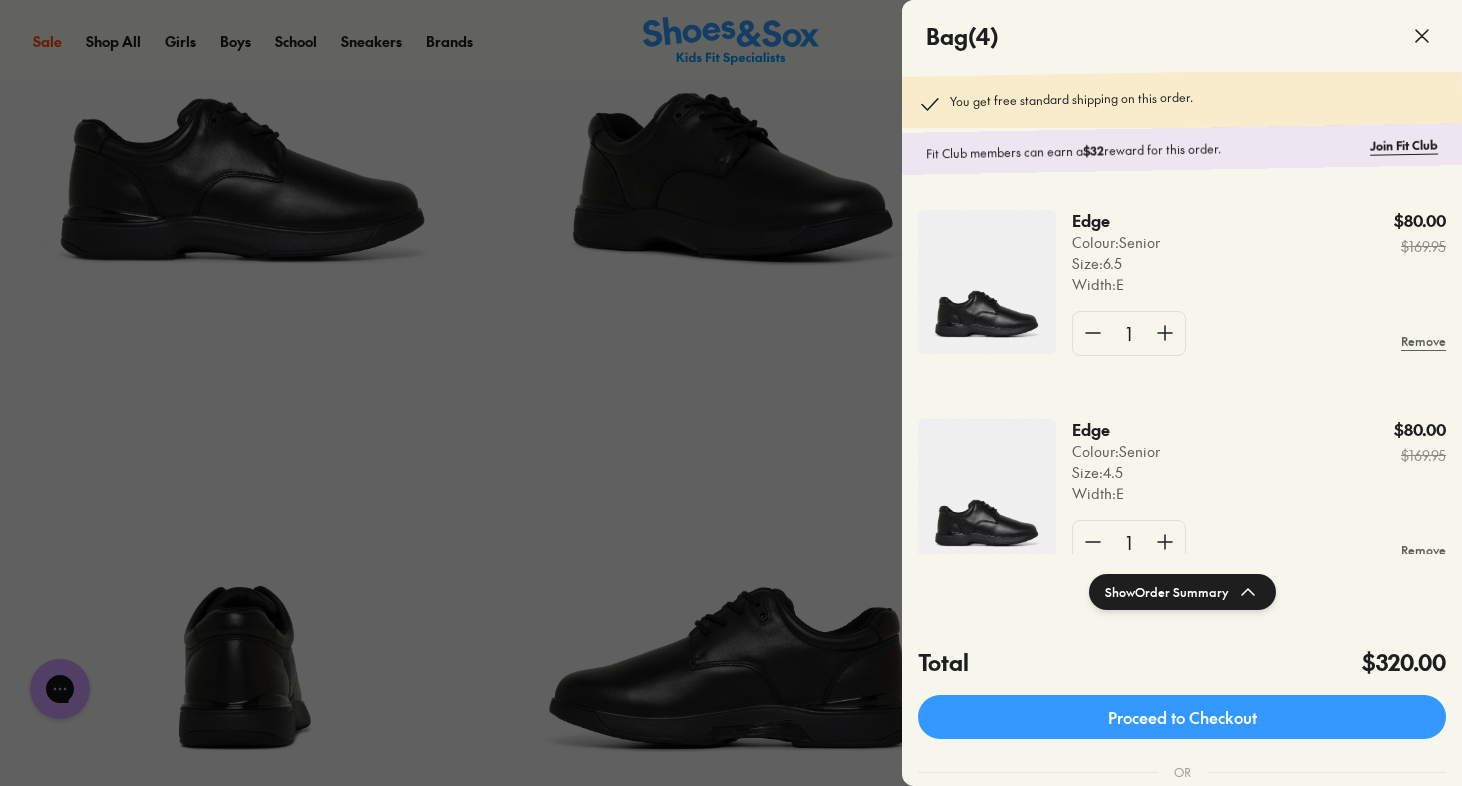 click 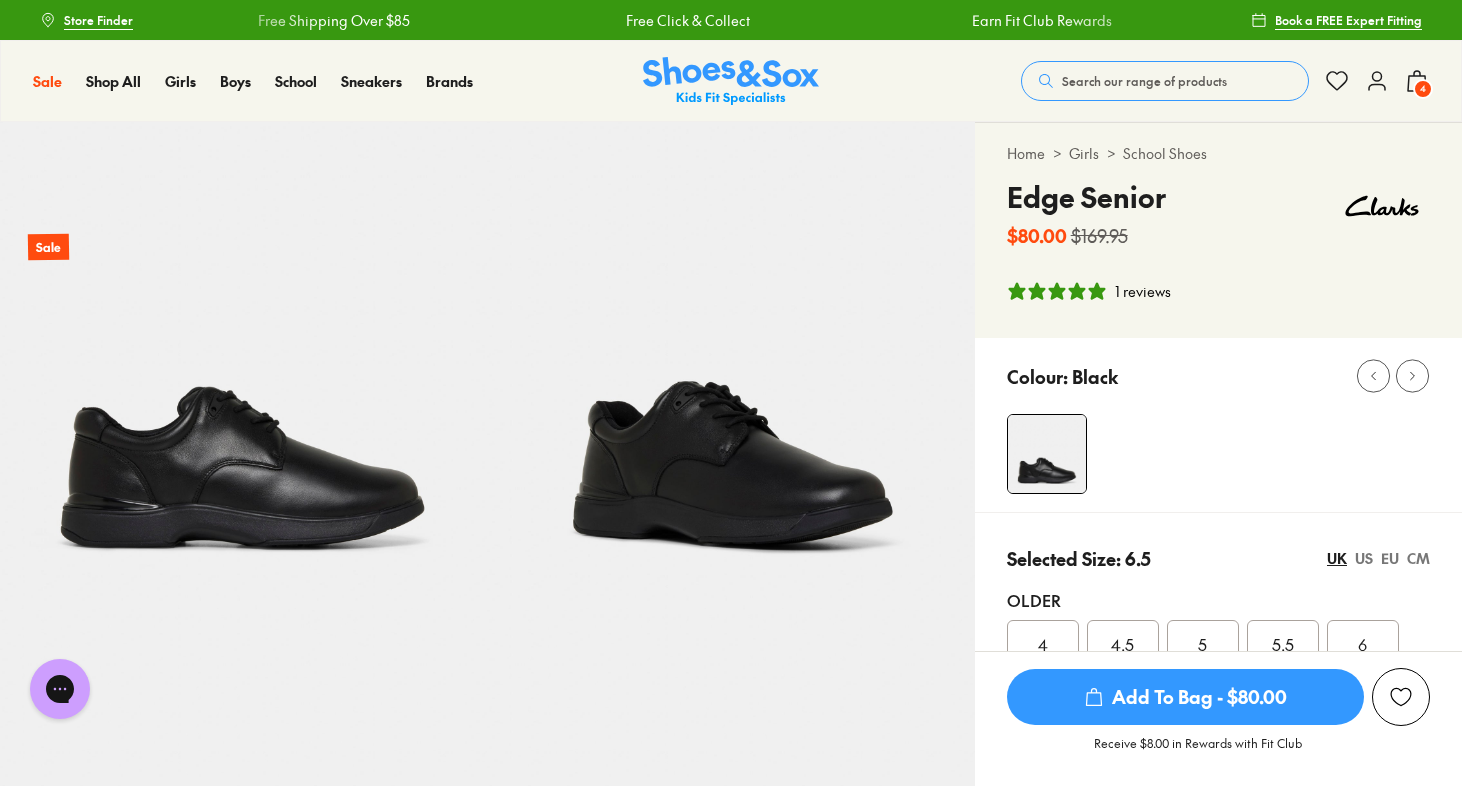 scroll, scrollTop: 0, scrollLeft: 0, axis: both 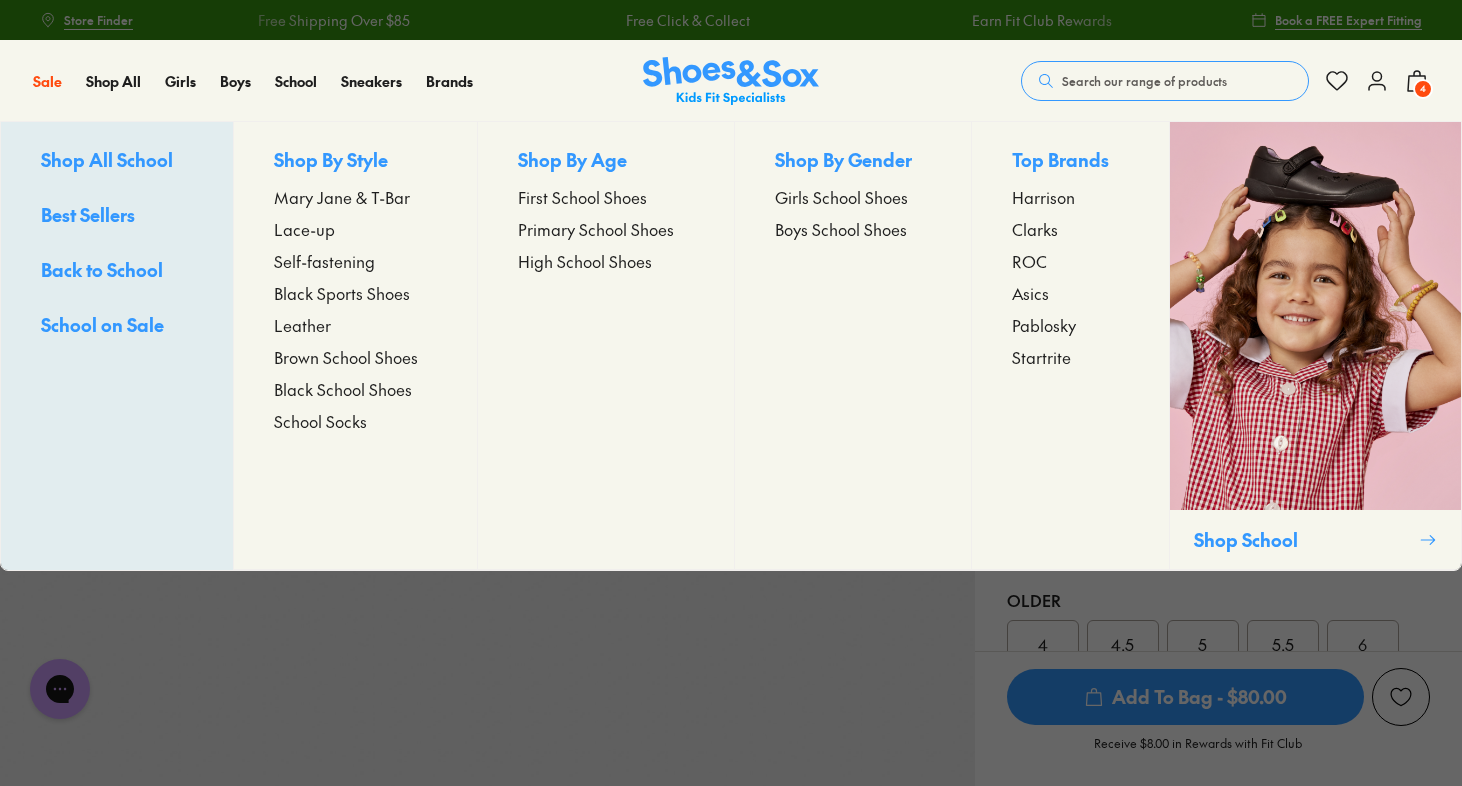 click on "Asics" at bounding box center (1030, 293) 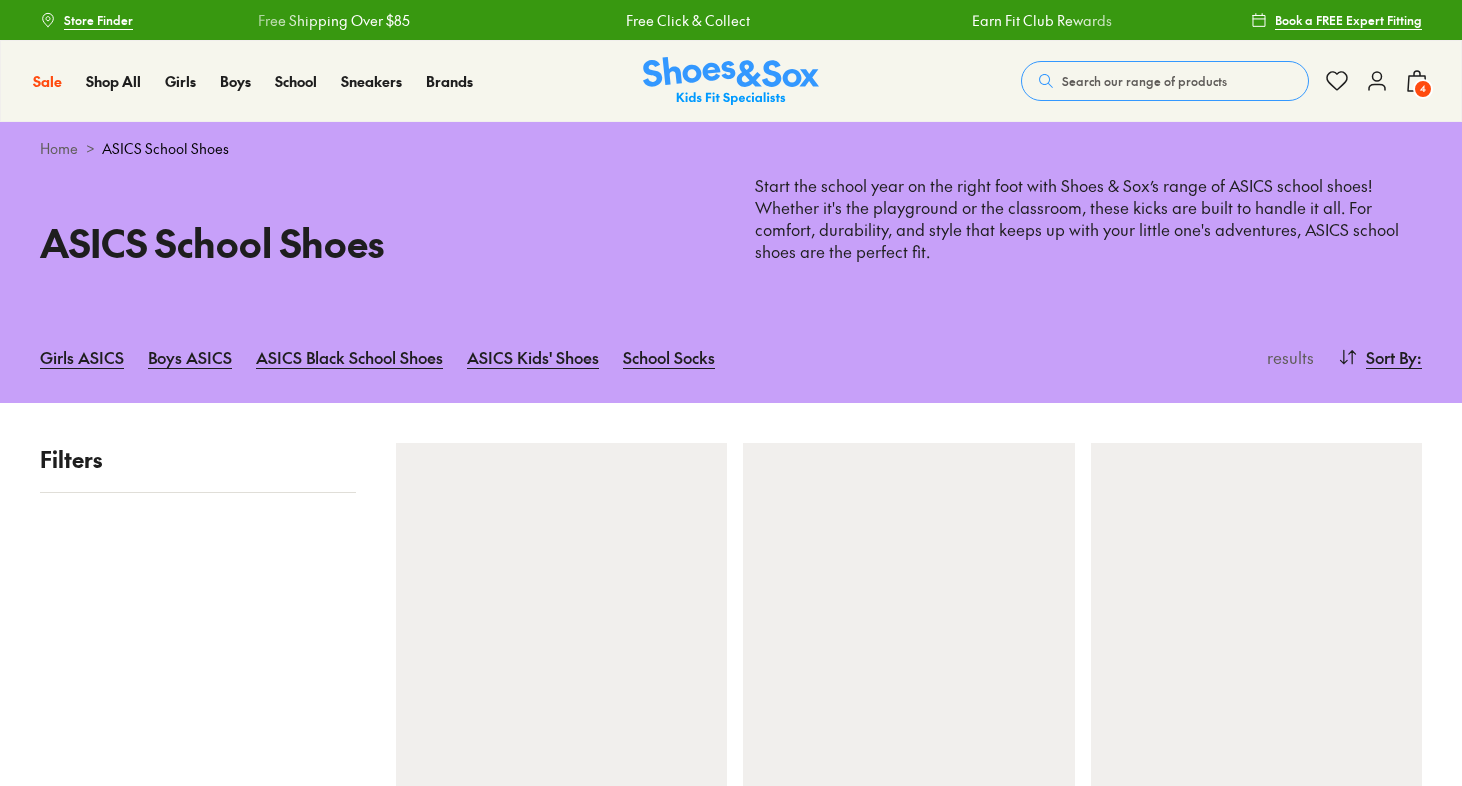 scroll, scrollTop: 0, scrollLeft: 0, axis: both 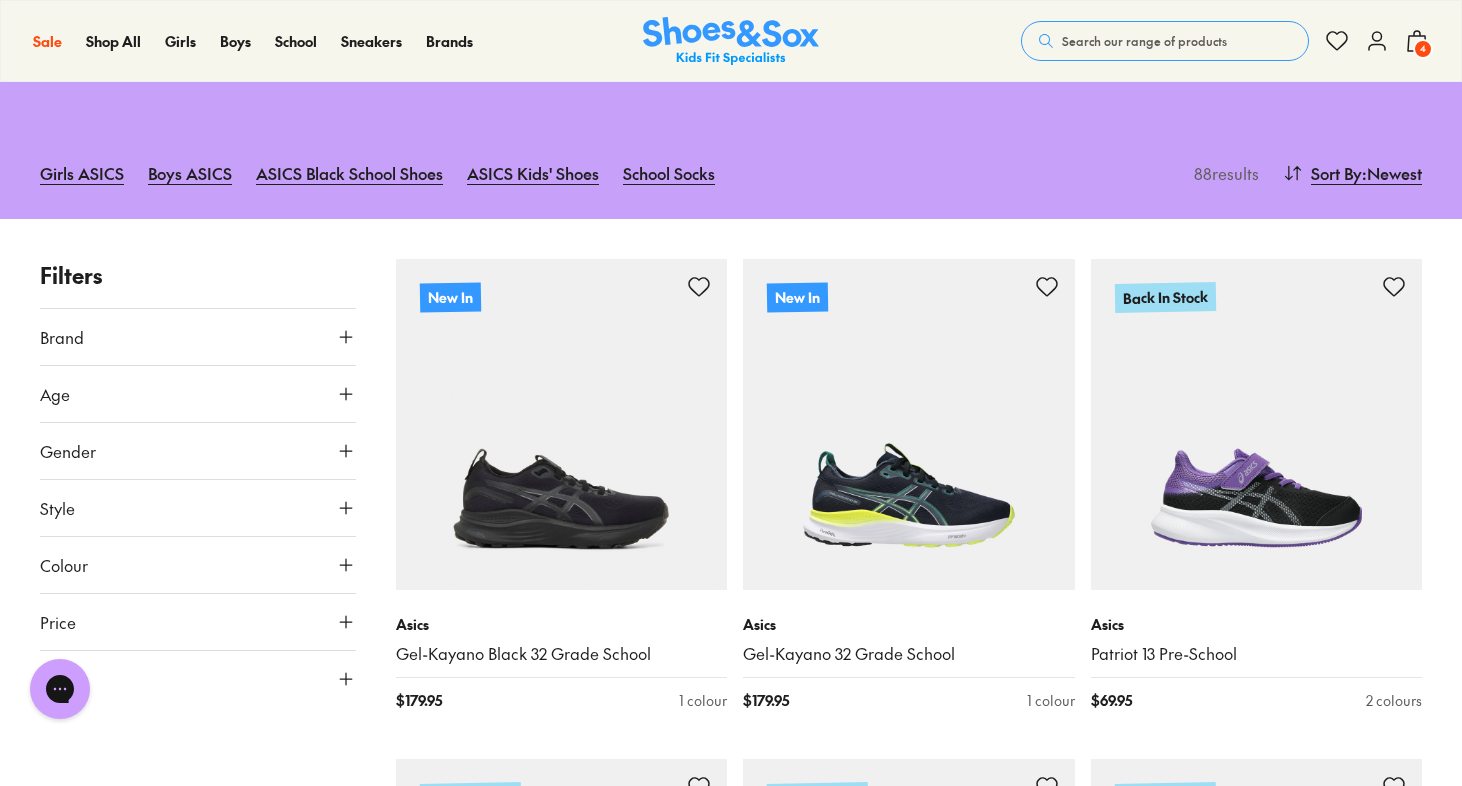 click 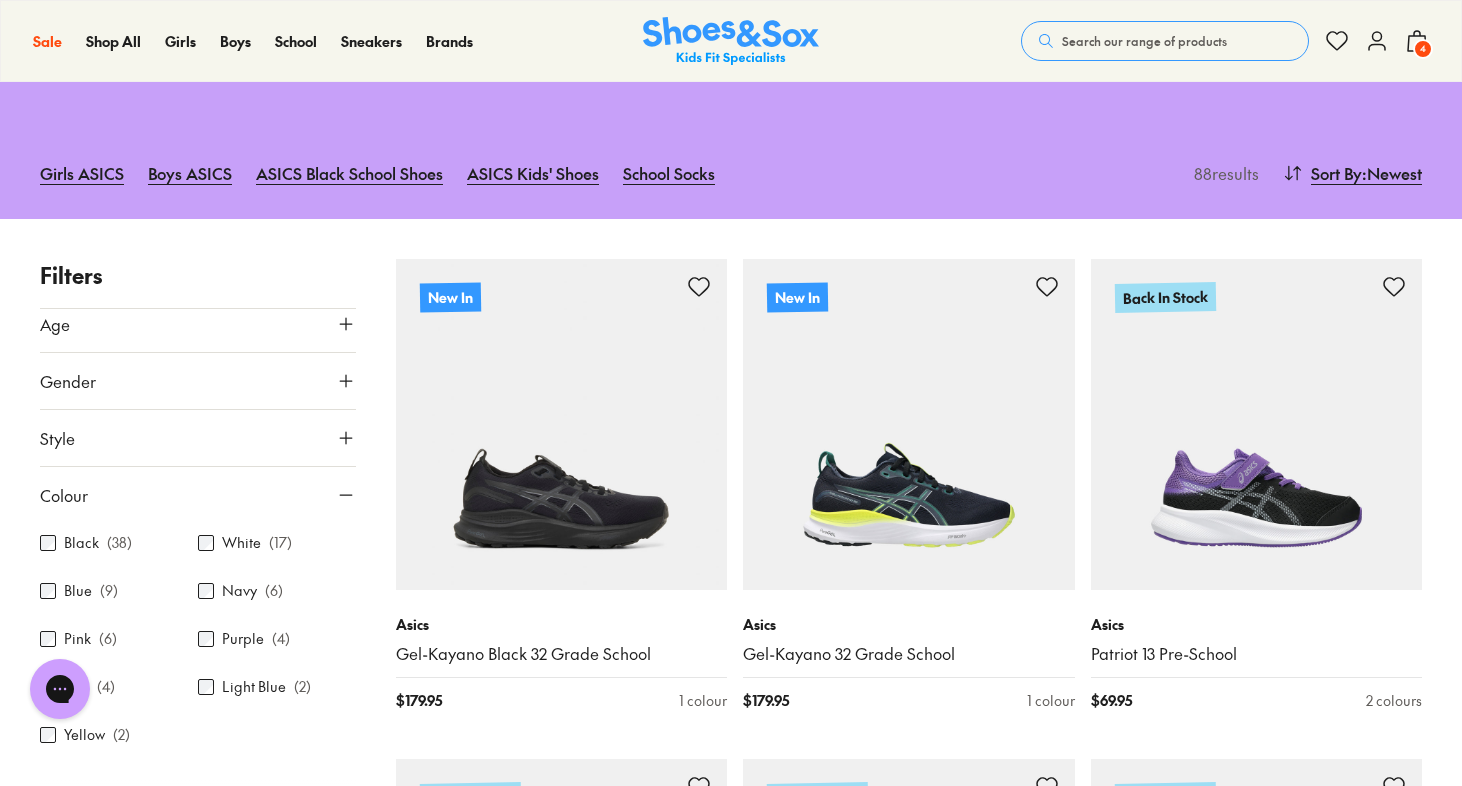 scroll, scrollTop: 70, scrollLeft: 0, axis: vertical 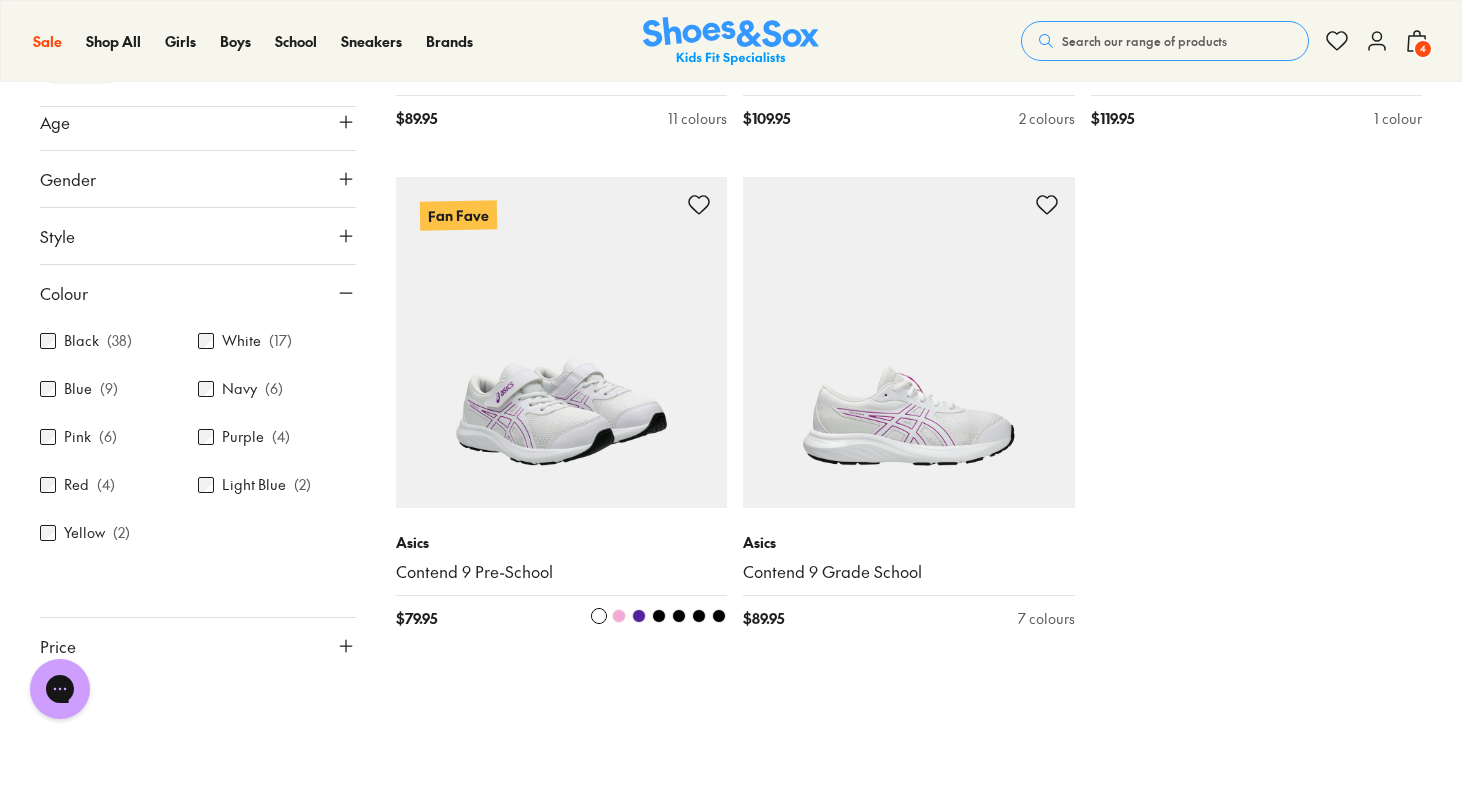 click at bounding box center [562, 343] 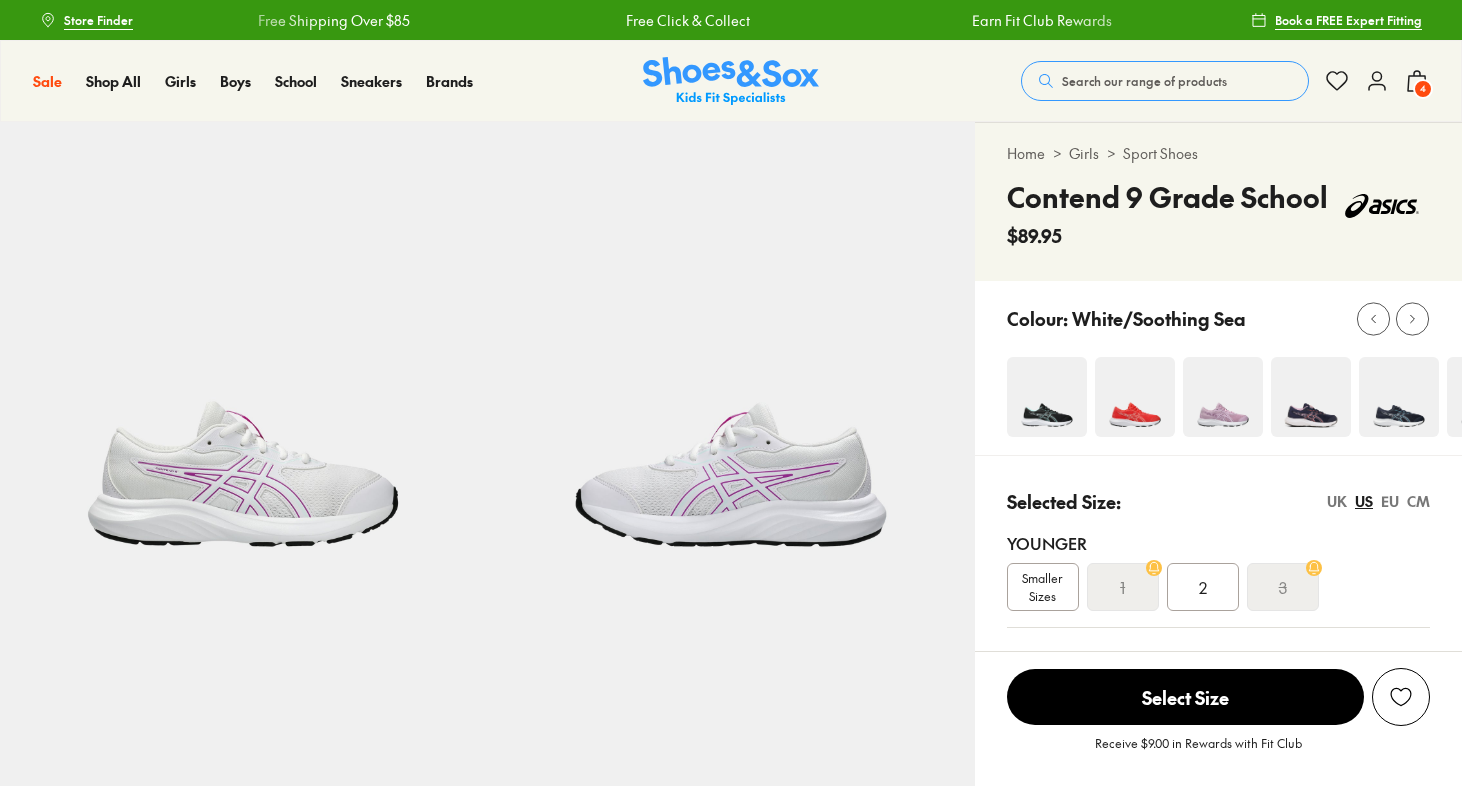scroll, scrollTop: 238, scrollLeft: 0, axis: vertical 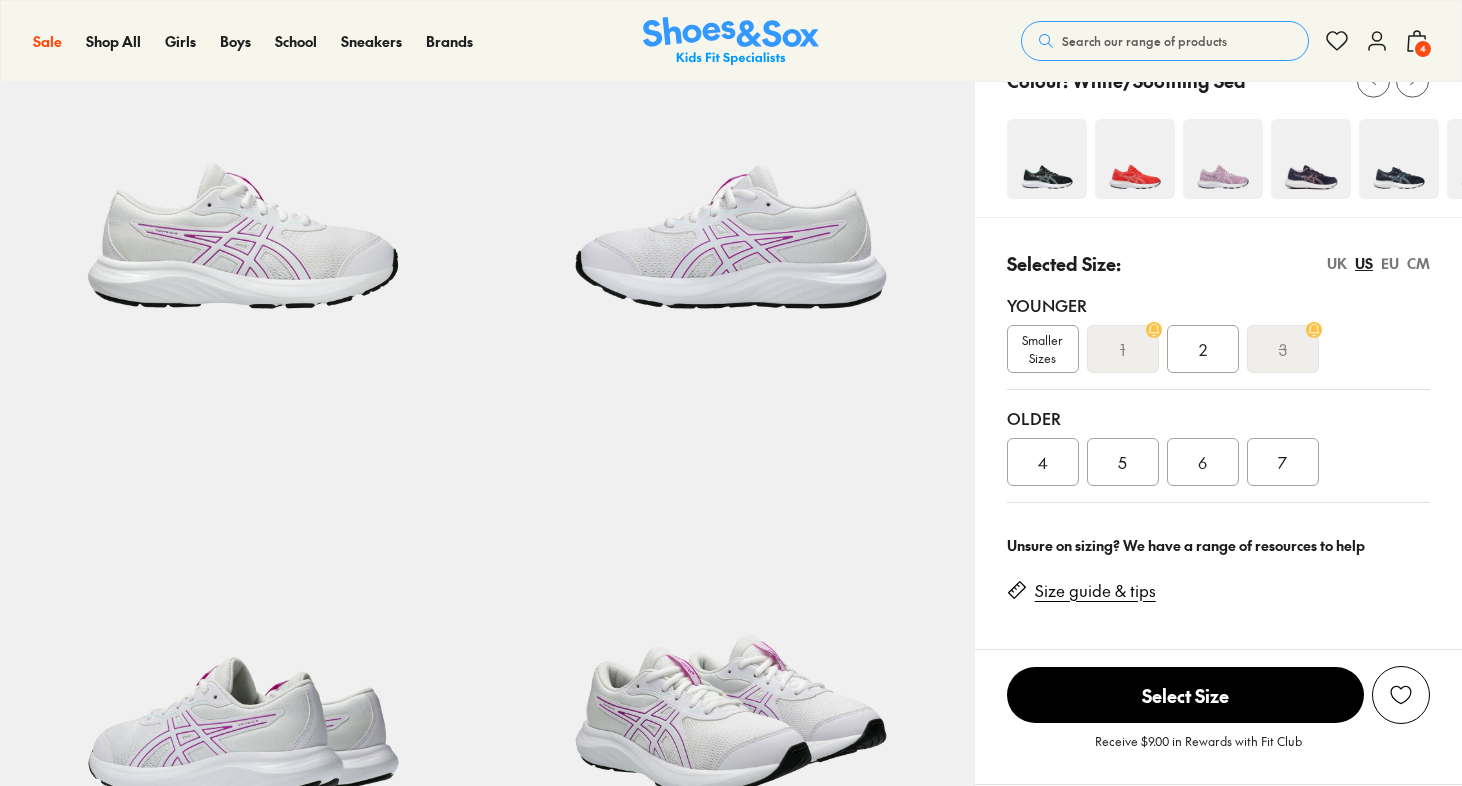 select on "*" 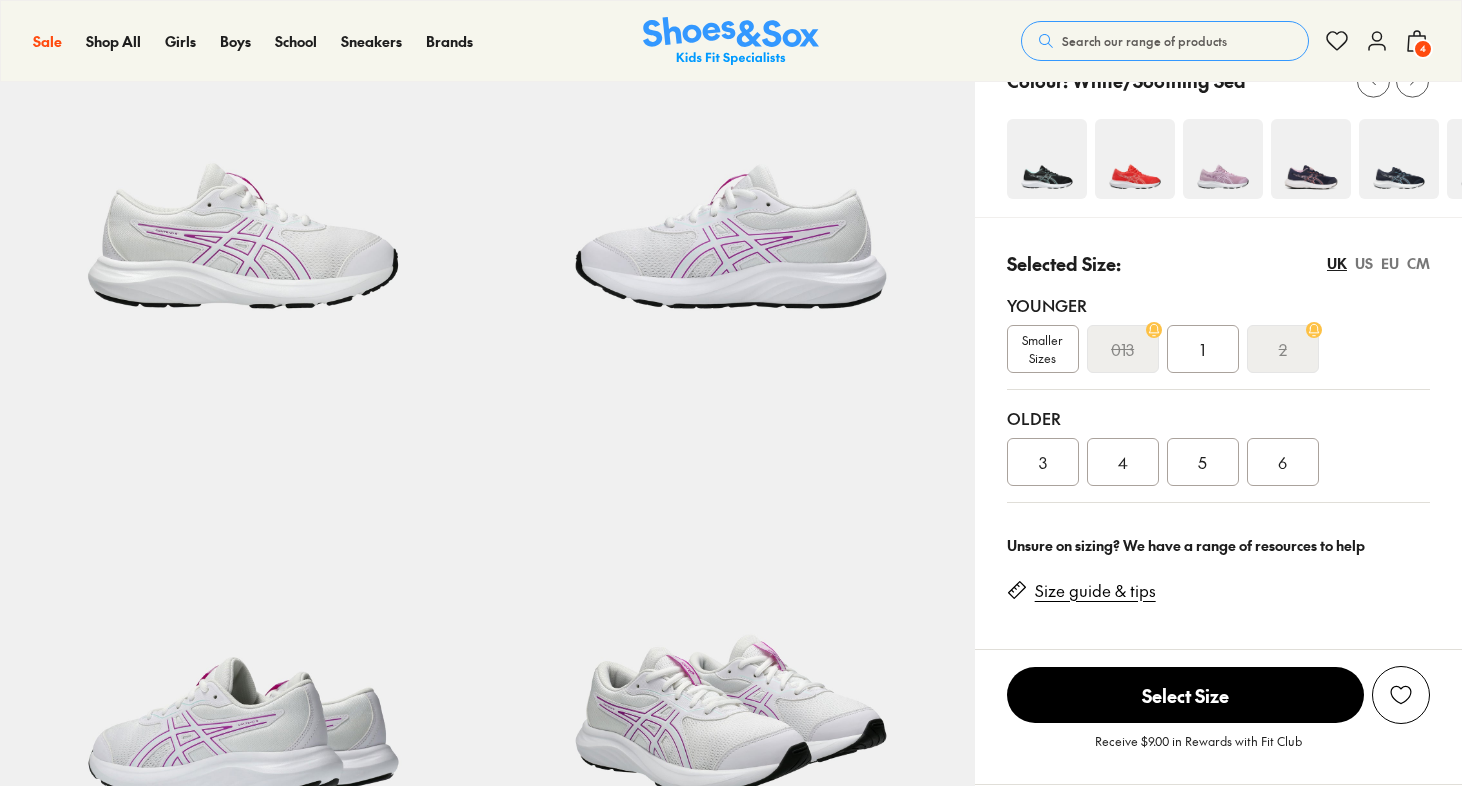 click on "EU" at bounding box center [1390, 263] 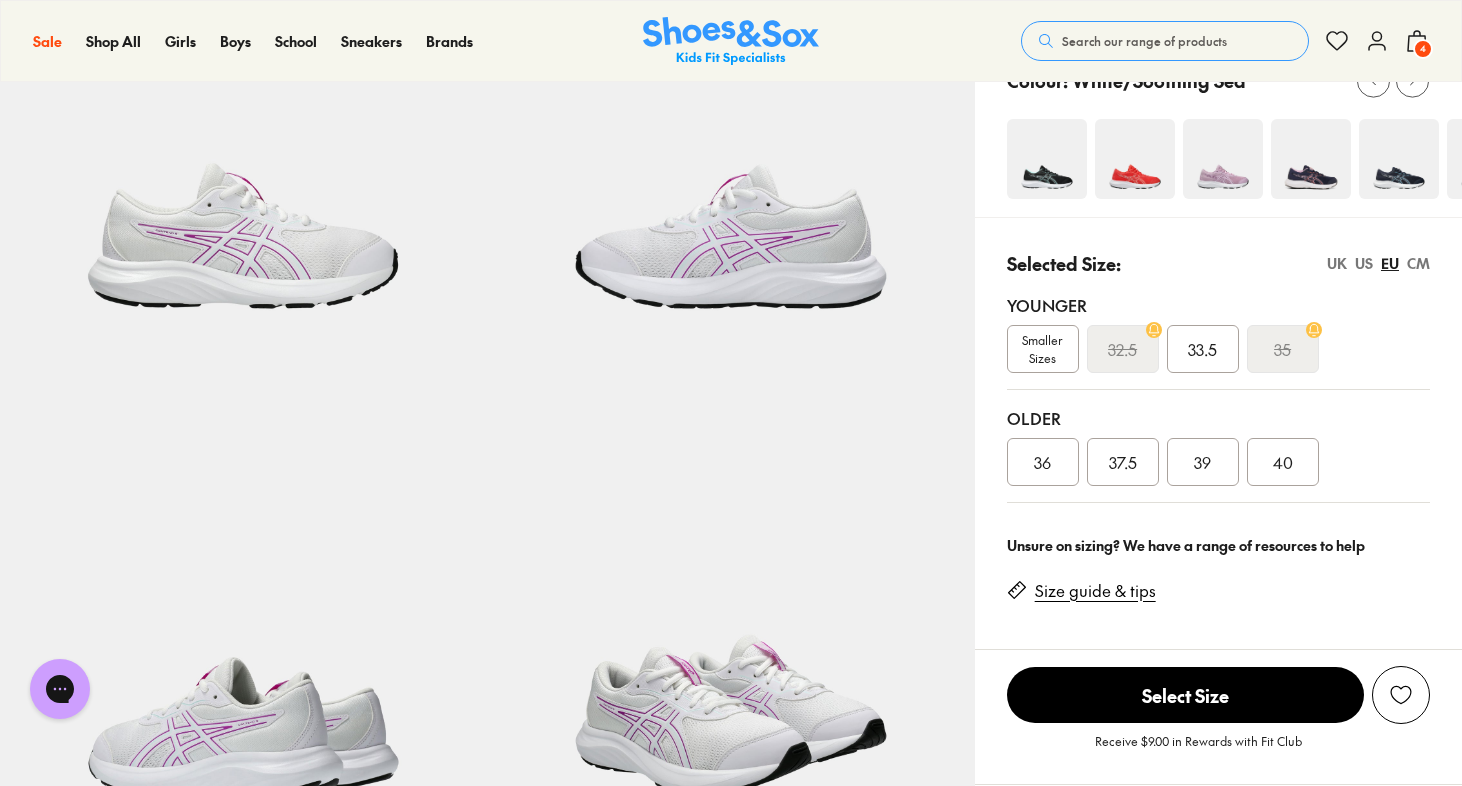 scroll, scrollTop: 0, scrollLeft: 0, axis: both 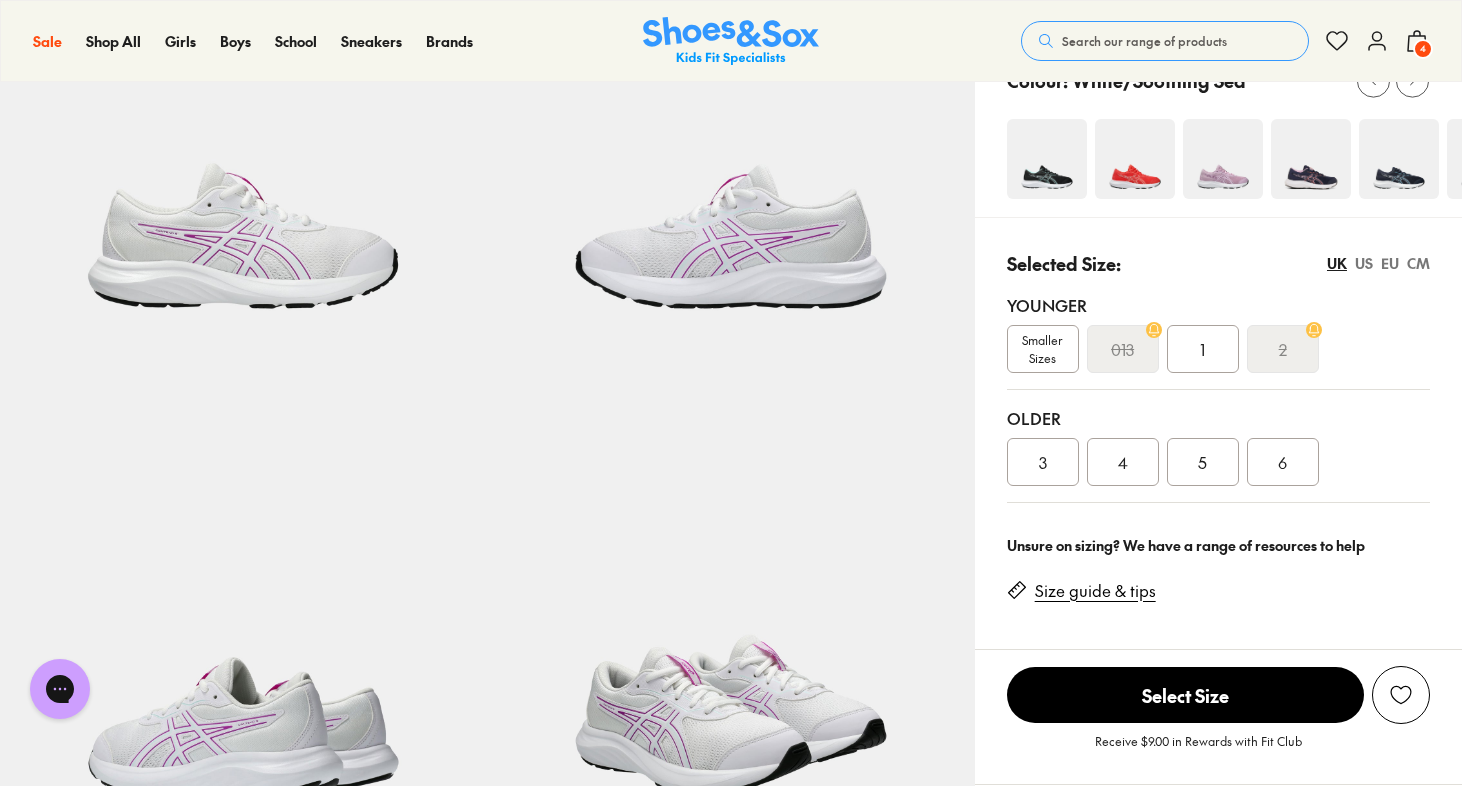click on "UK" at bounding box center (1337, 263) 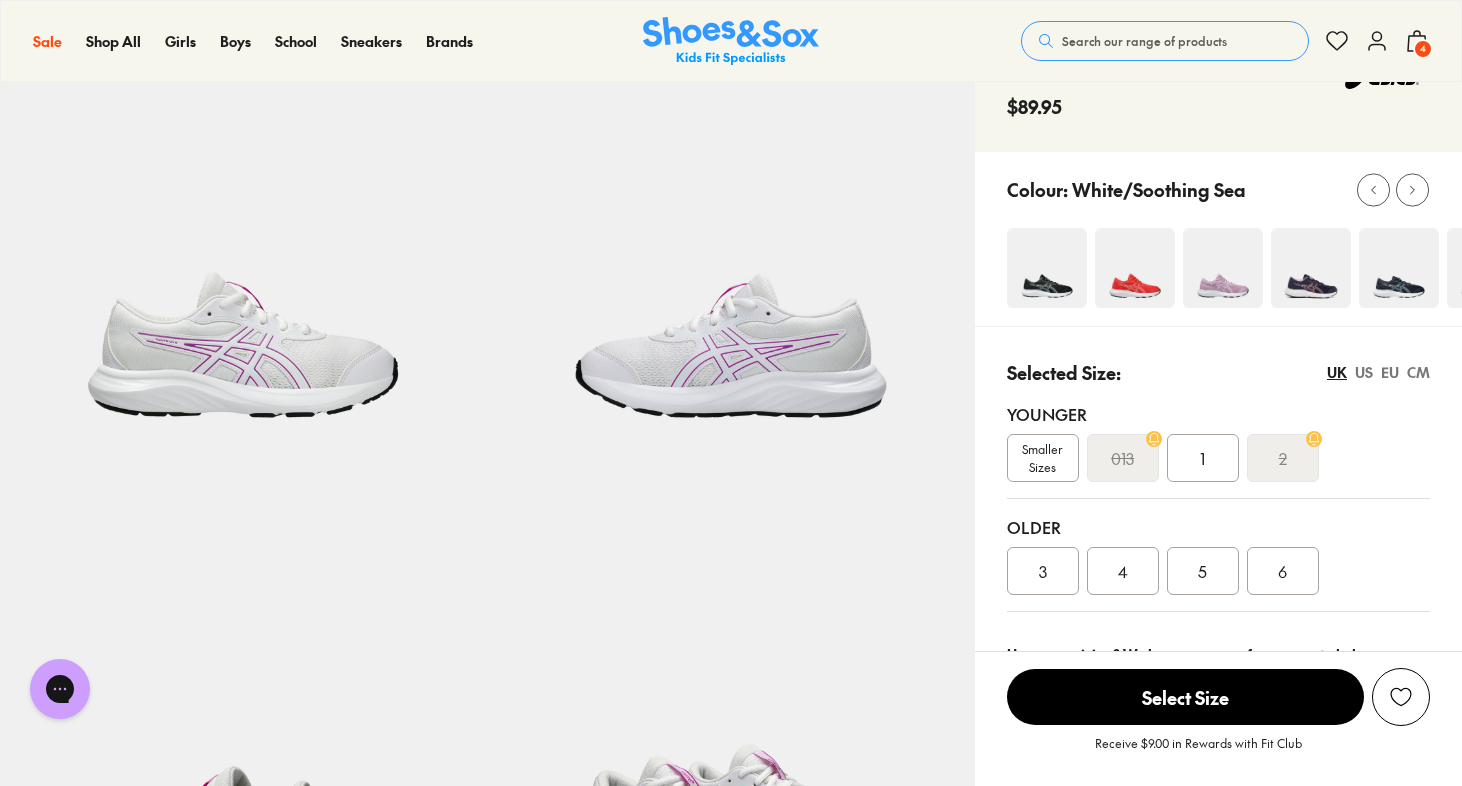 scroll, scrollTop: 127, scrollLeft: 0, axis: vertical 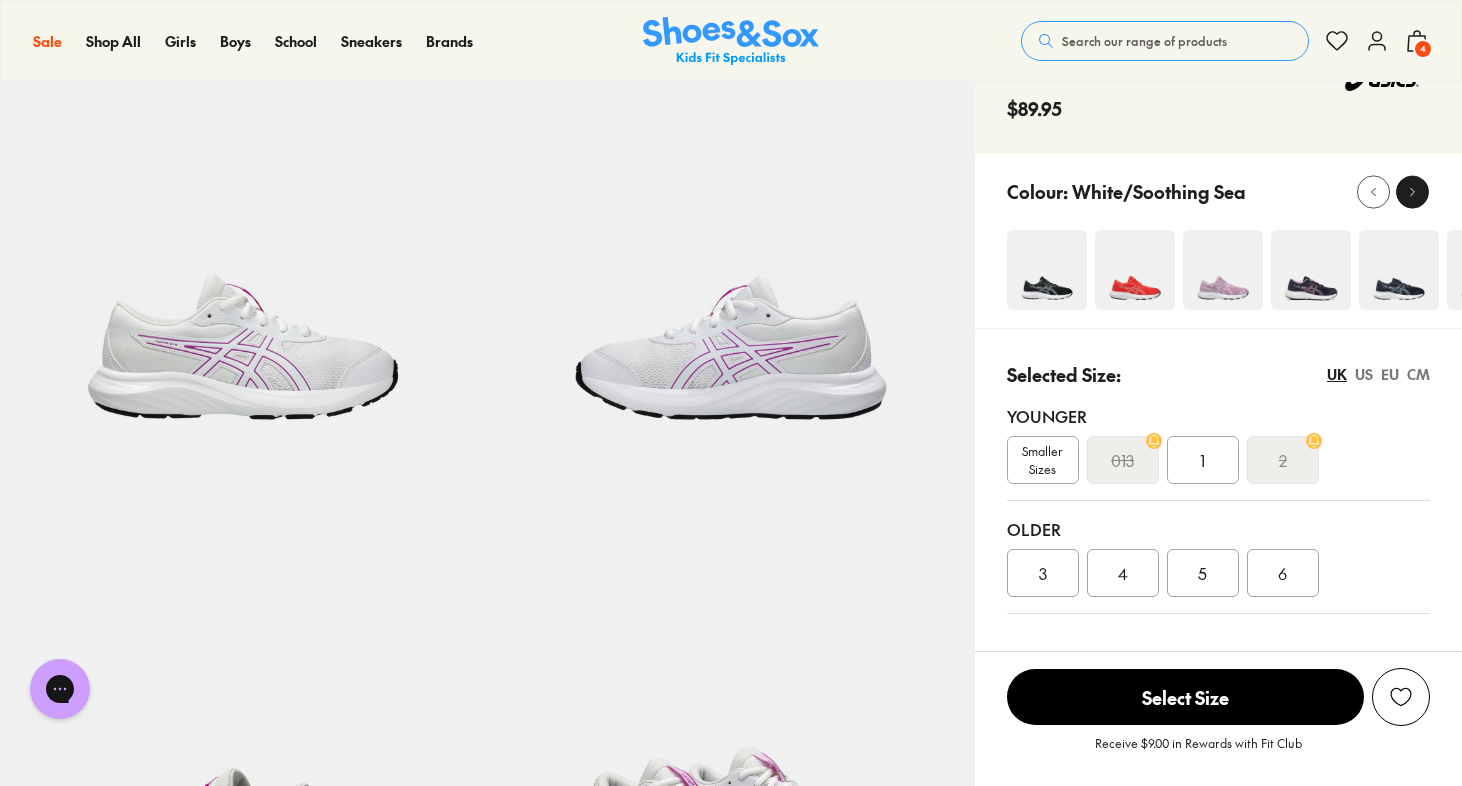 click at bounding box center (1412, 191) 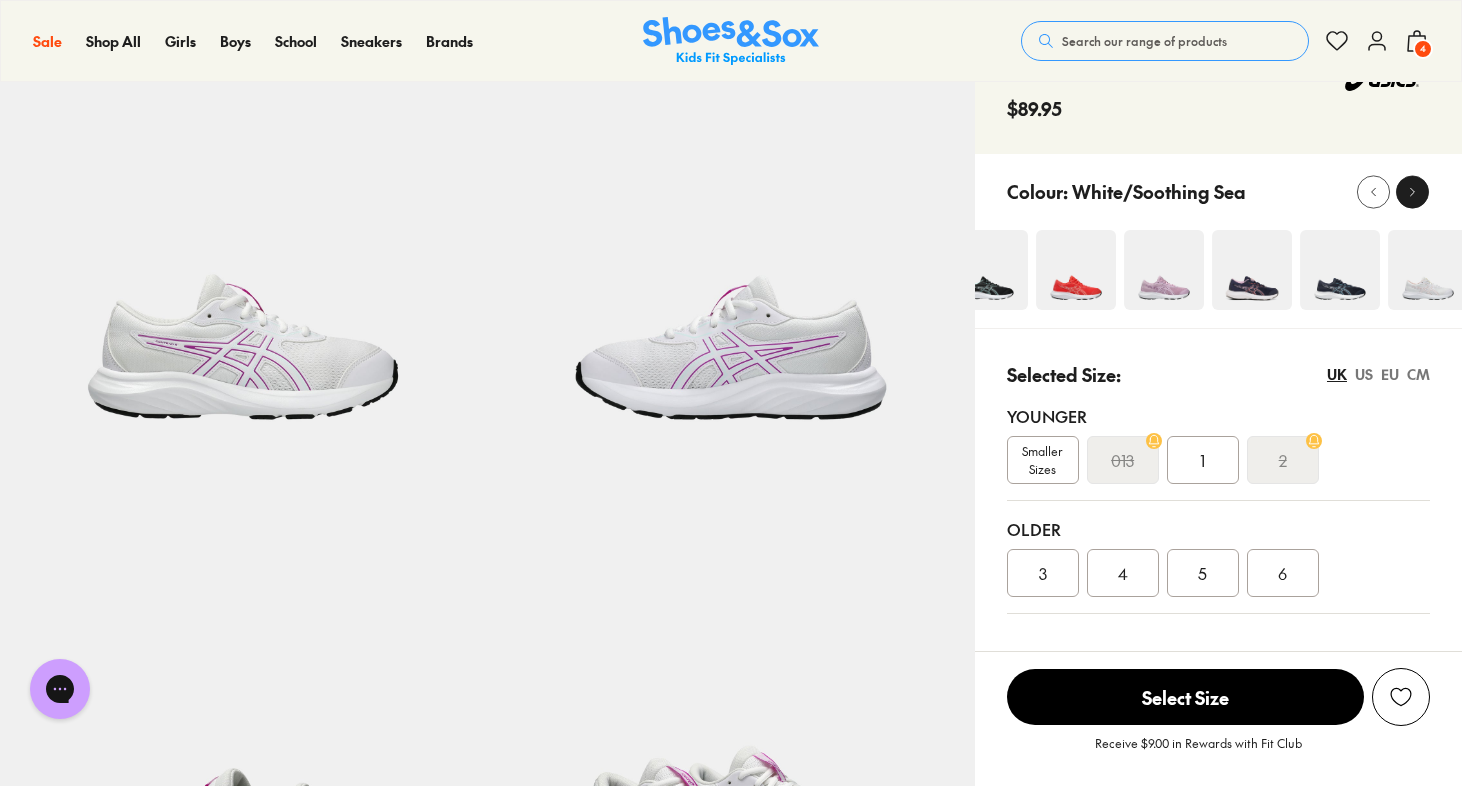 click at bounding box center (1412, 191) 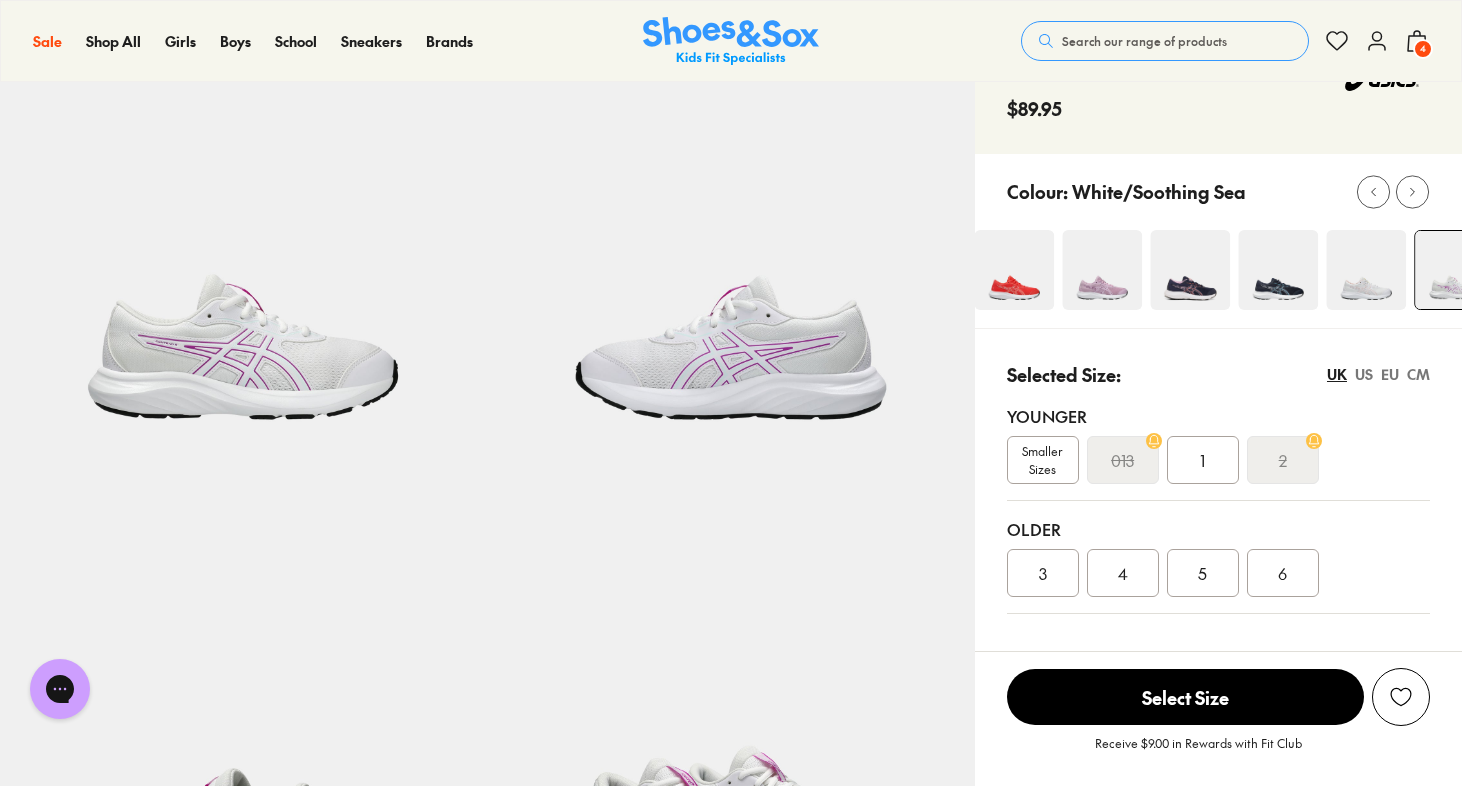 click at bounding box center (1366, 270) 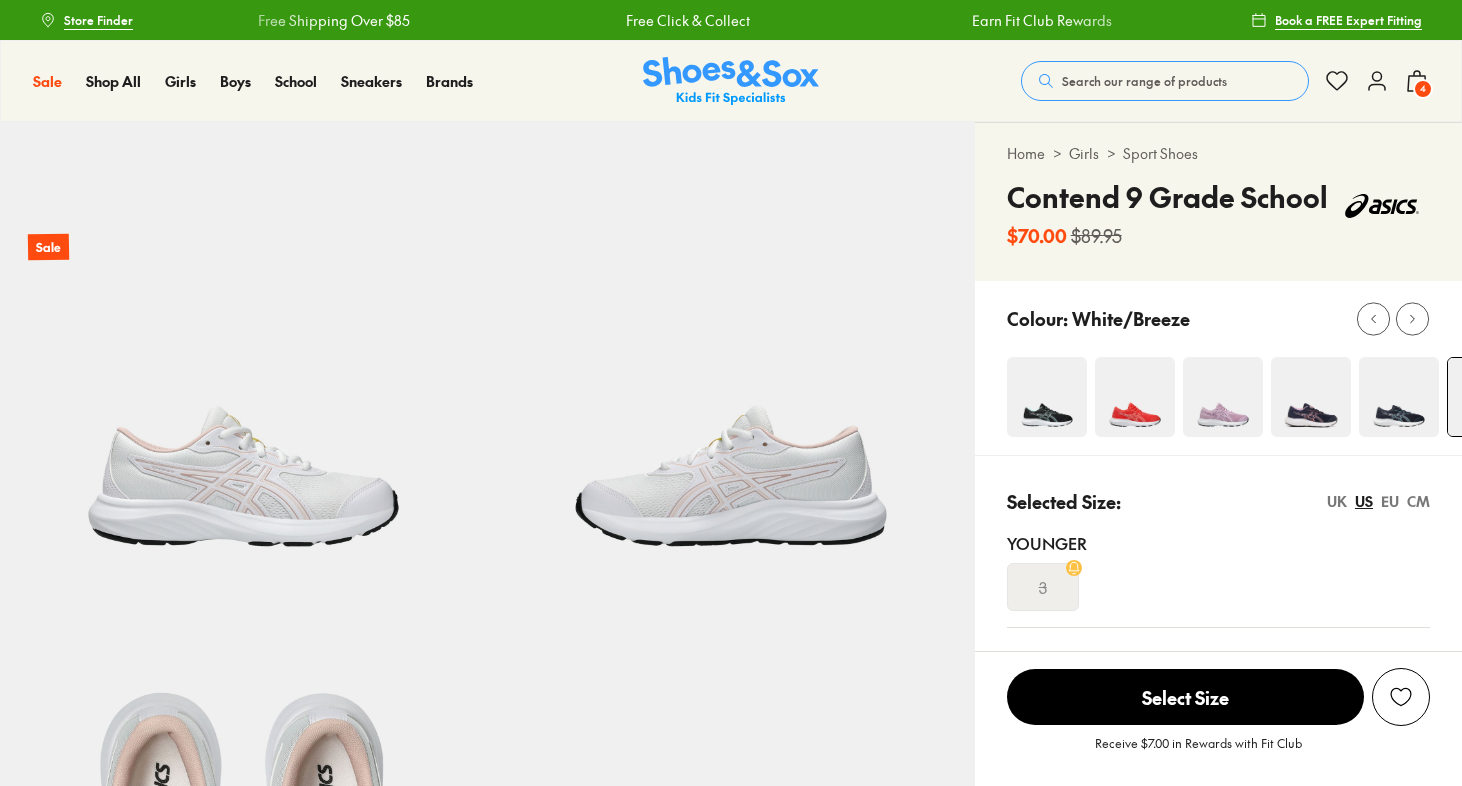 scroll, scrollTop: 0, scrollLeft: 0, axis: both 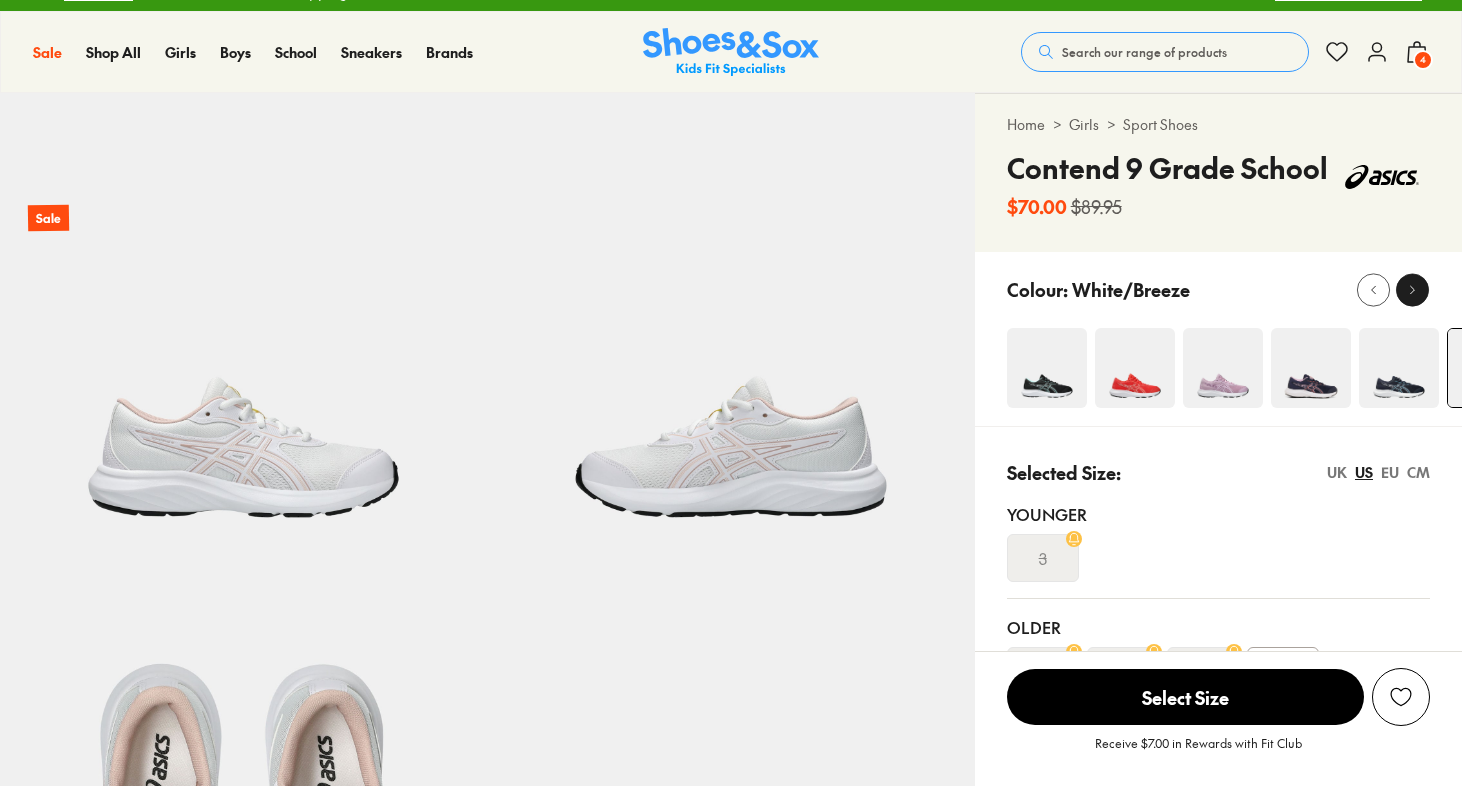 click 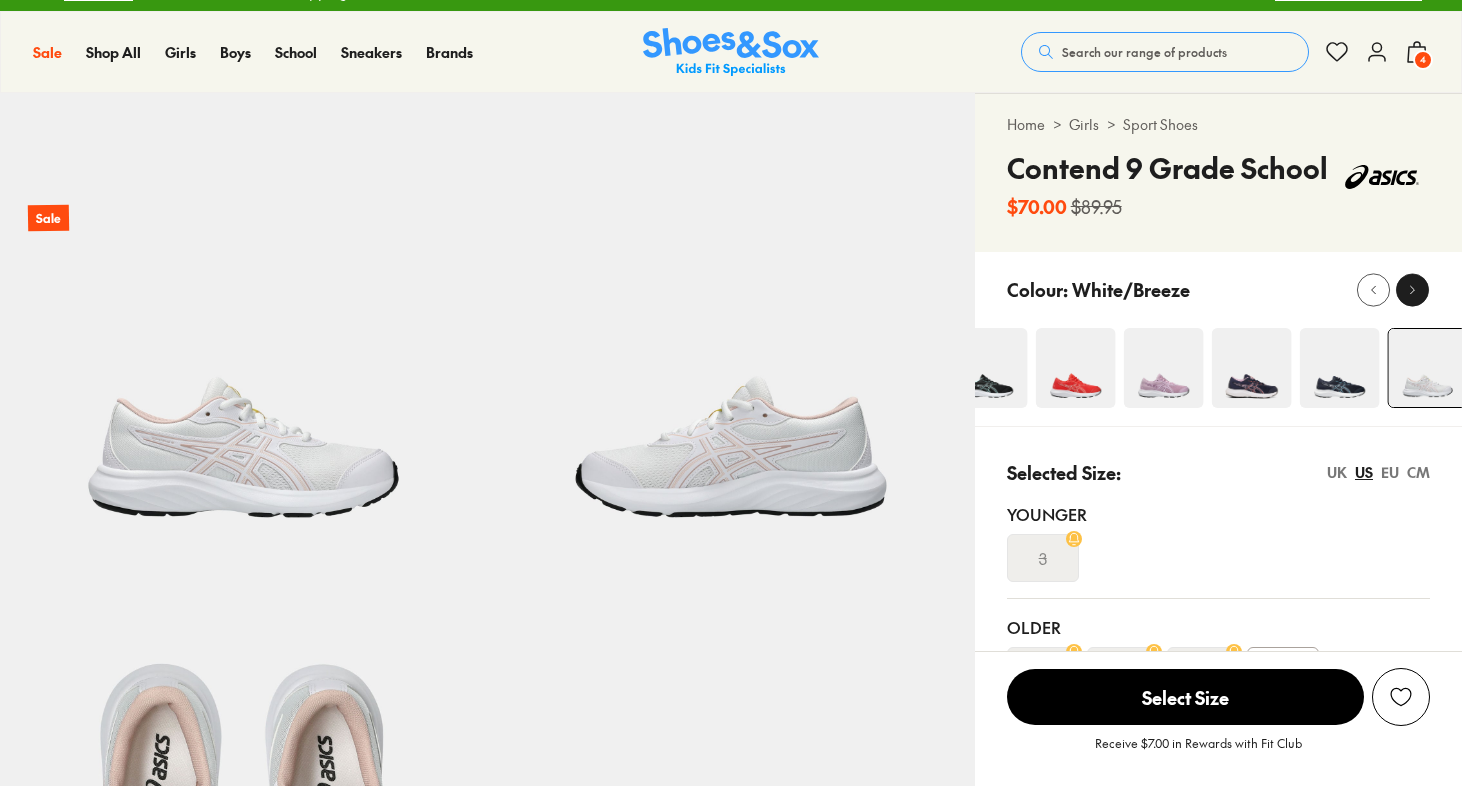 click 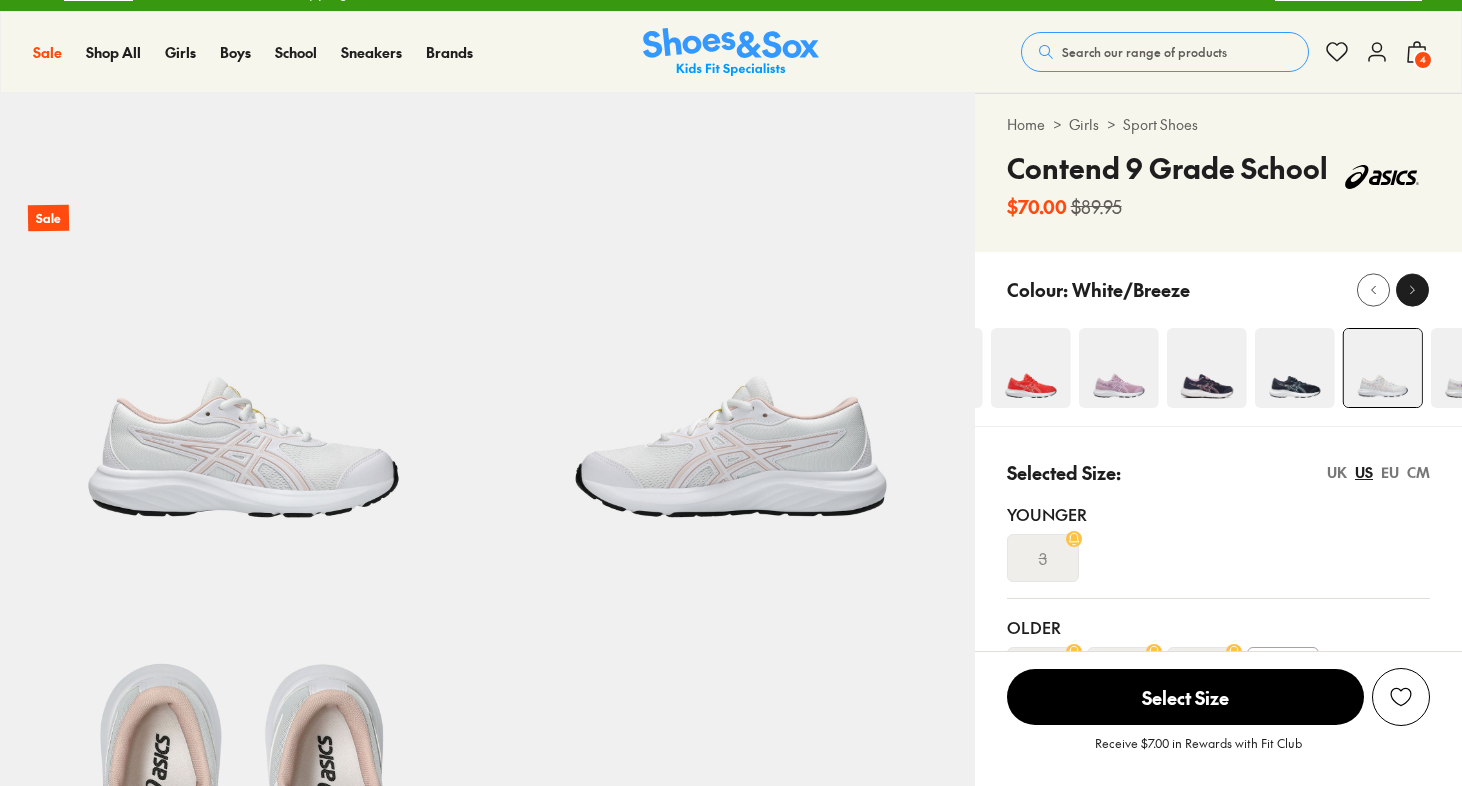 click 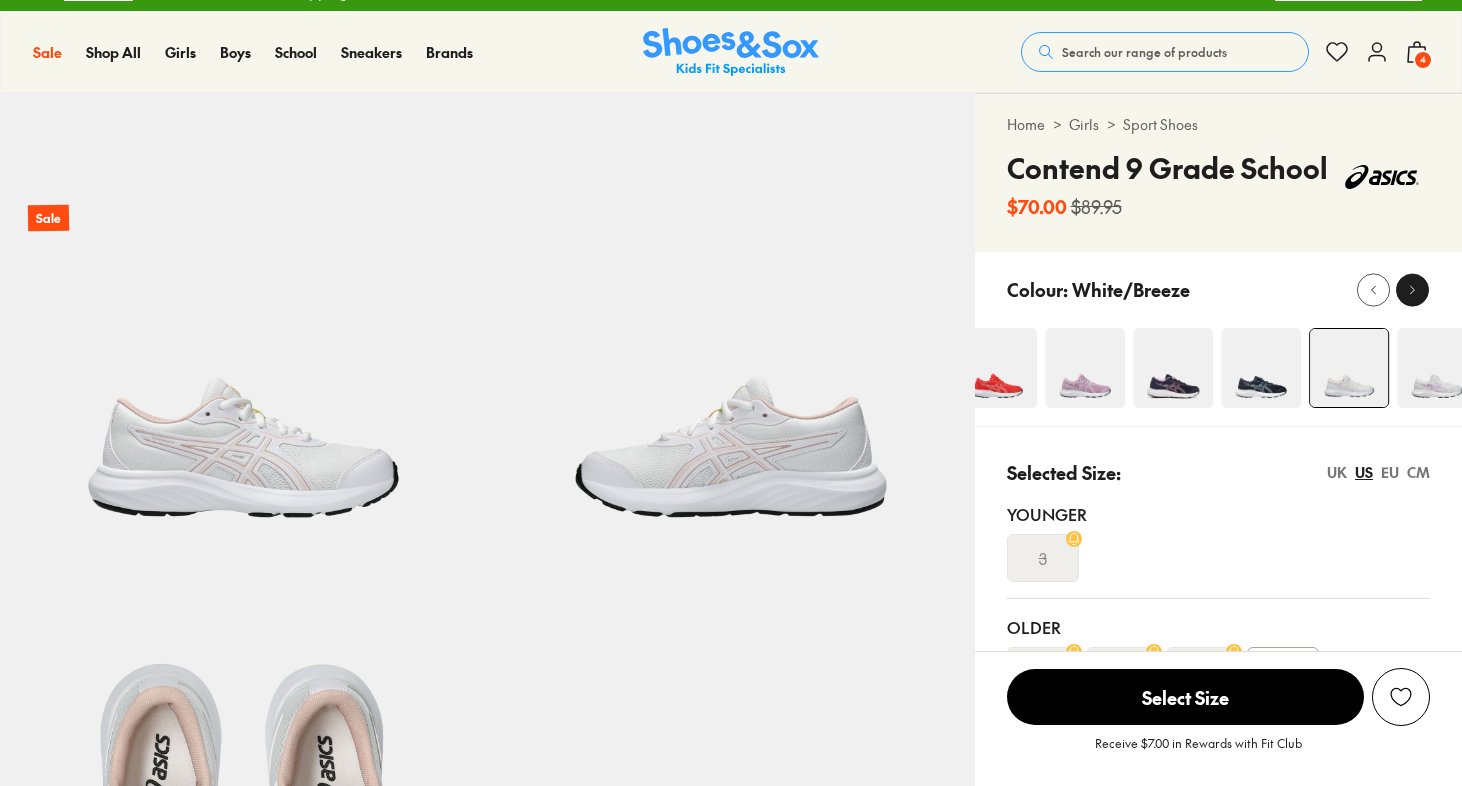 select on "*" 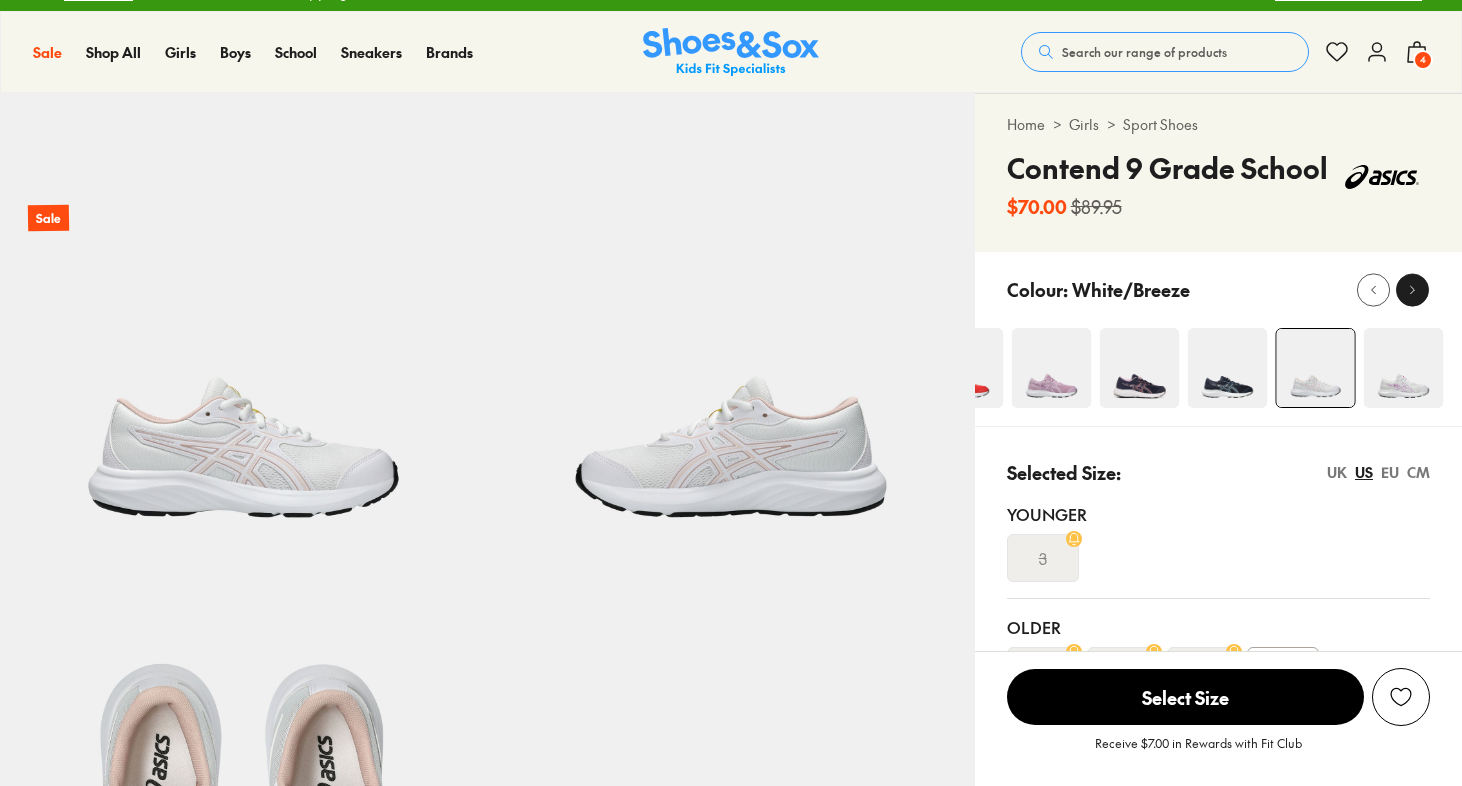 click 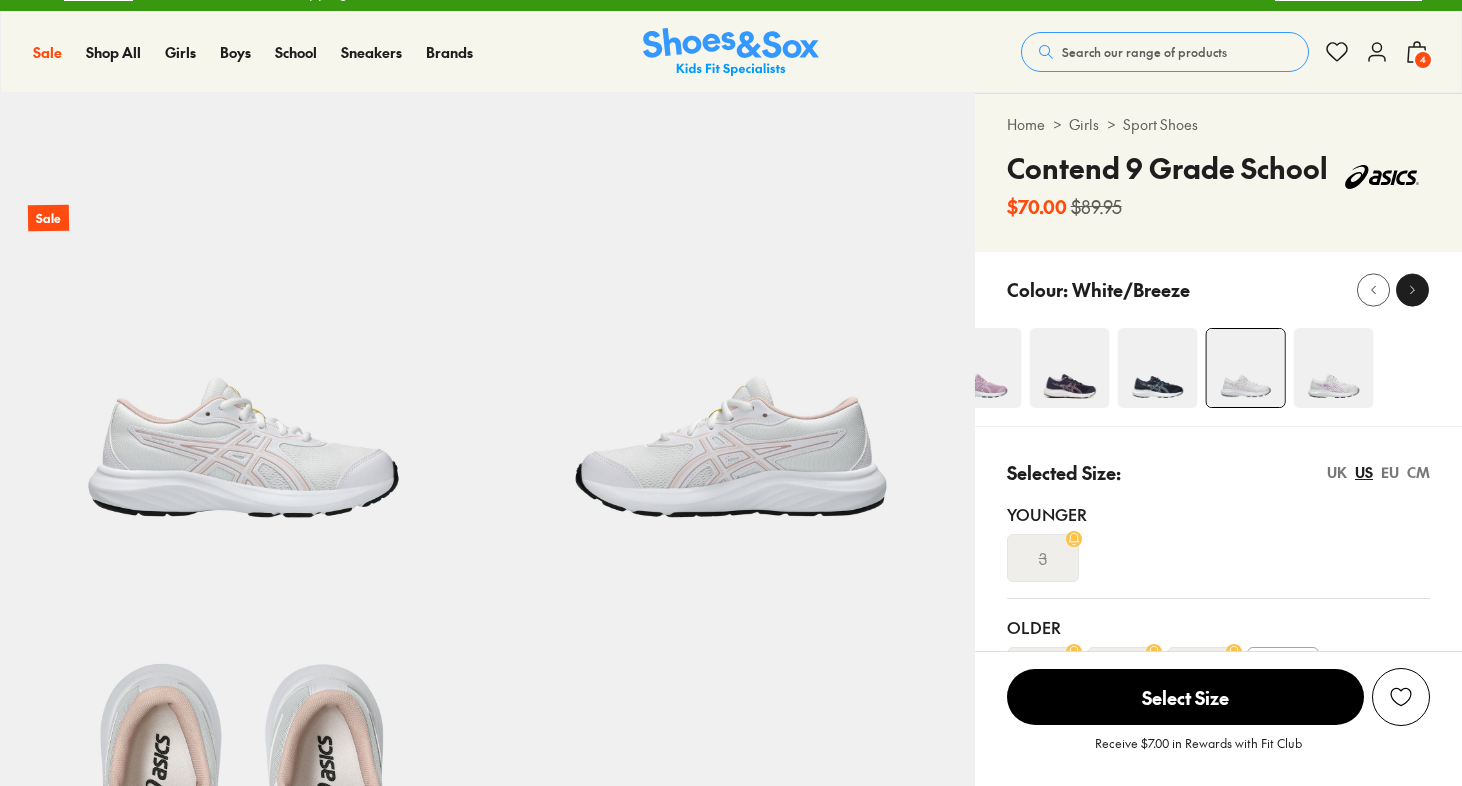 click 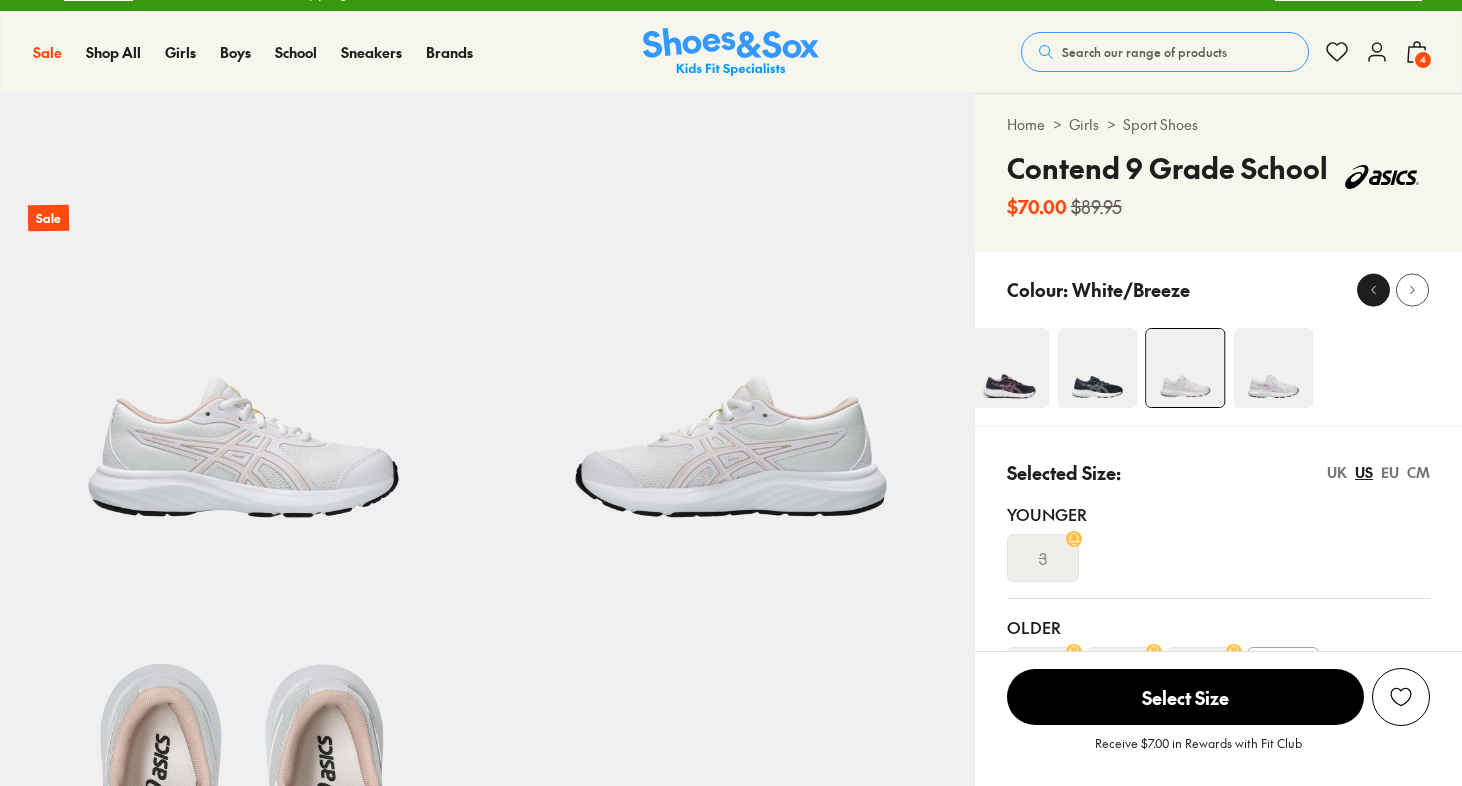 click at bounding box center (1373, 289) 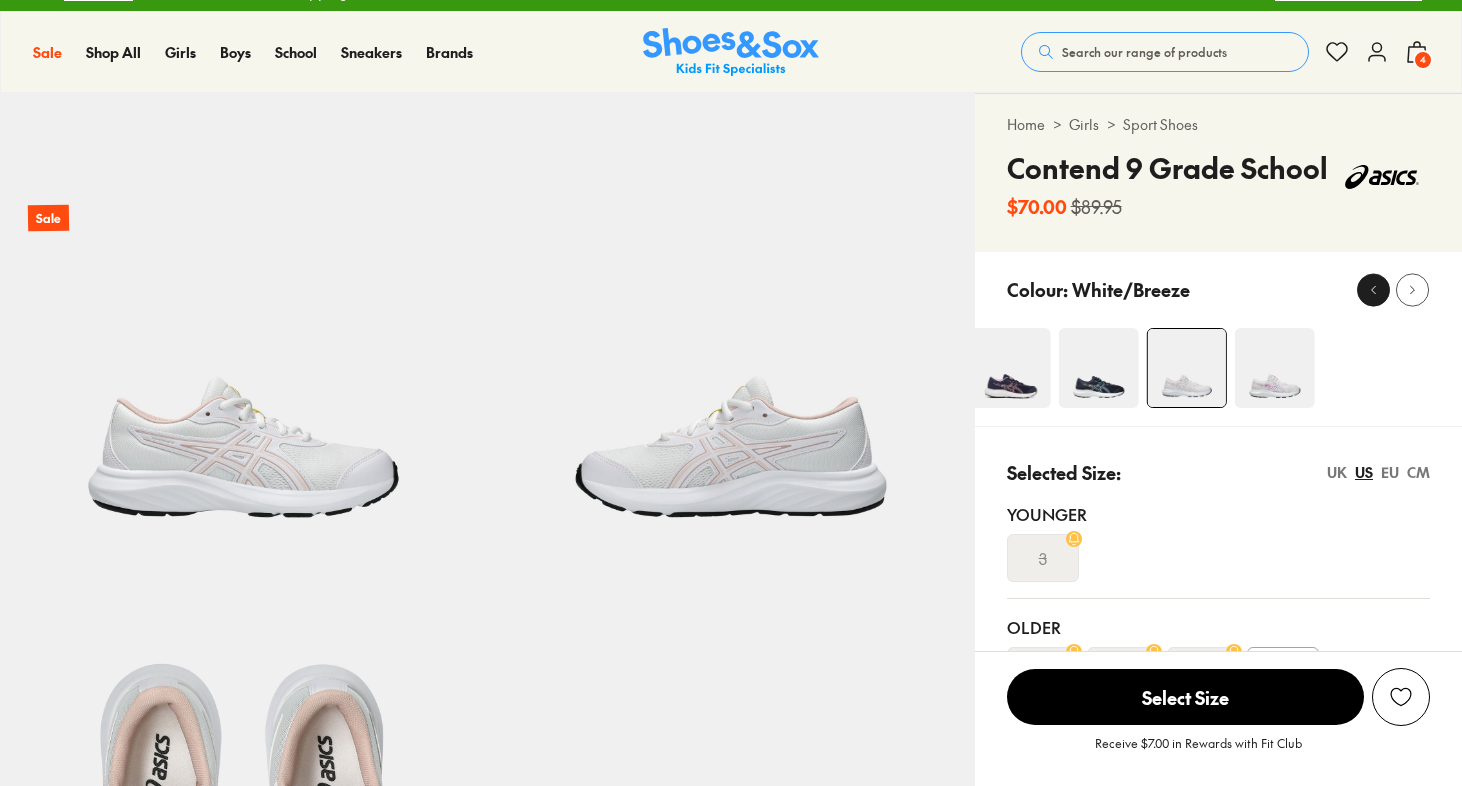 click at bounding box center [1373, 289] 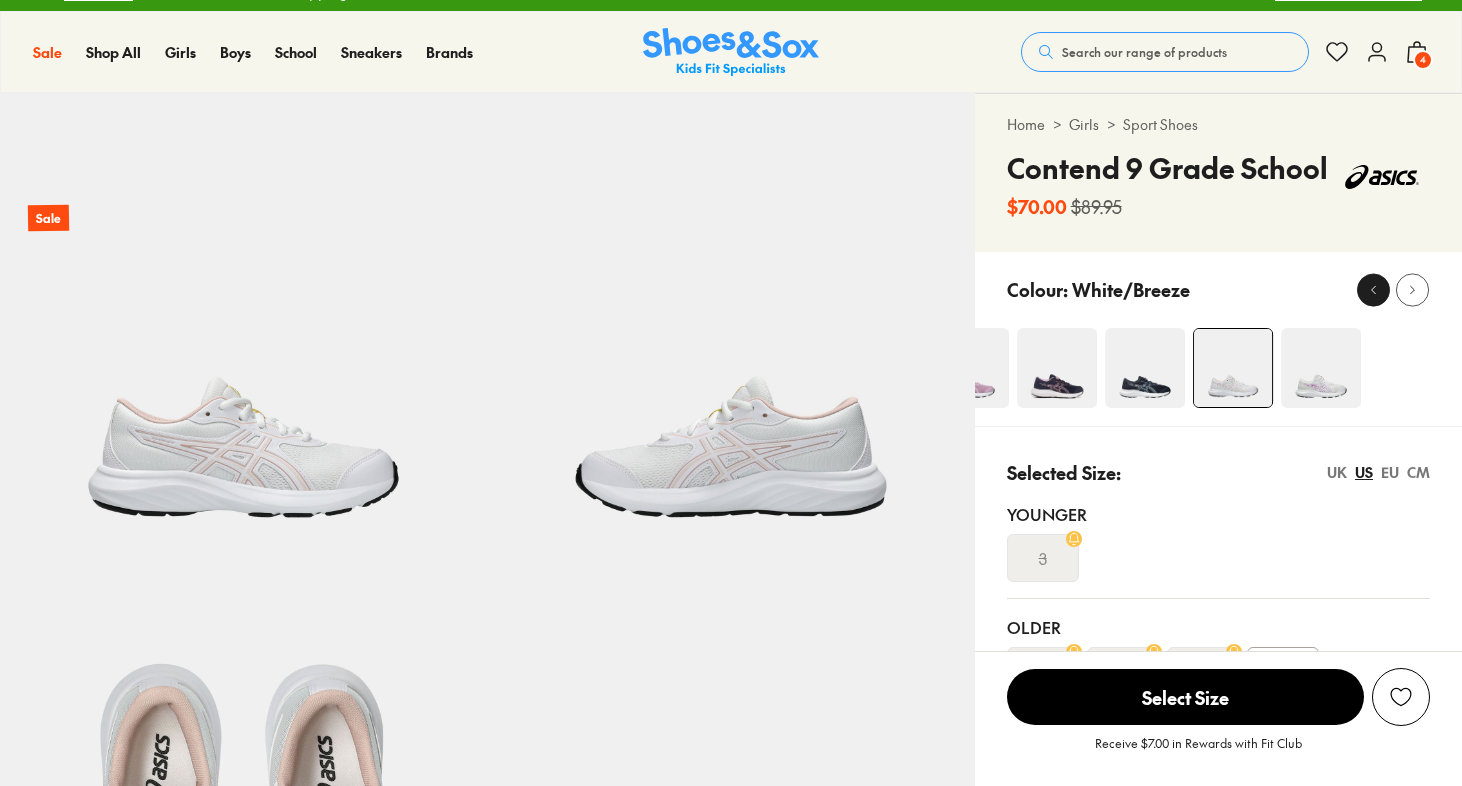 click at bounding box center [1373, 289] 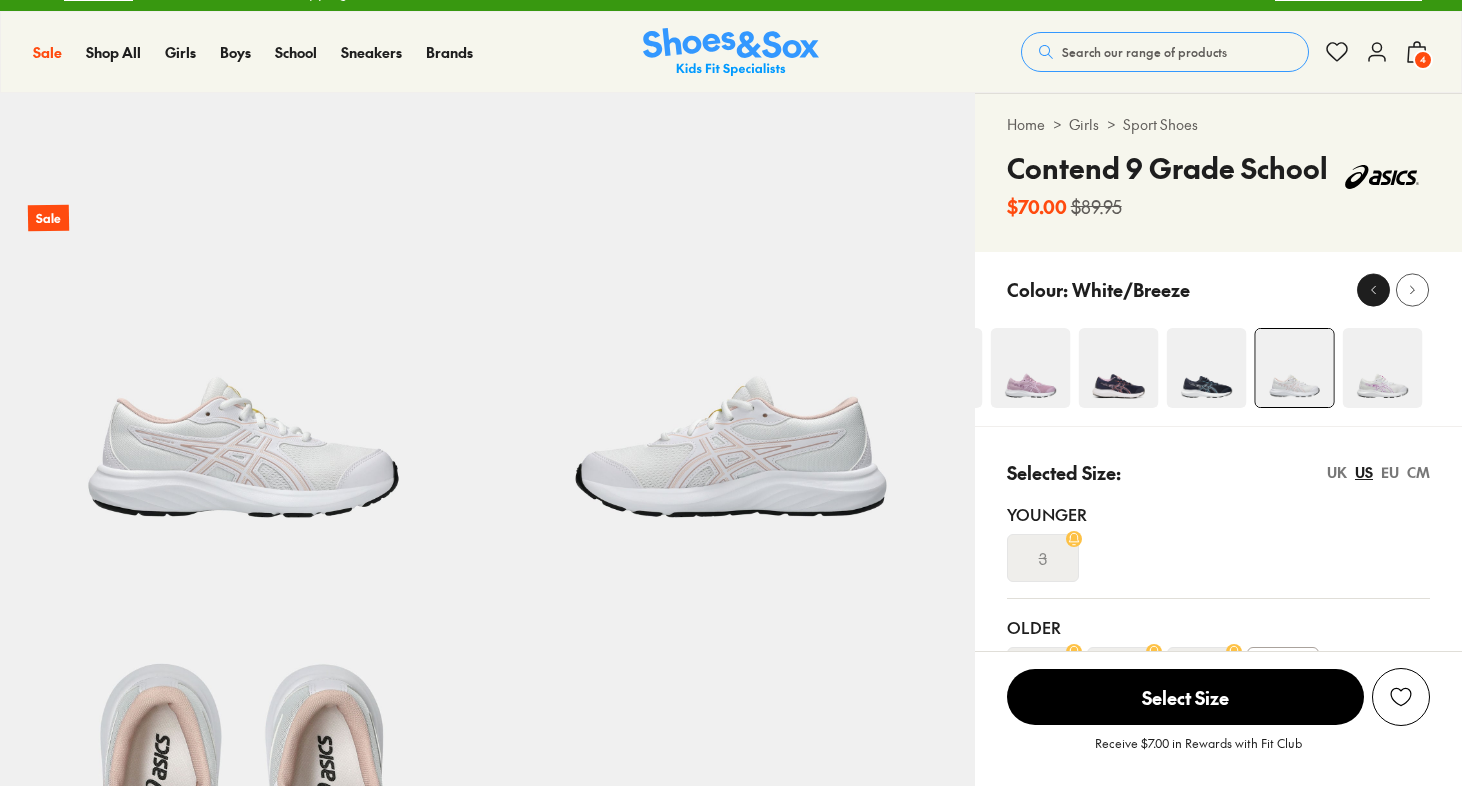click at bounding box center [1373, 289] 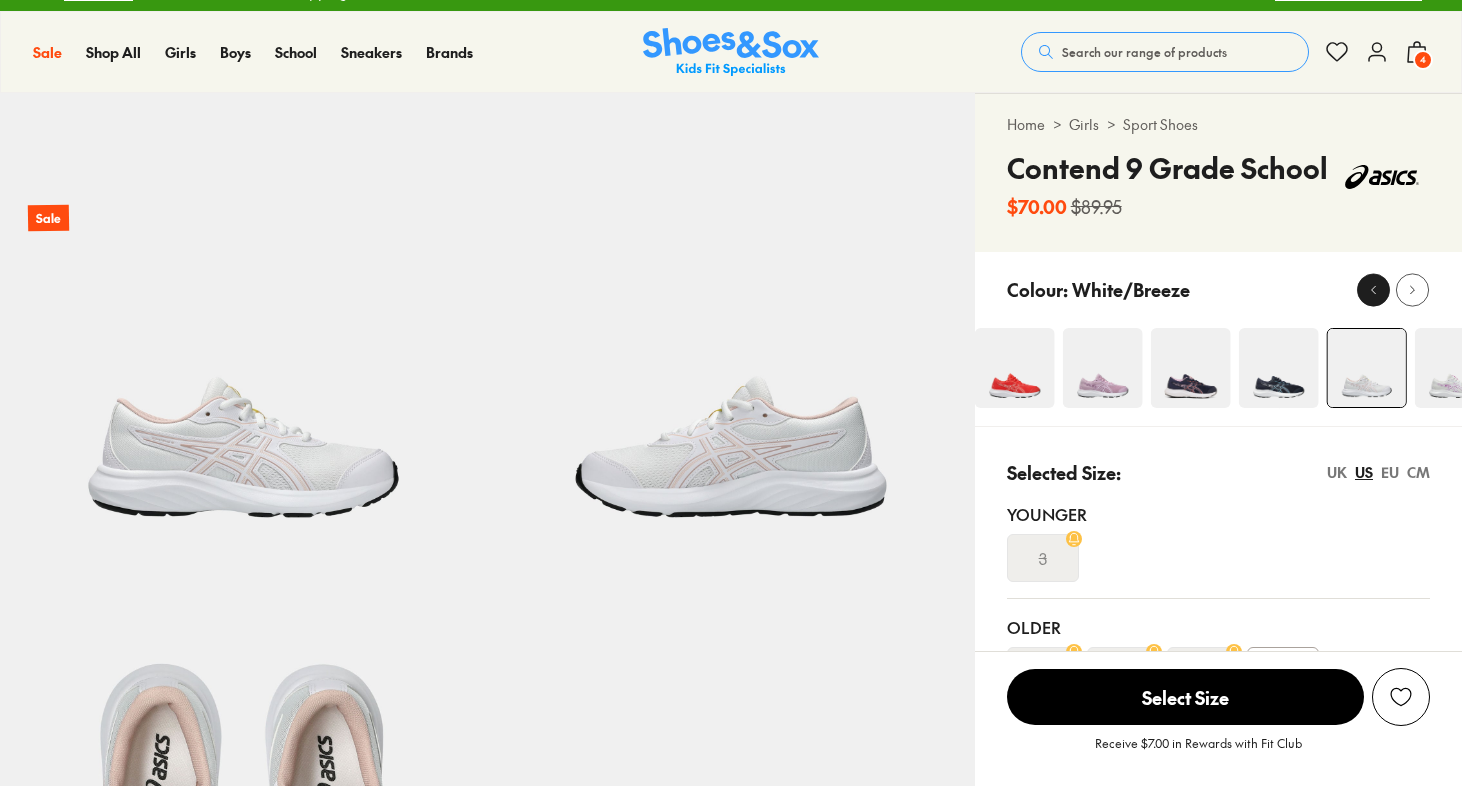 click at bounding box center [1373, 289] 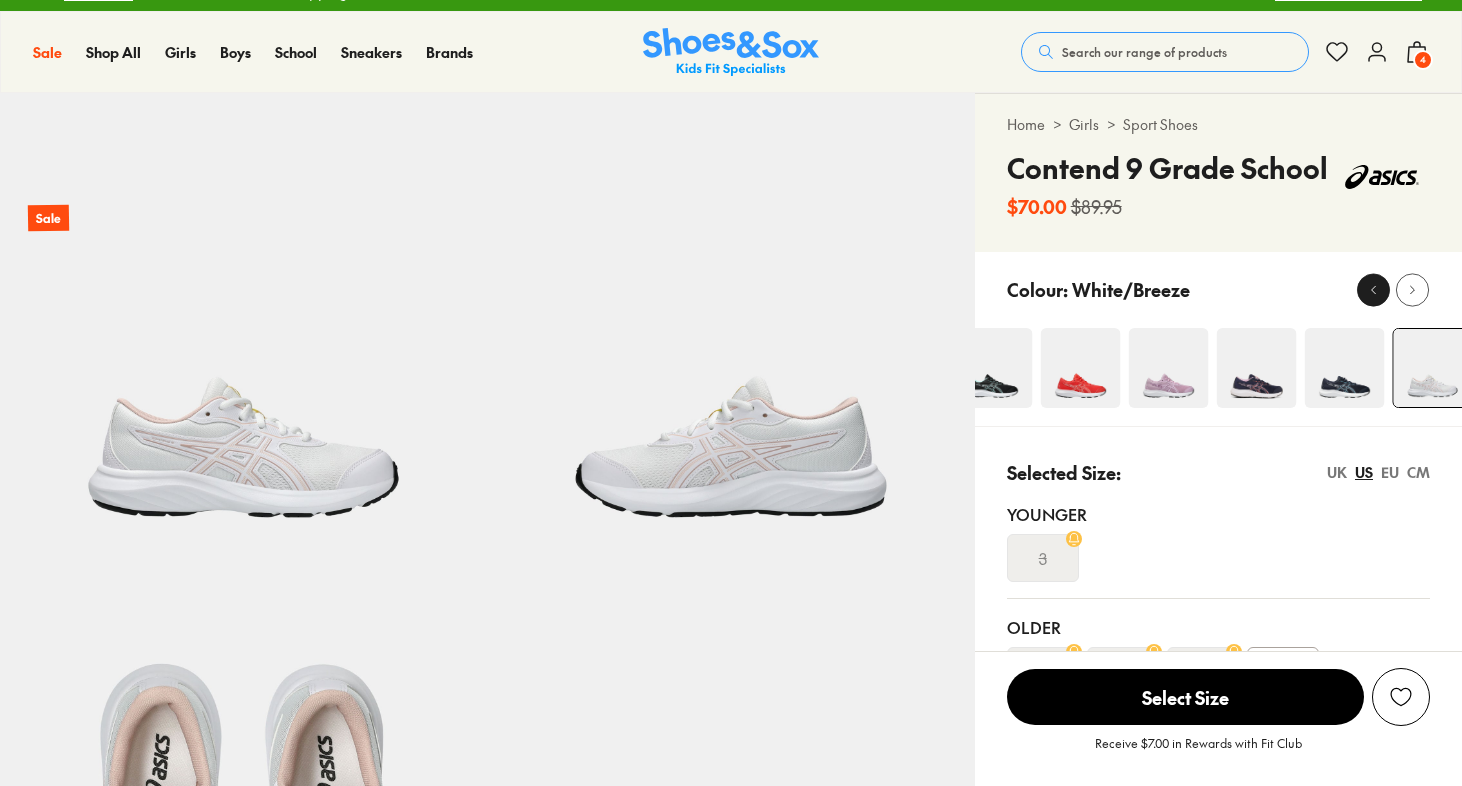 click at bounding box center (1373, 289) 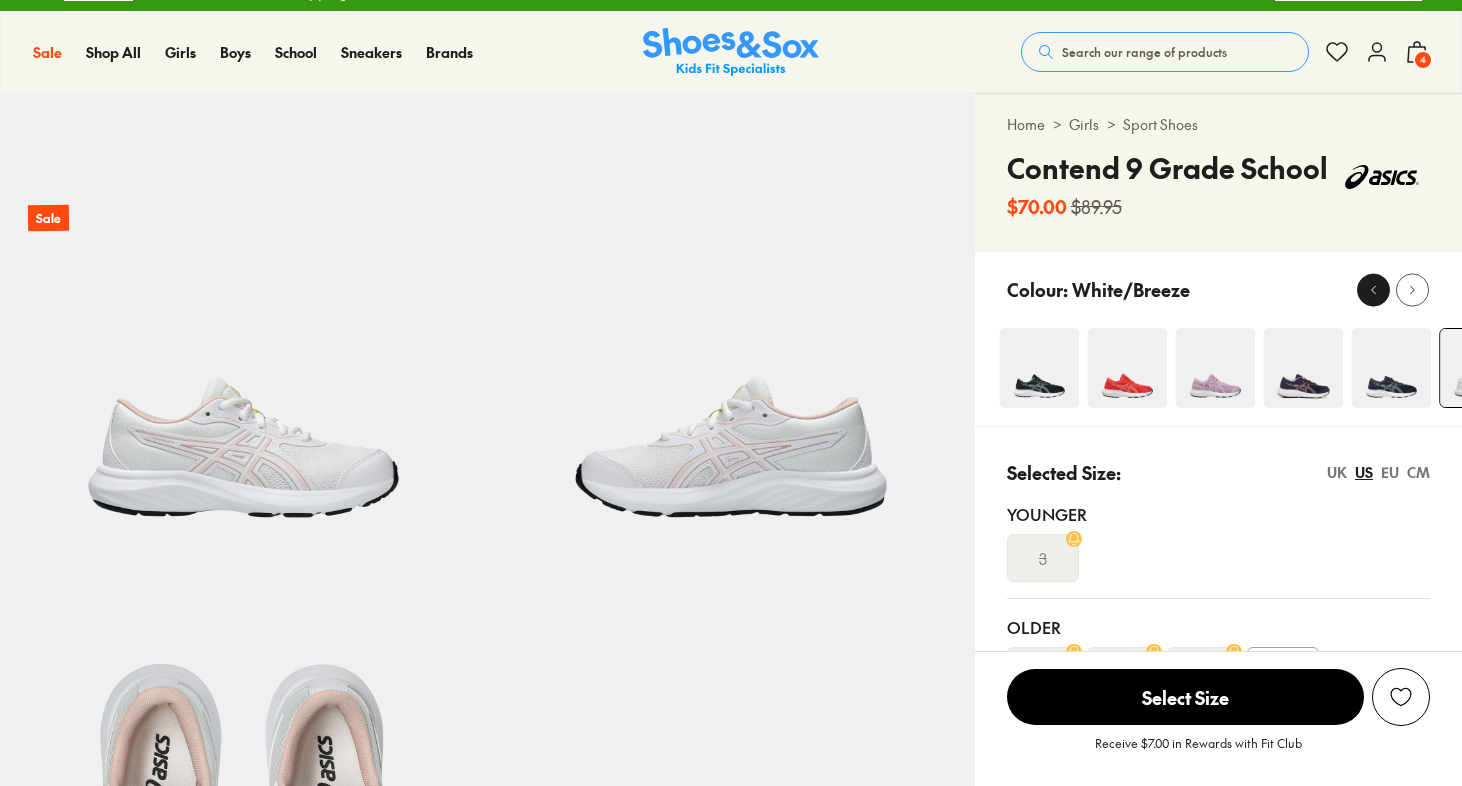 click at bounding box center [1373, 289] 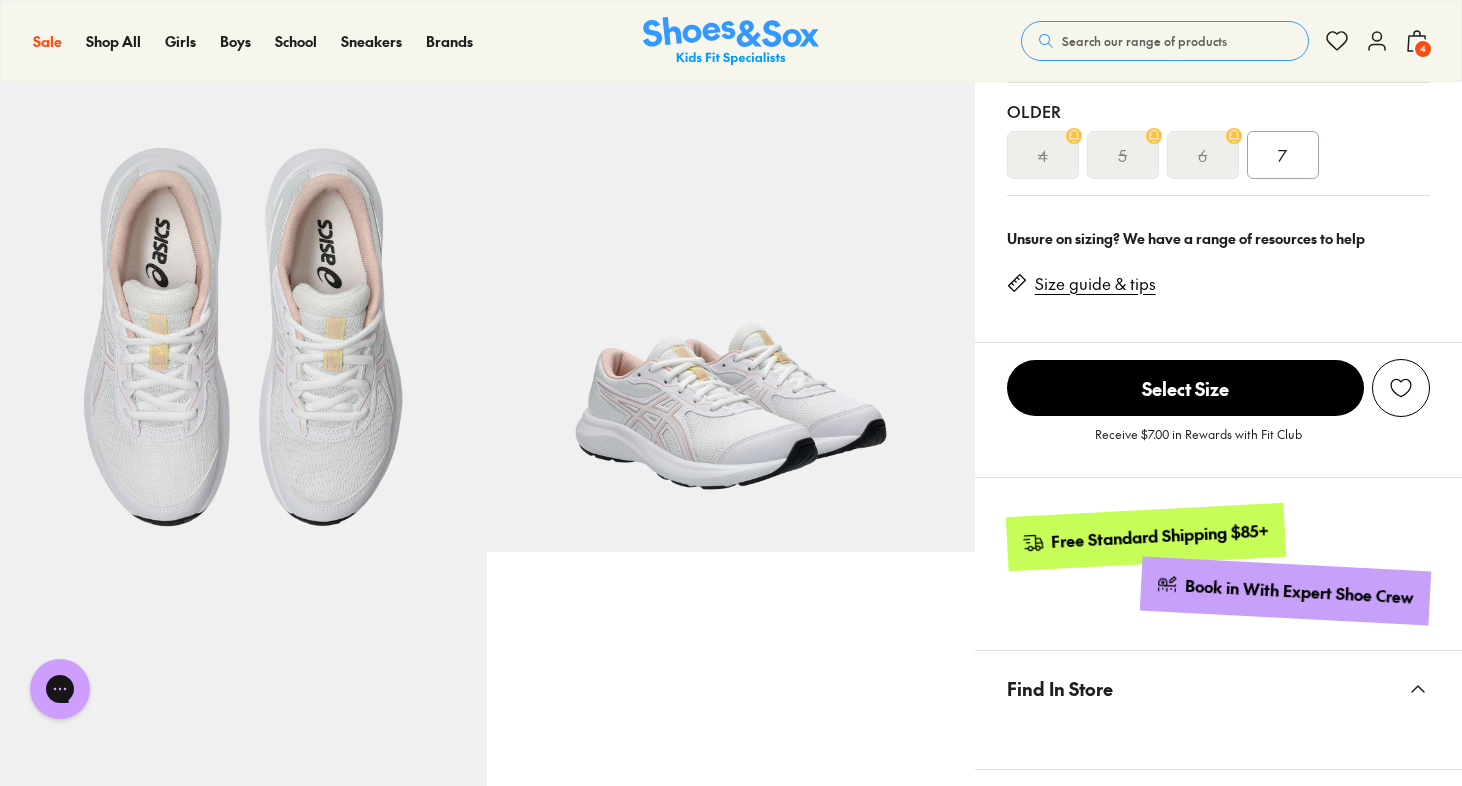 scroll, scrollTop: 510, scrollLeft: 0, axis: vertical 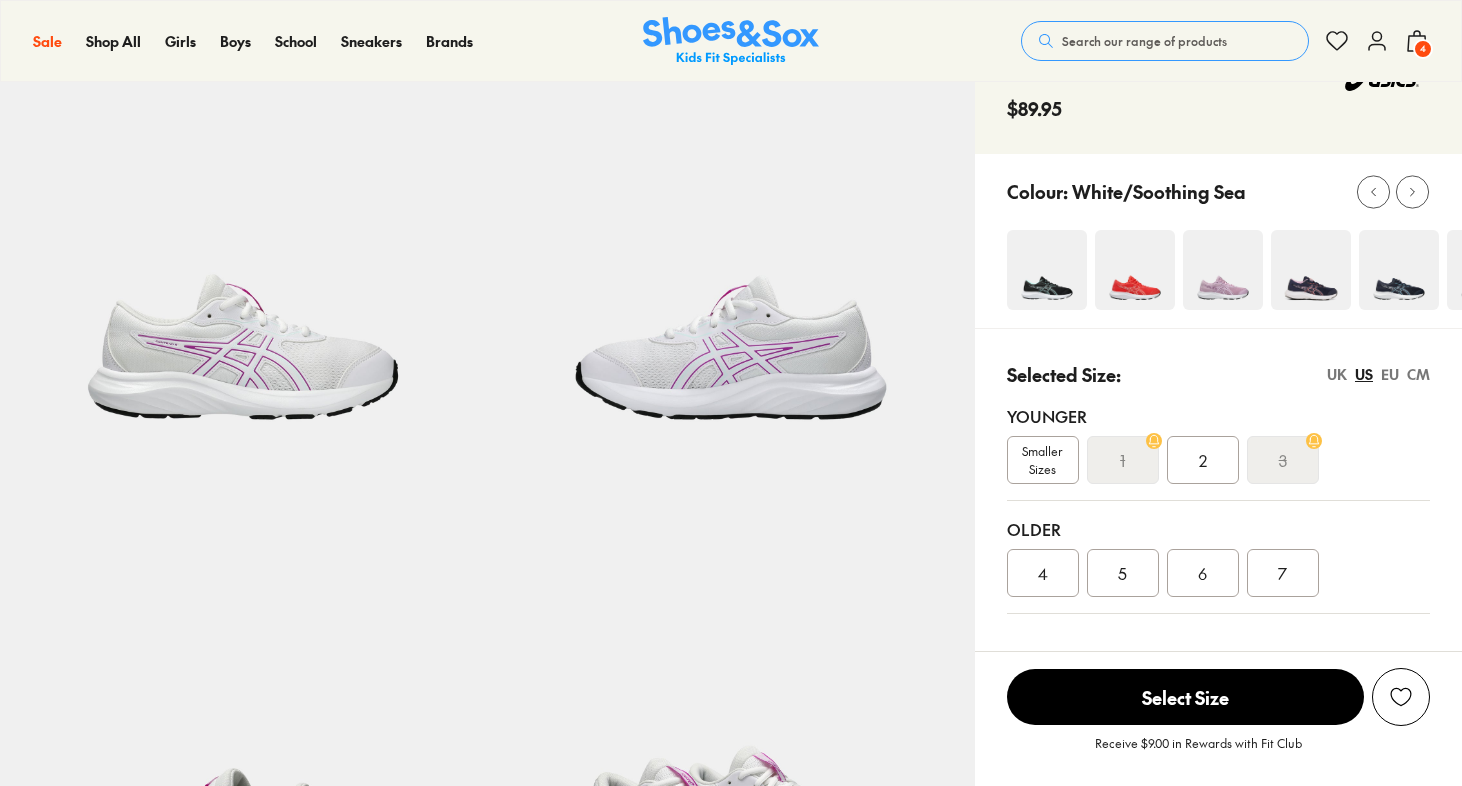 select on "*" 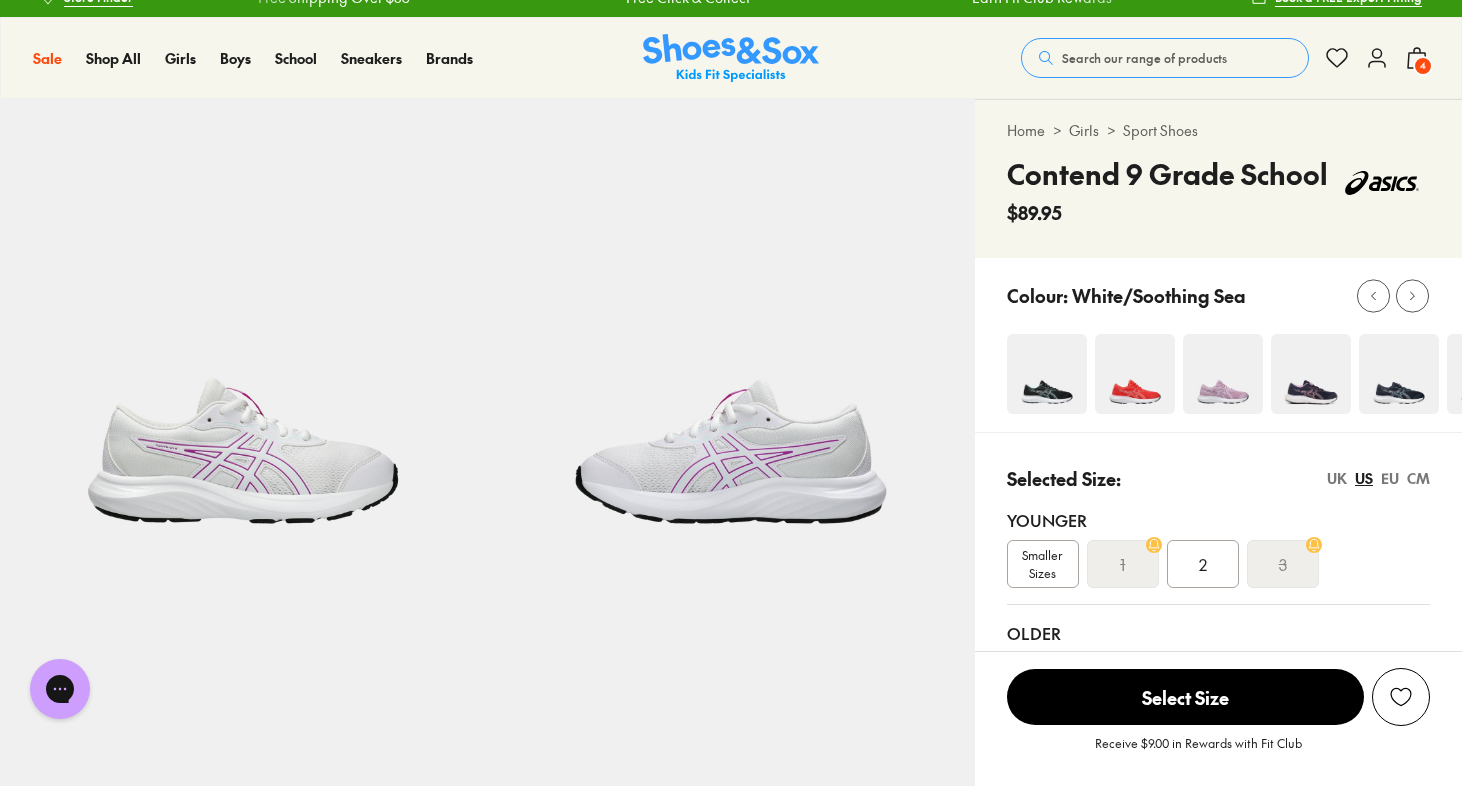 scroll, scrollTop: 22, scrollLeft: 0, axis: vertical 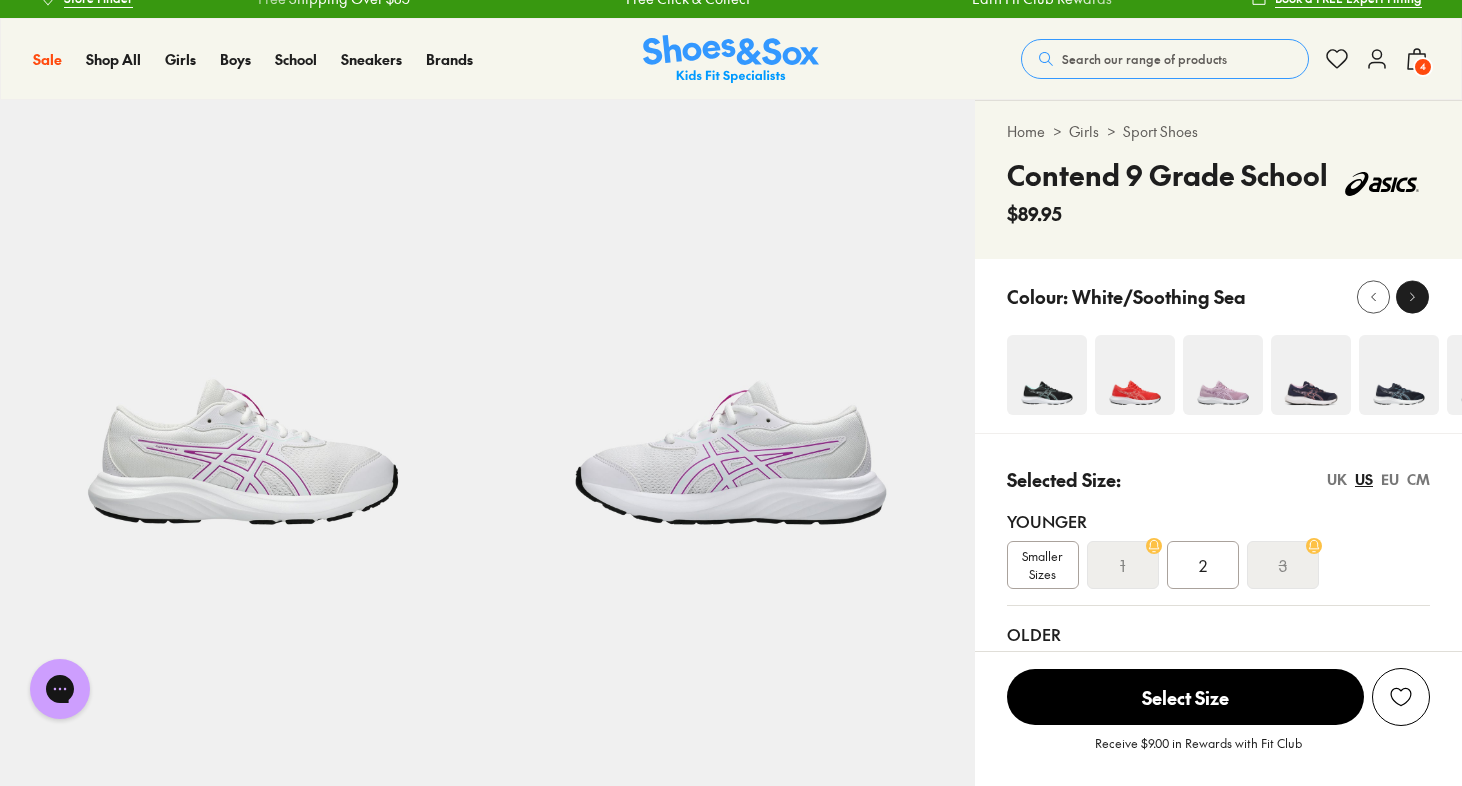 click at bounding box center [1412, 296] 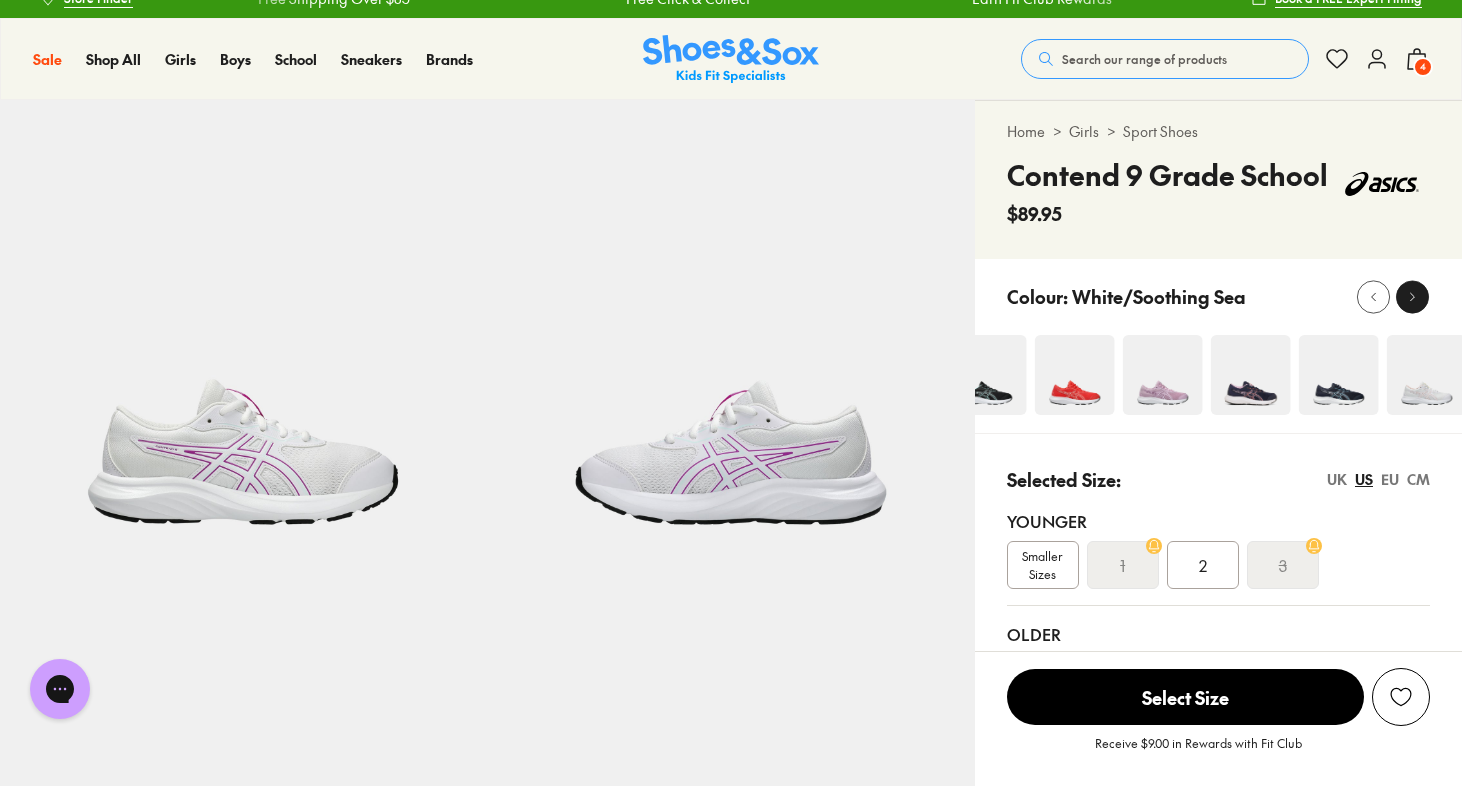 click at bounding box center [1412, 296] 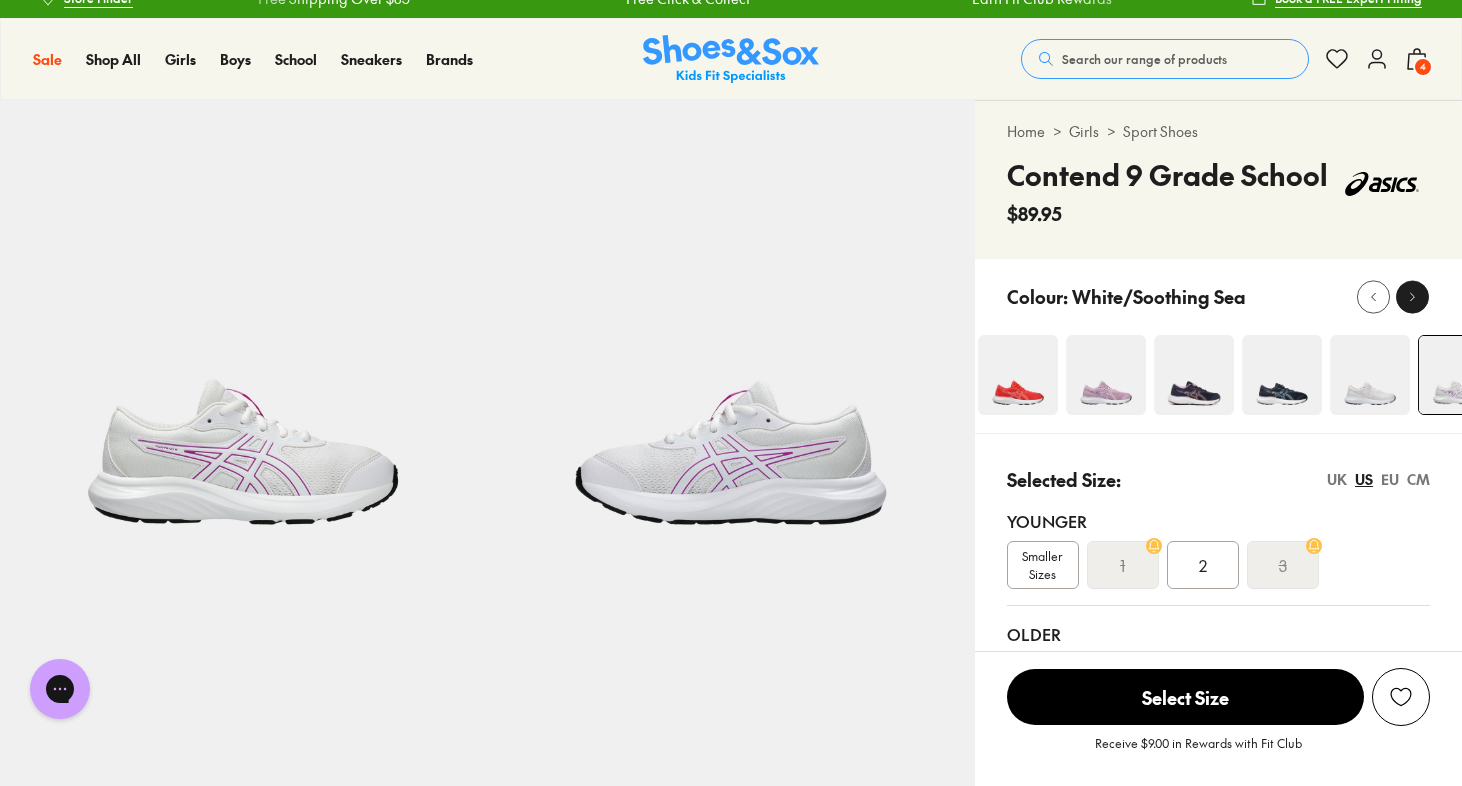 click at bounding box center [1412, 296] 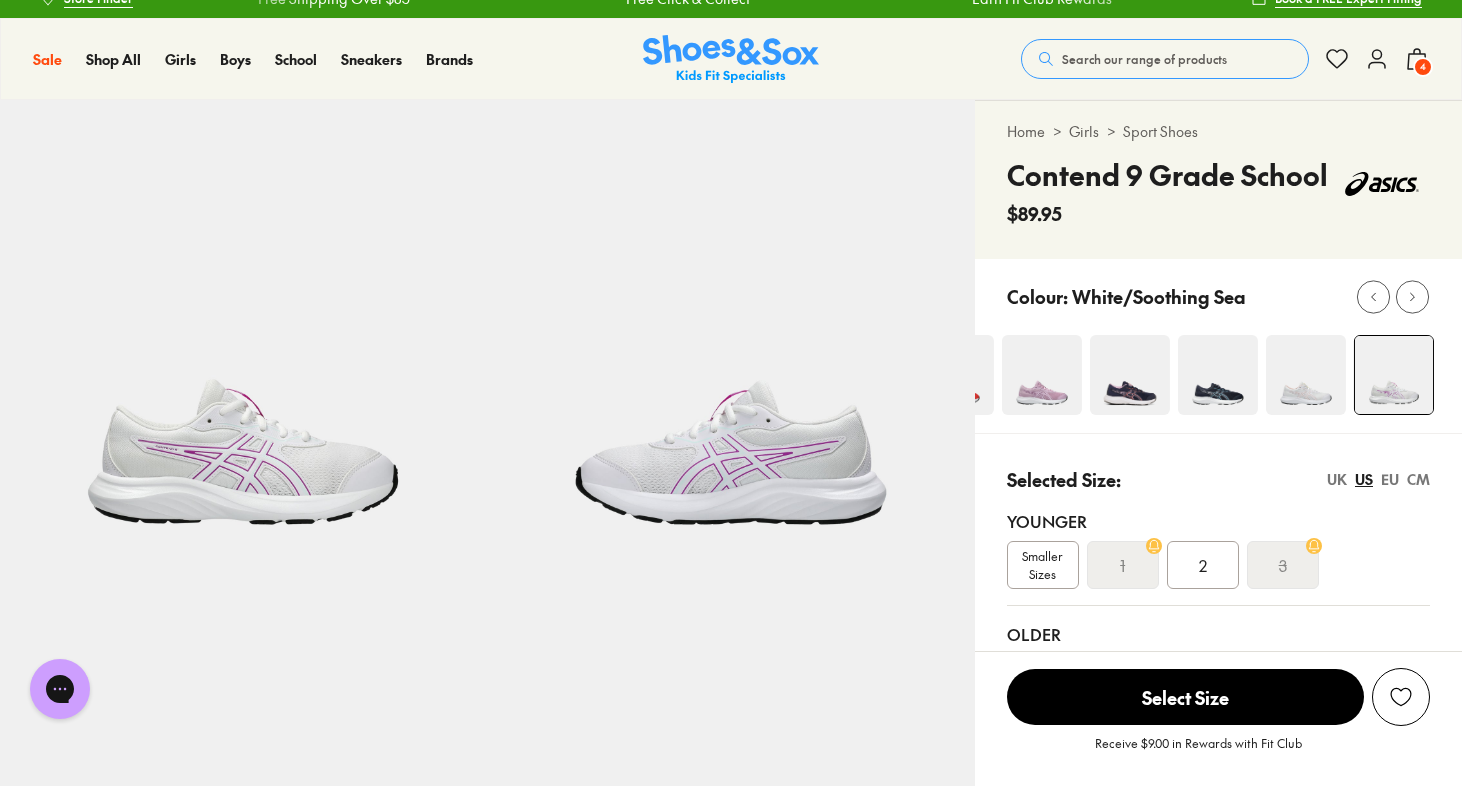 click at bounding box center (1306, 375) 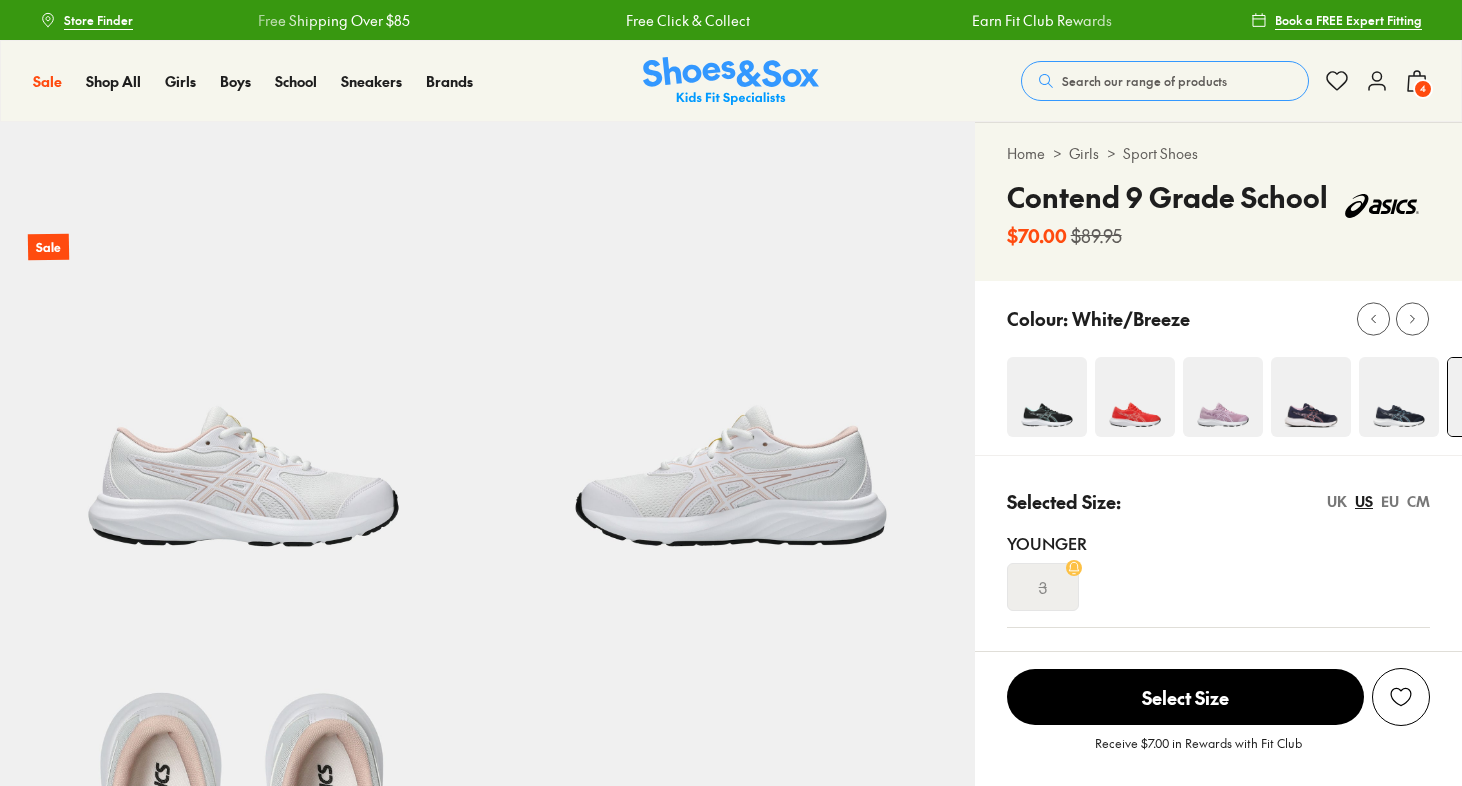 select on "*" 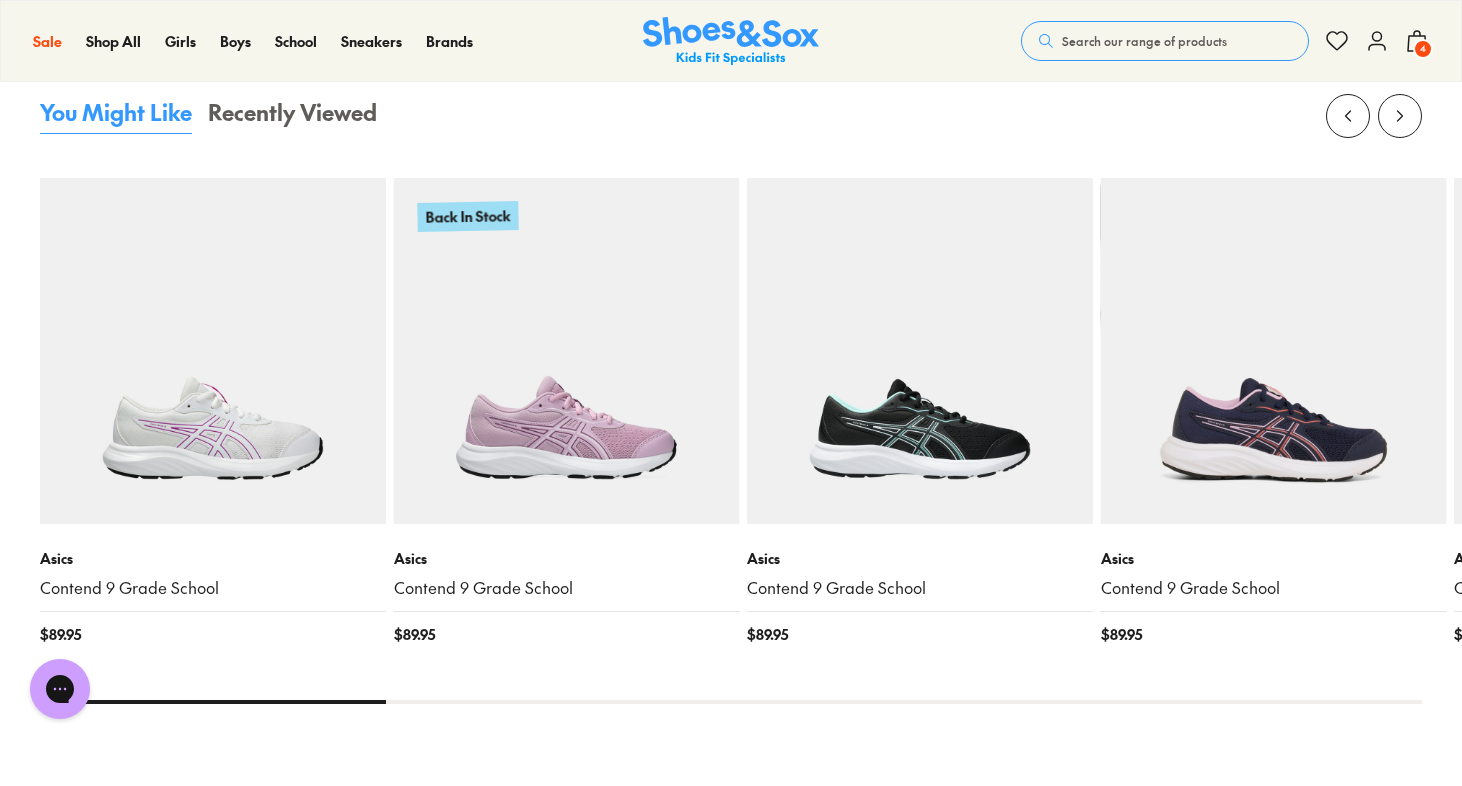 scroll, scrollTop: 1889, scrollLeft: 0, axis: vertical 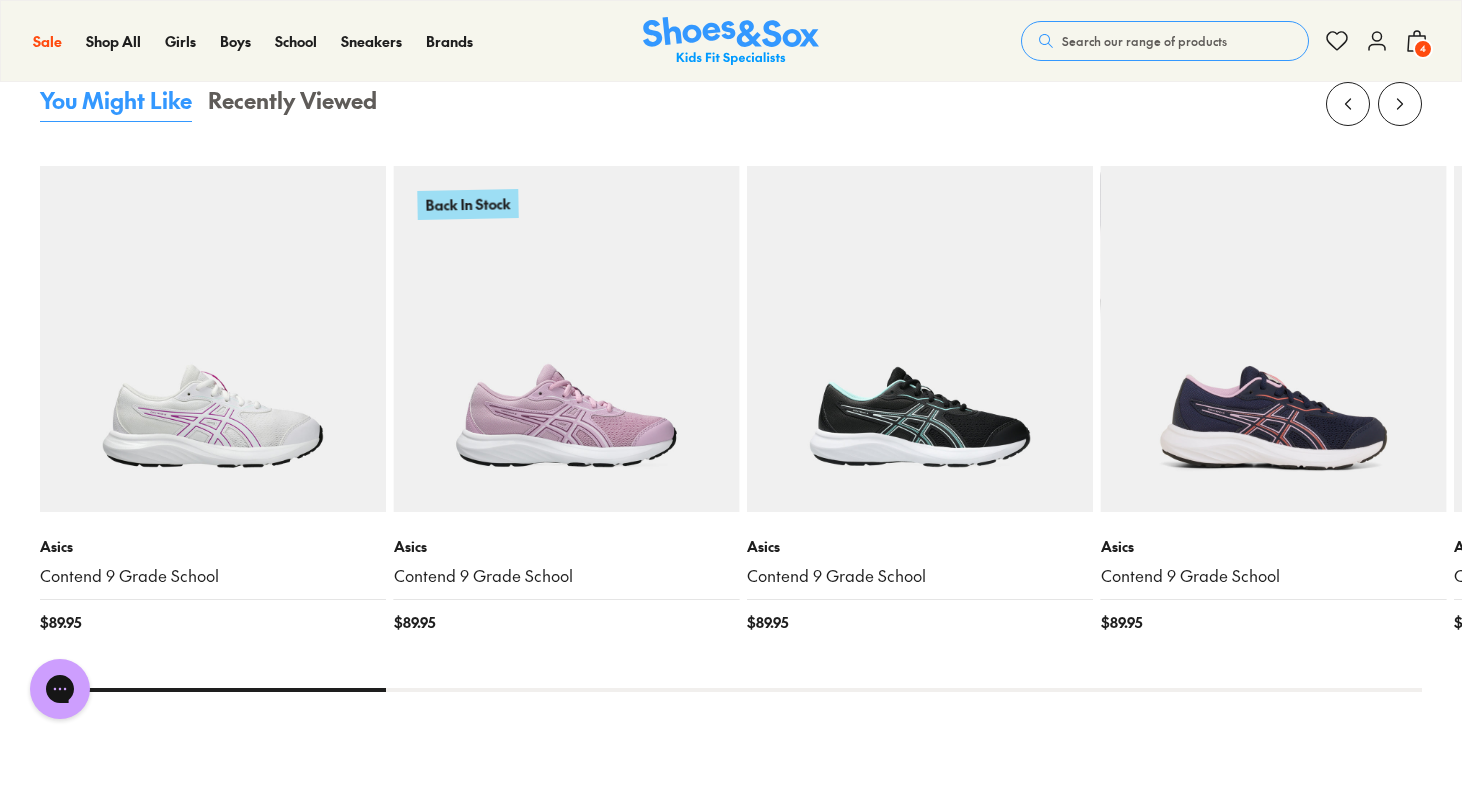 click on "Asics Contend 9 Grade School $ 89.95 Back In Stock Asics Contend 9 Grade School $ 89.95 Asics Contend 9 Grade School $ 89.95 Asics Contend 9 Grade School $ 89.95 Asics Contend 9 Grade School $ 89.95 Asics Gel-550TR Grade School $ 119.95 Sale Asics Contend 9 $ 80.00 $ 99.95 Sale Asics Gel-Excite 10 Grade School $ 85.00 $ 109.95 Sale Asics Pre-Excite 10 Pre-School $ 80.00 $ 99.95 Sale Asics Contend 9 $ 80.00 $ 99.95 Sale Asics Contend 8 Grade School $ 70.00 $ 89.95 Sale Asics GT-1000 12 Grade School $ 90.00 $ 119.95 Sale Asics Gel-Excite 10 Grade School $ 85.00 $ 109.95 Sale Asics Gel-Noosa Tri 15 Grade School $ 90.00 $ 119.95 Sale Asics Gel-Kayano 31 Grade School $ 120.00 $ 179.95 Sale Asics GT-1000 11 $ 130.00 $ 179.95 Sale Asics GT-1000 13 Pre-School $ 85.00 $ 109.95 Sale New Balance Arishi V4 Grade School $ 70.00 $ 89.95 Sale Nike Air Zoom Arcadia 2 Grade School $ 80.00 $ 109.95 Sale Nike Star Runner 4 NN Grade School $ 60.00 $ 79.95" at bounding box center (731, 387) 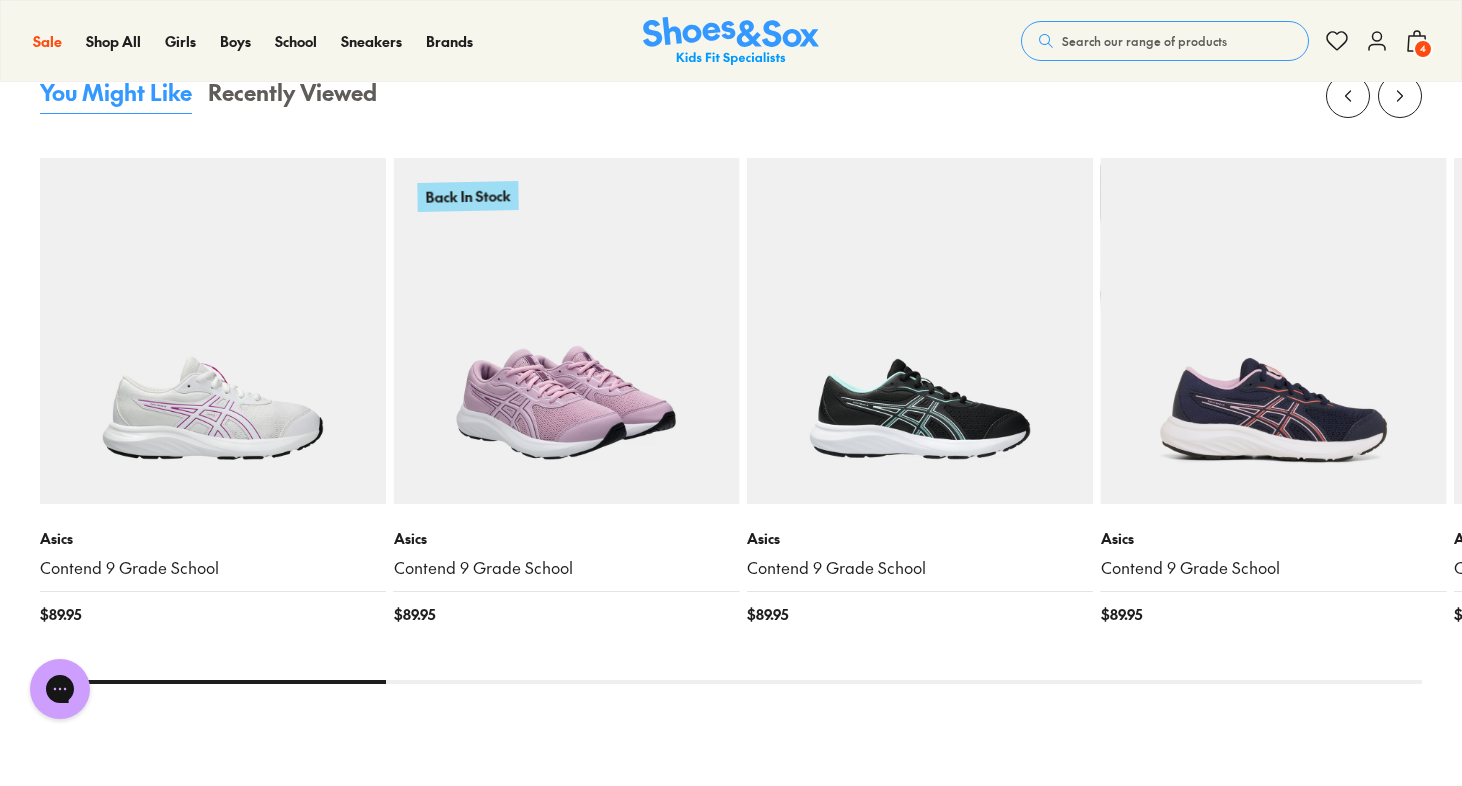 scroll, scrollTop: 1918, scrollLeft: 0, axis: vertical 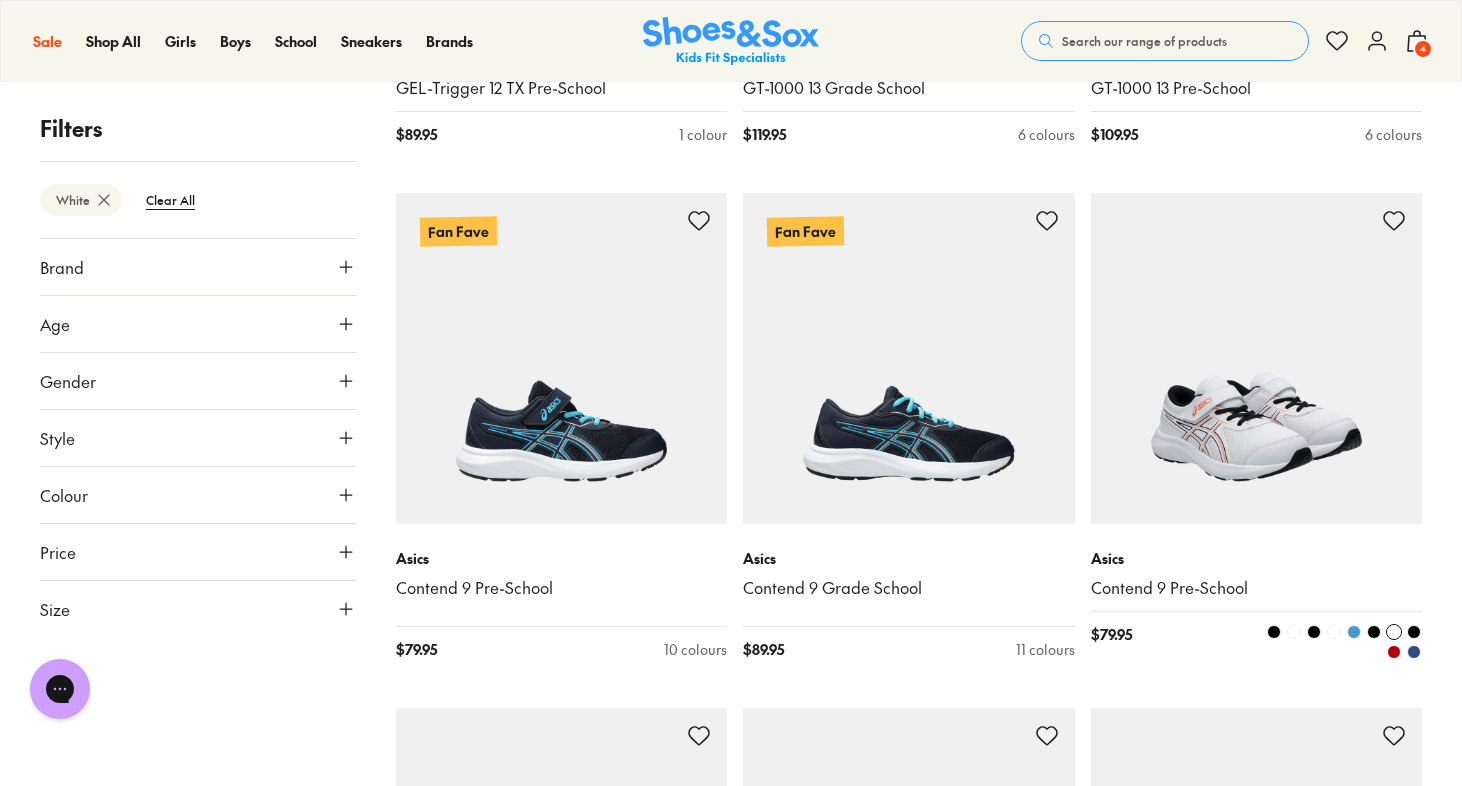 click at bounding box center (1257, 359) 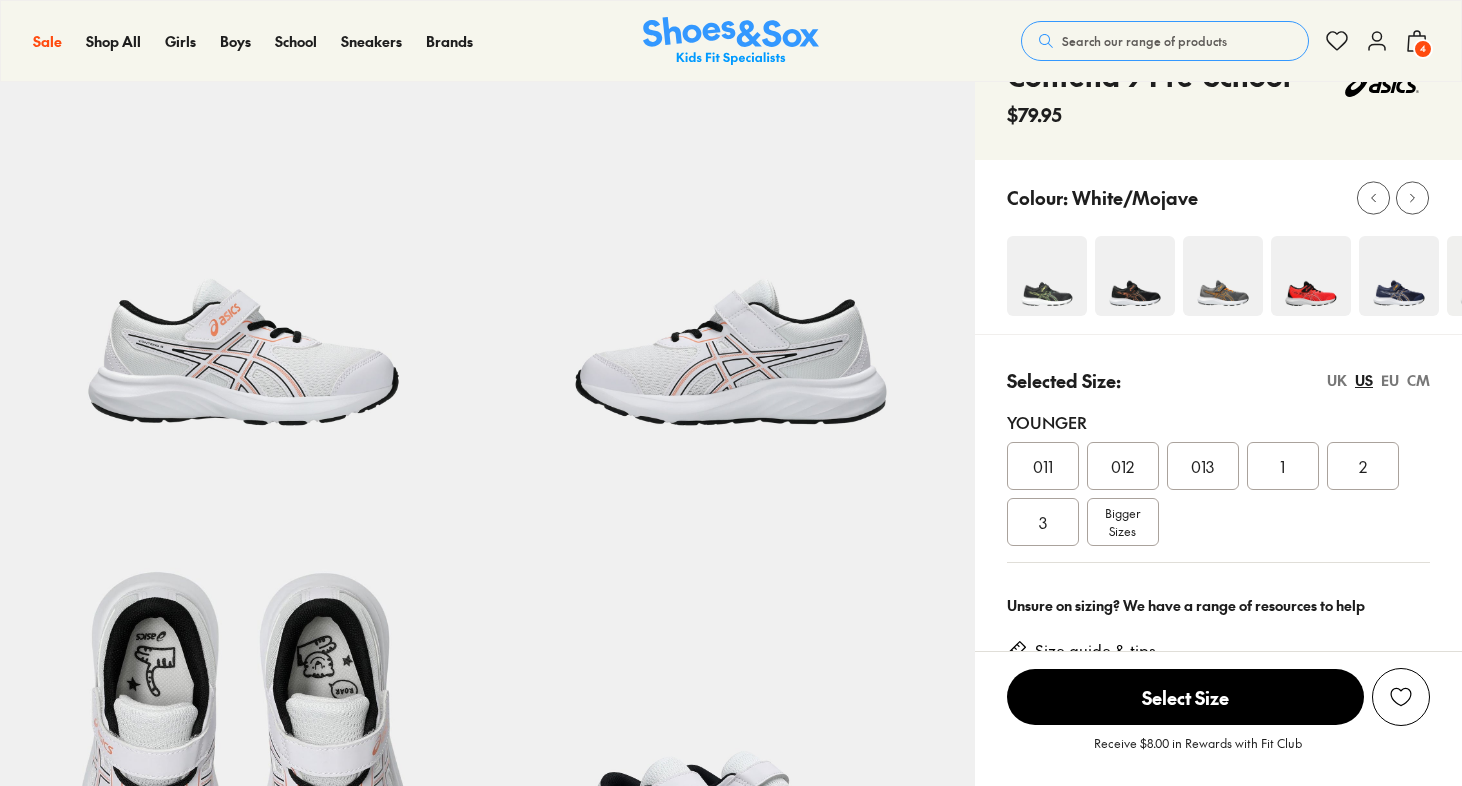 select on "*" 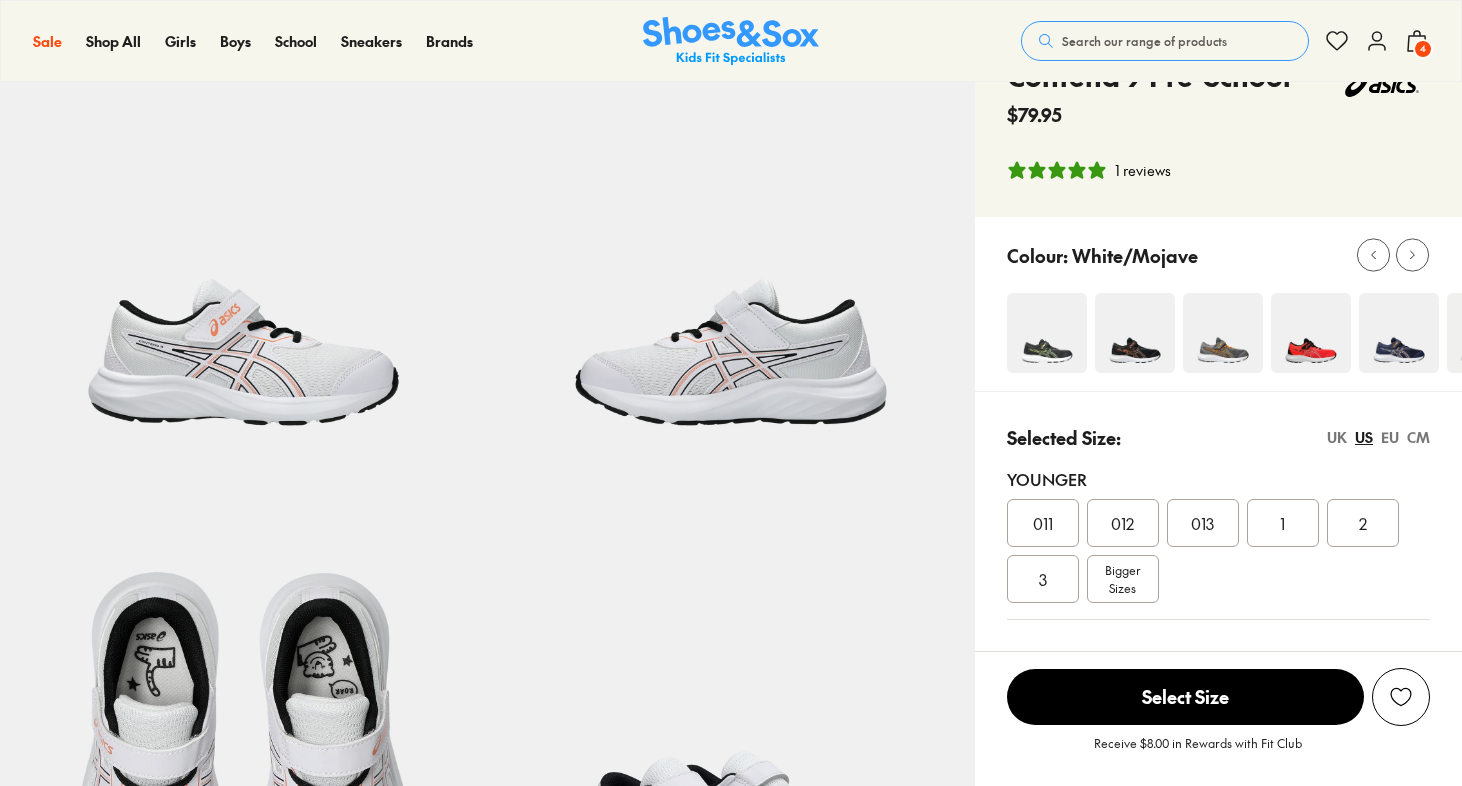 scroll, scrollTop: 121, scrollLeft: 0, axis: vertical 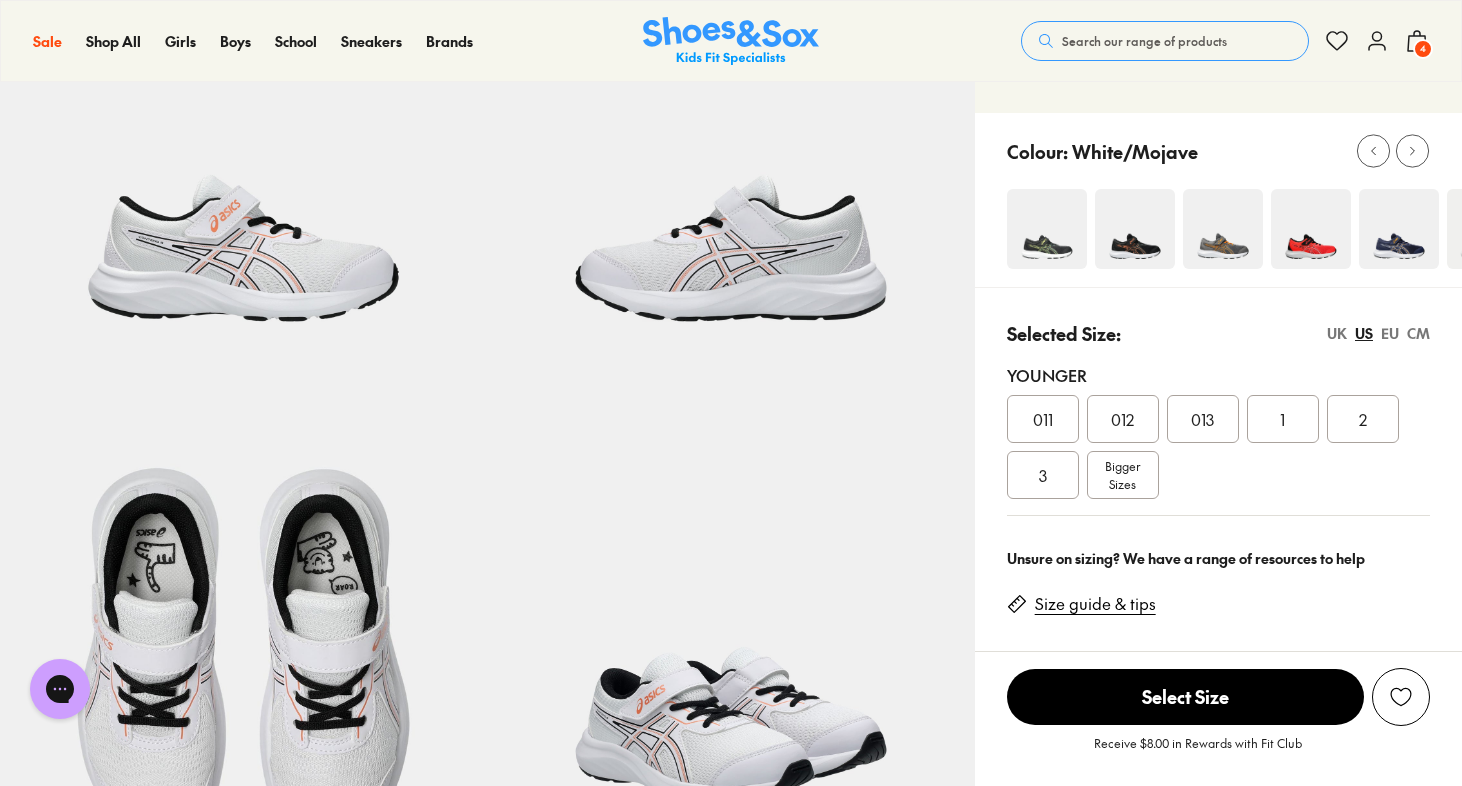 click on "UK" at bounding box center (1337, 333) 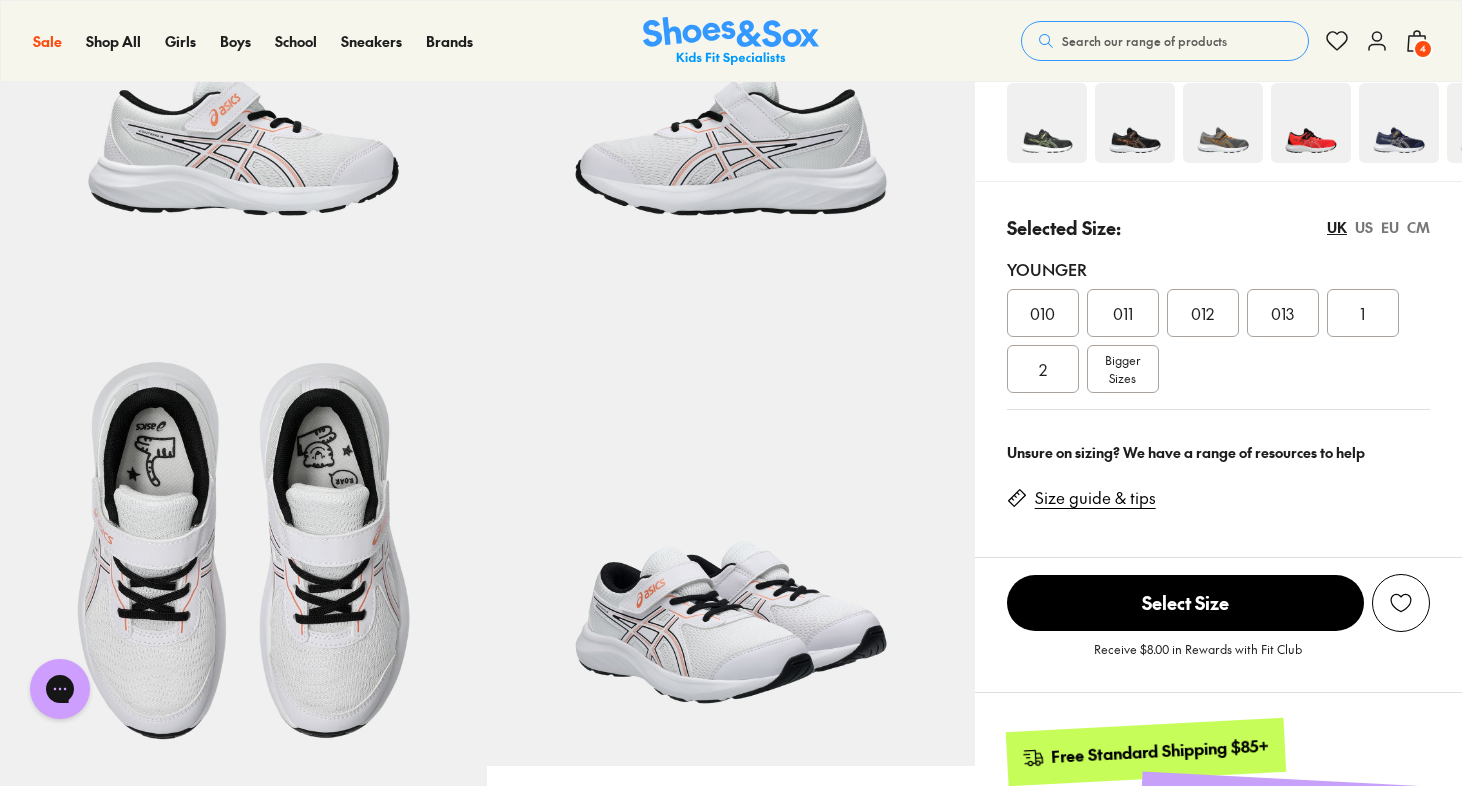 scroll, scrollTop: 344, scrollLeft: 0, axis: vertical 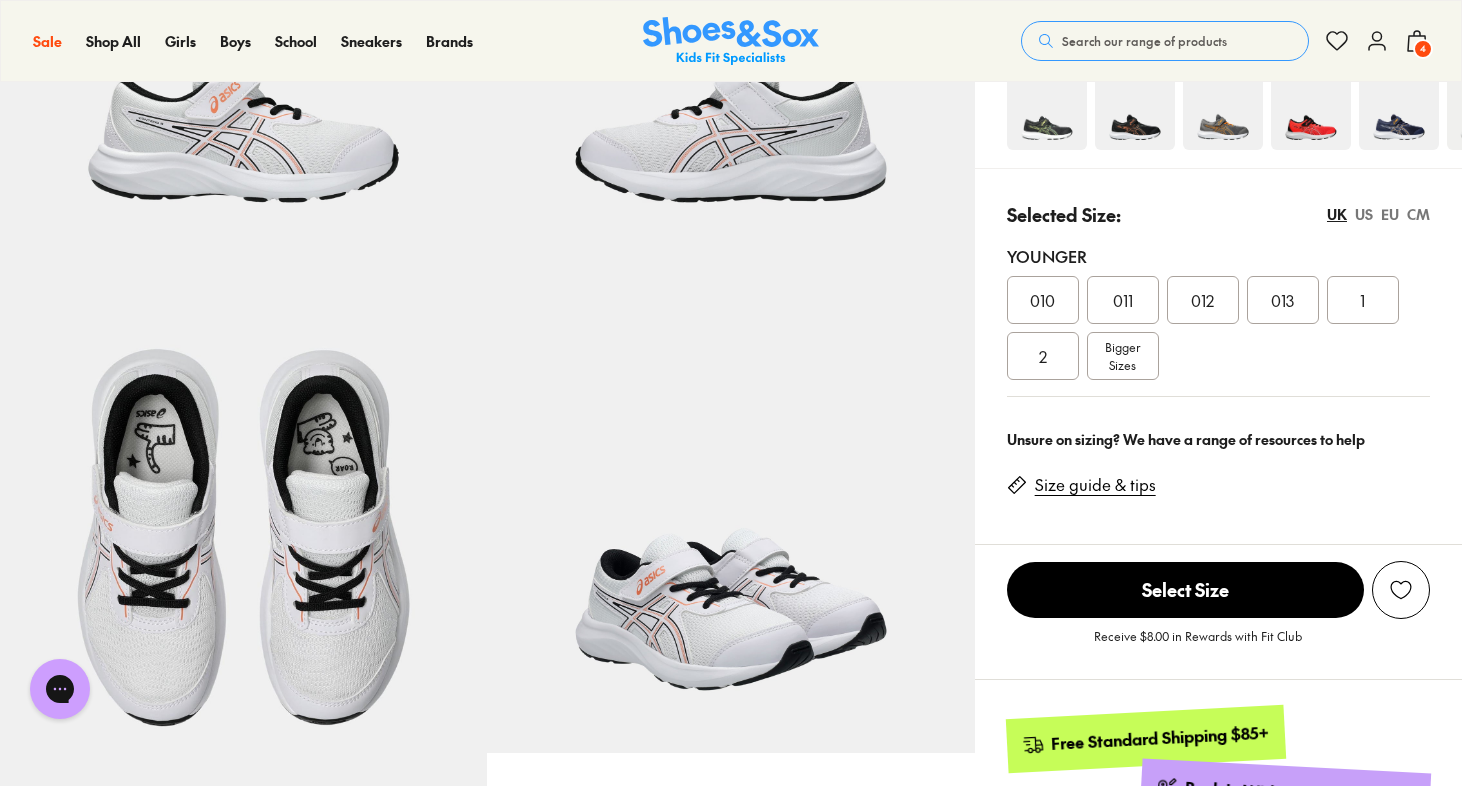 click on "EU" at bounding box center [1390, 214] 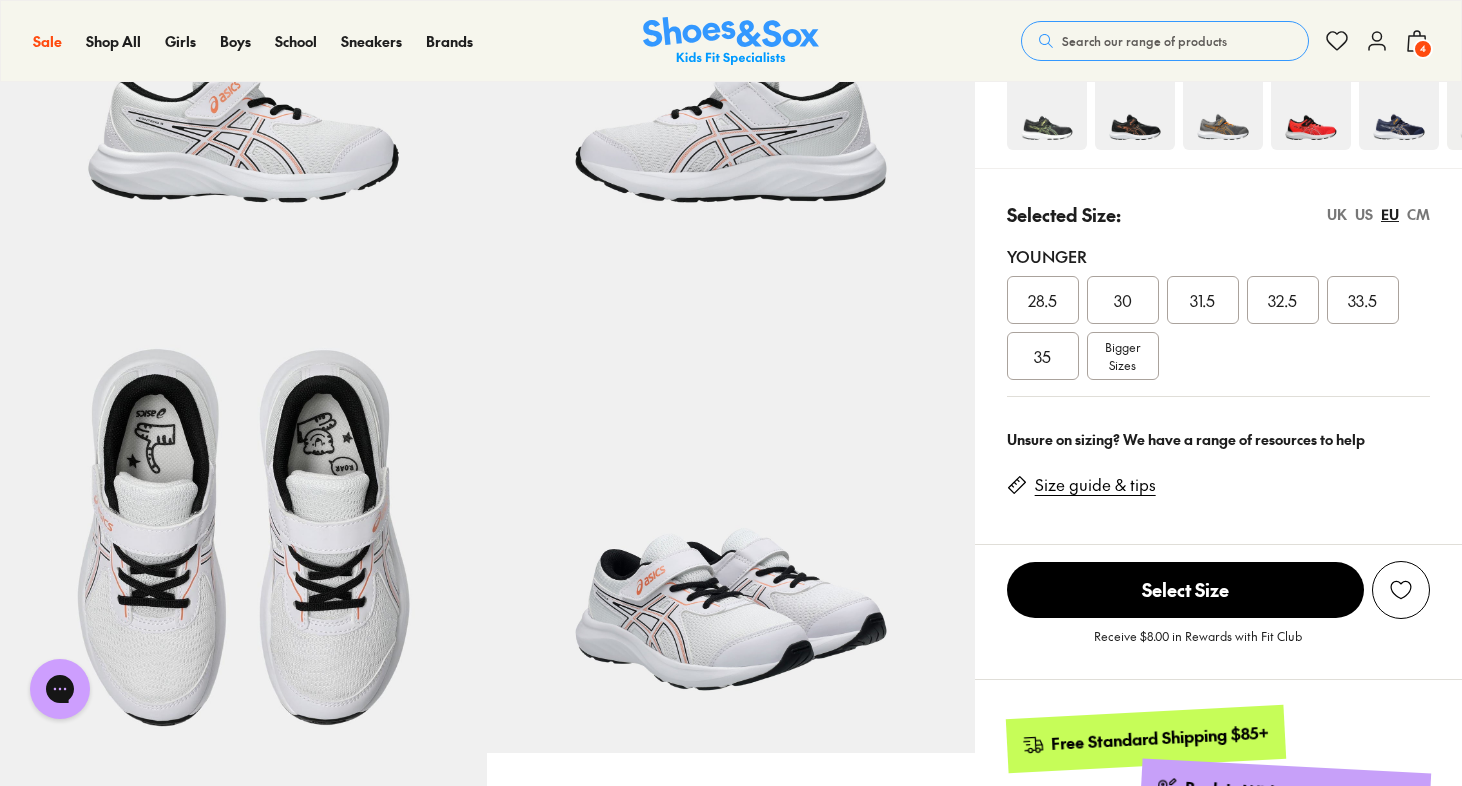 click on "UK" at bounding box center (1337, 214) 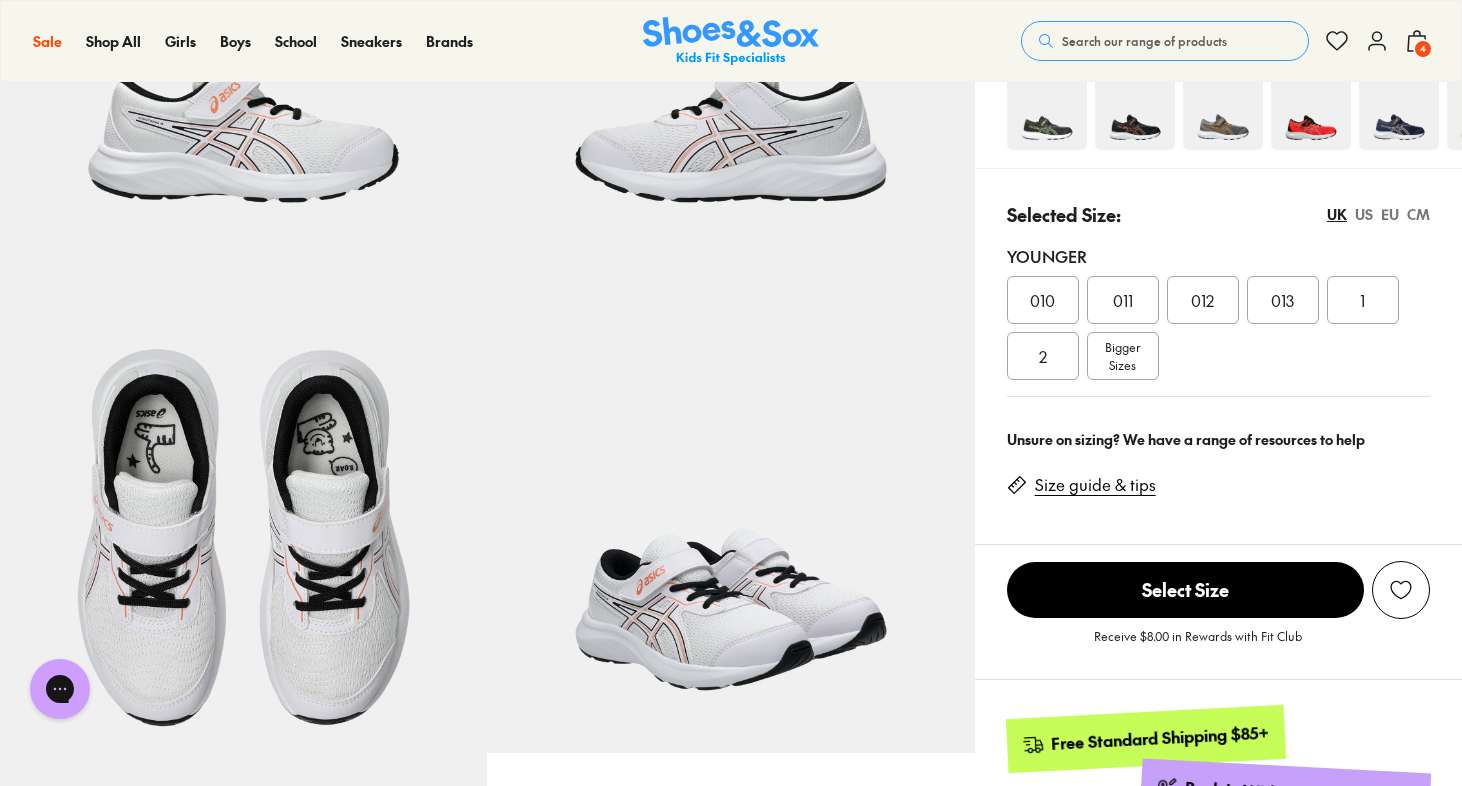click on "2" at bounding box center (1043, 356) 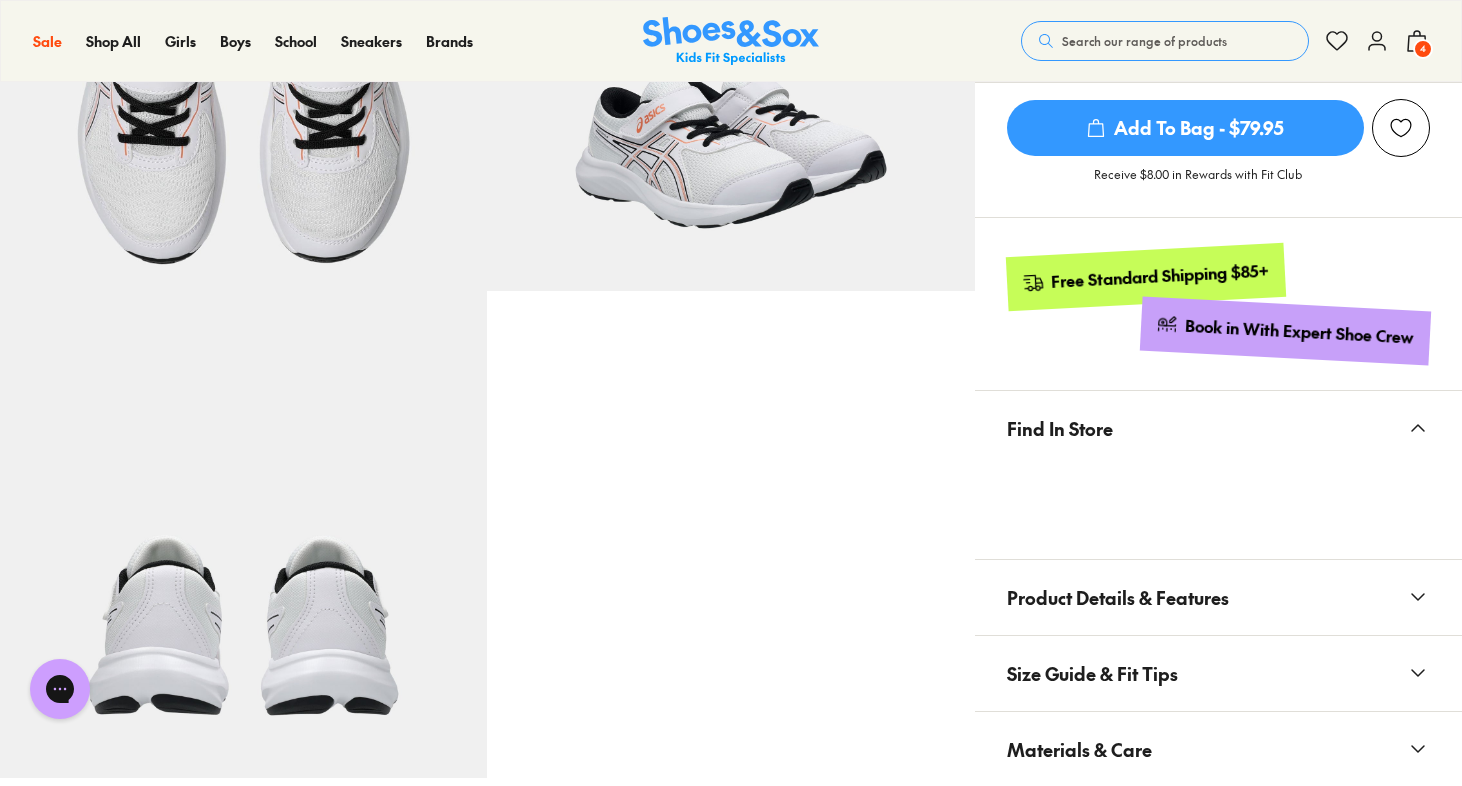 scroll, scrollTop: 461, scrollLeft: 0, axis: vertical 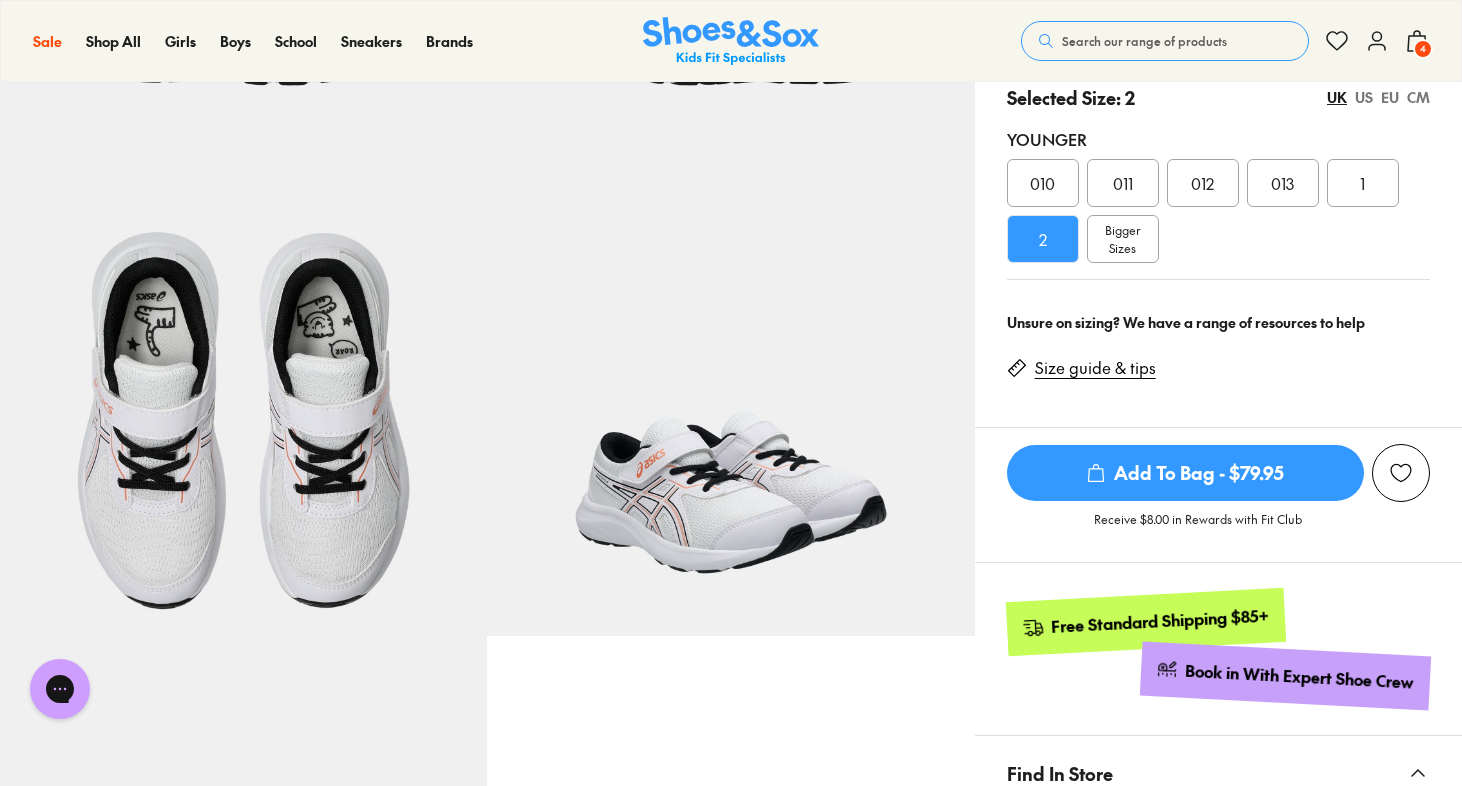 click on "Add To Bag - $79.95" at bounding box center [1185, 473] 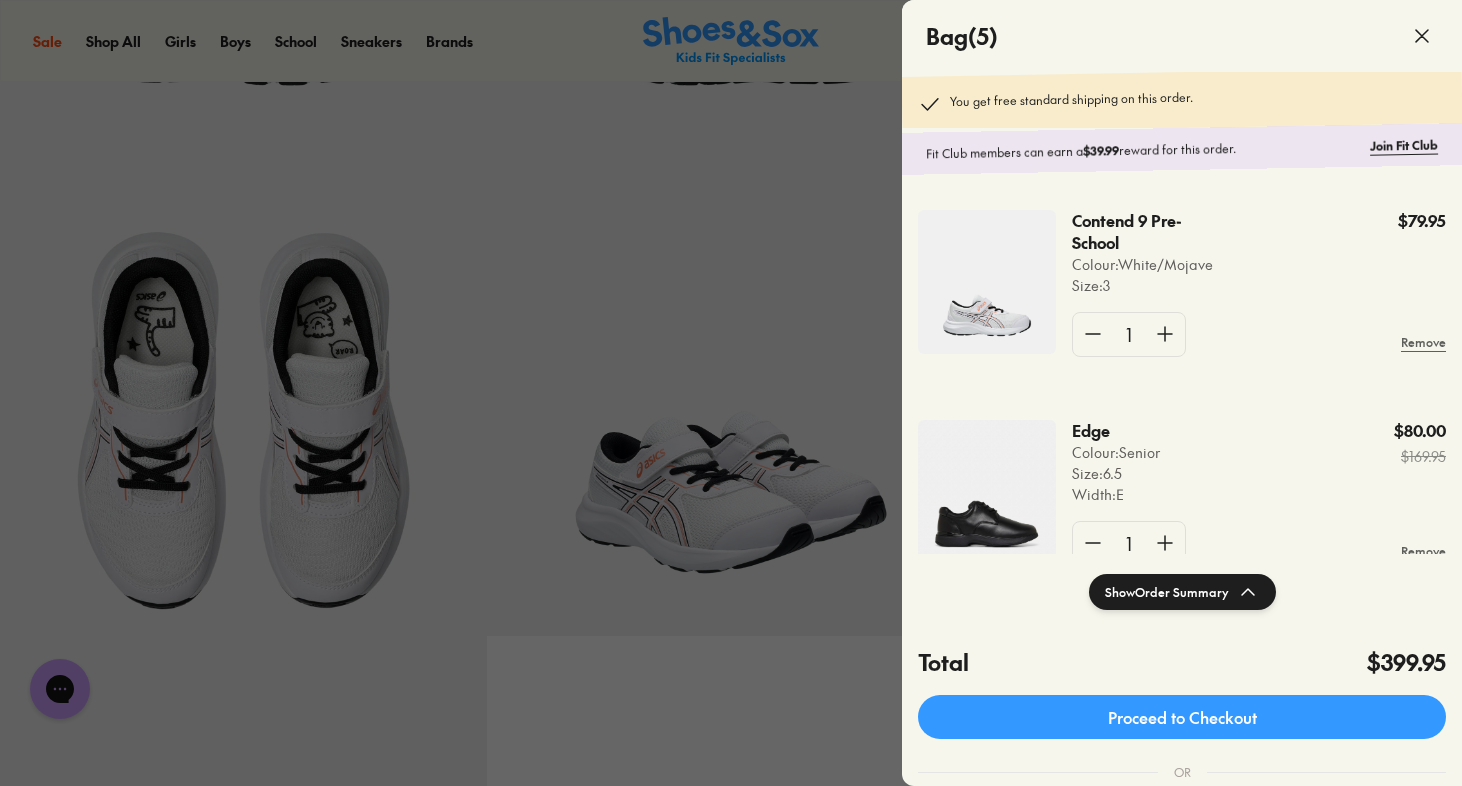 scroll, scrollTop: -1, scrollLeft: 0, axis: vertical 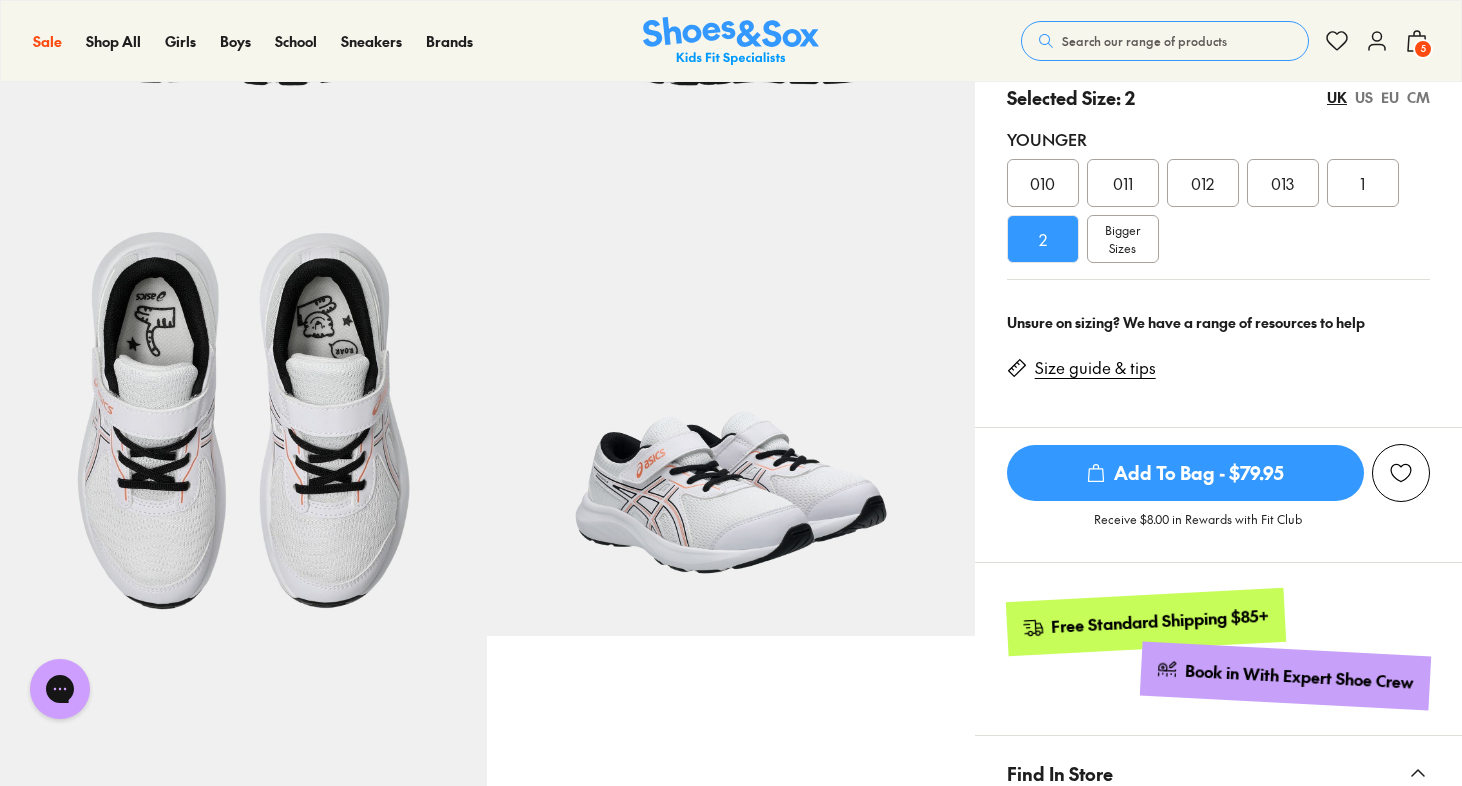 click 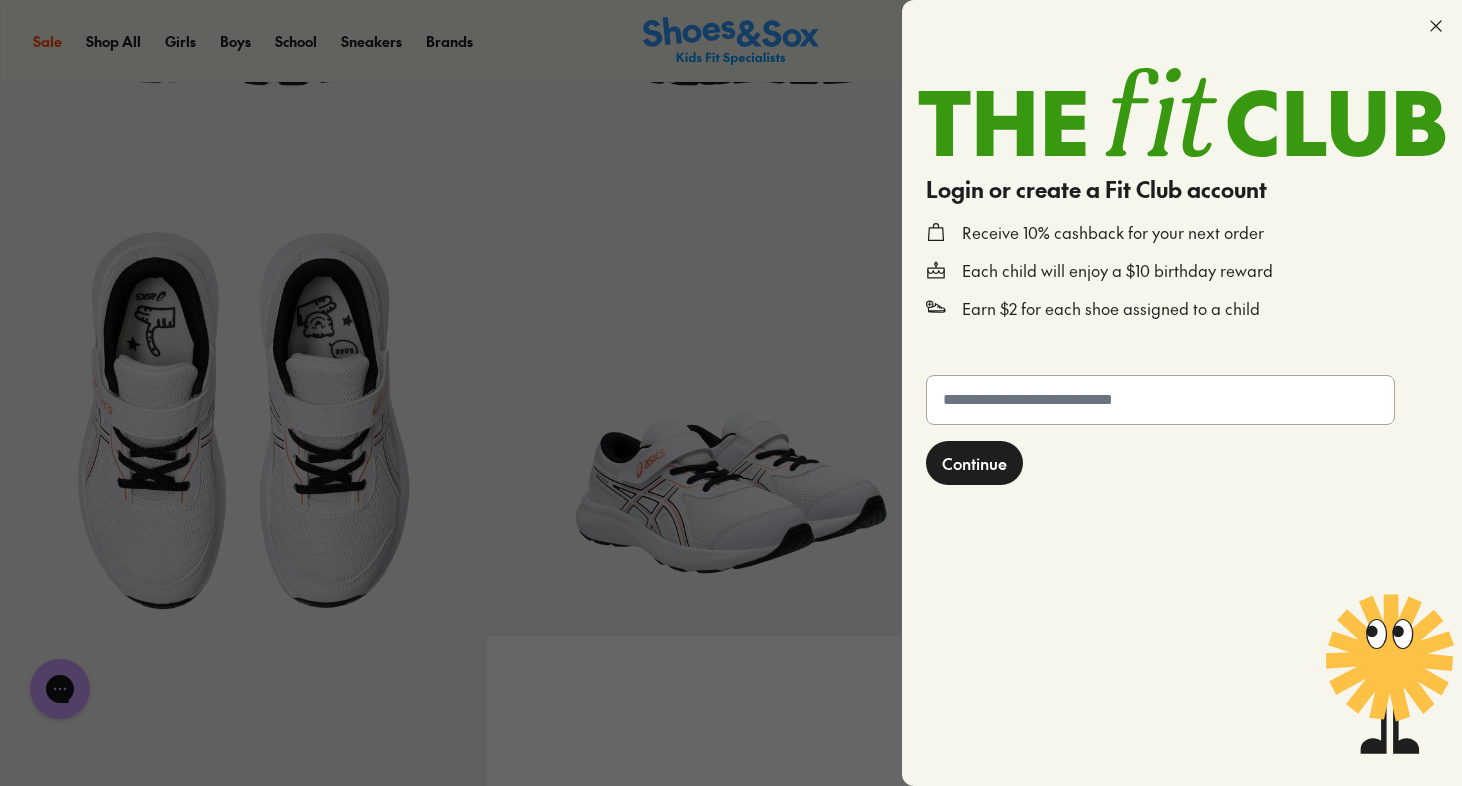 click 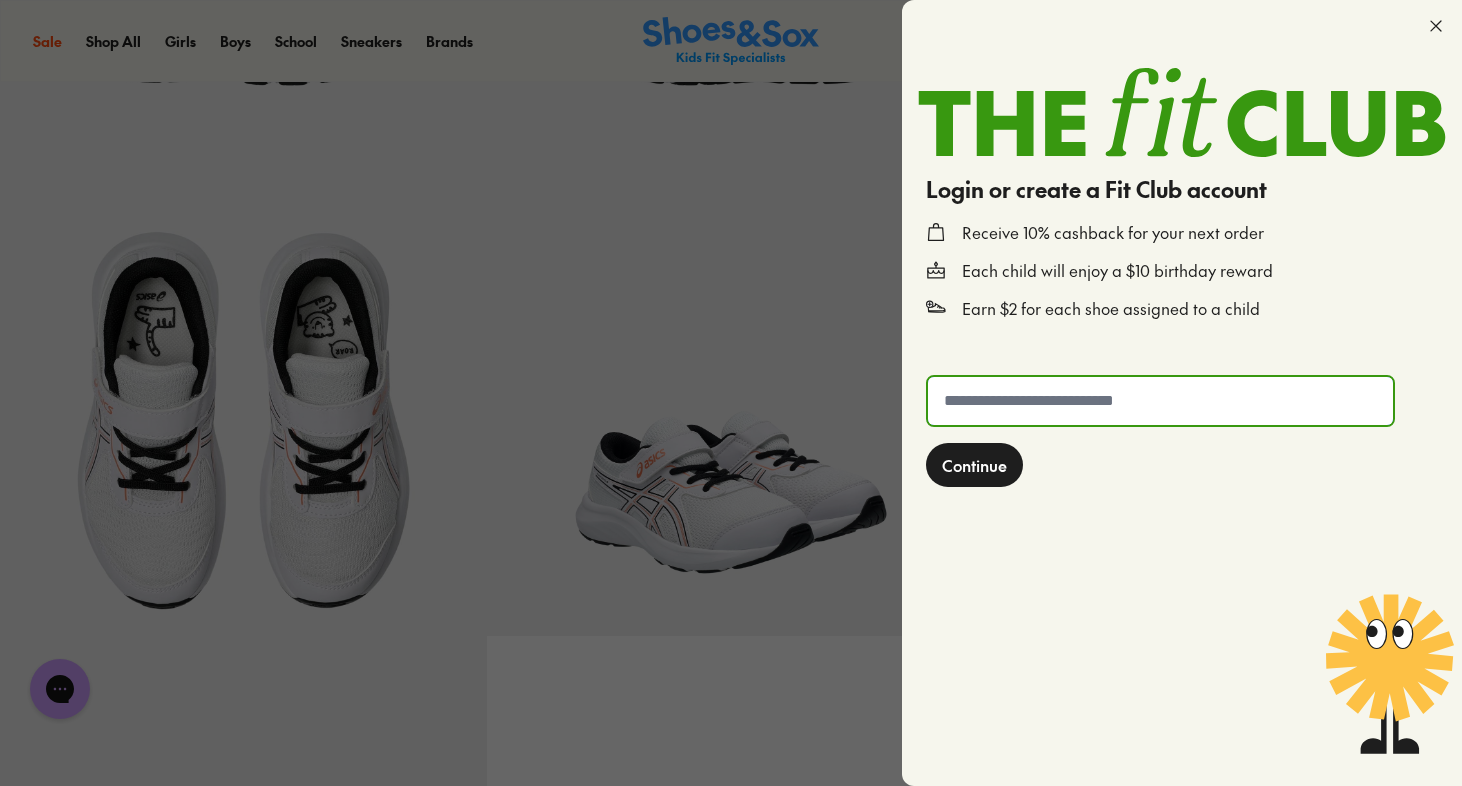 type on "**********" 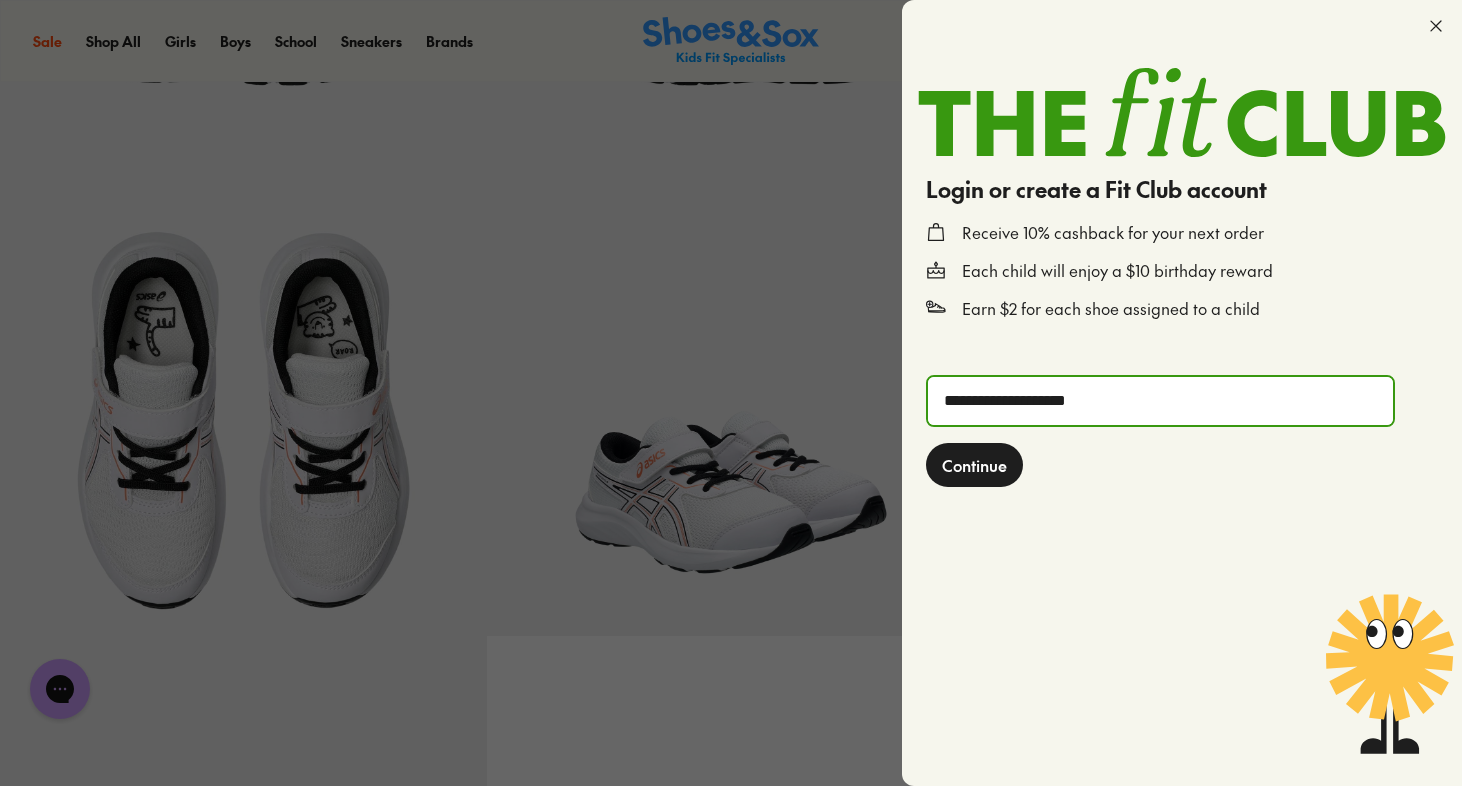 click on "Continue" 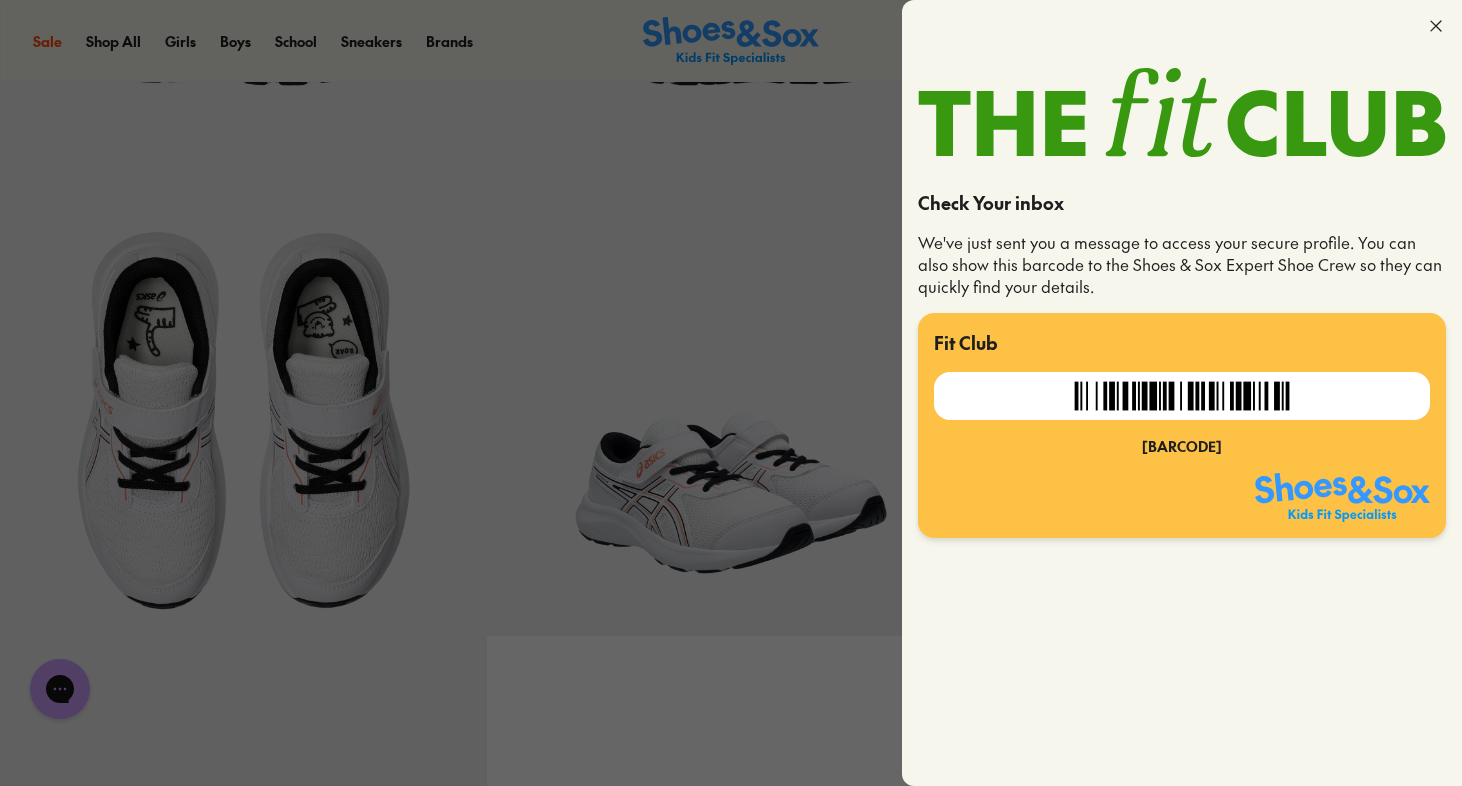 click on "Check Your inbox We've just sent you a message to access your secure profile. You can also show this barcode to the Shoes & Sox Expert Shoe Crew so they can quickly find your details. Fit Club L142472244" 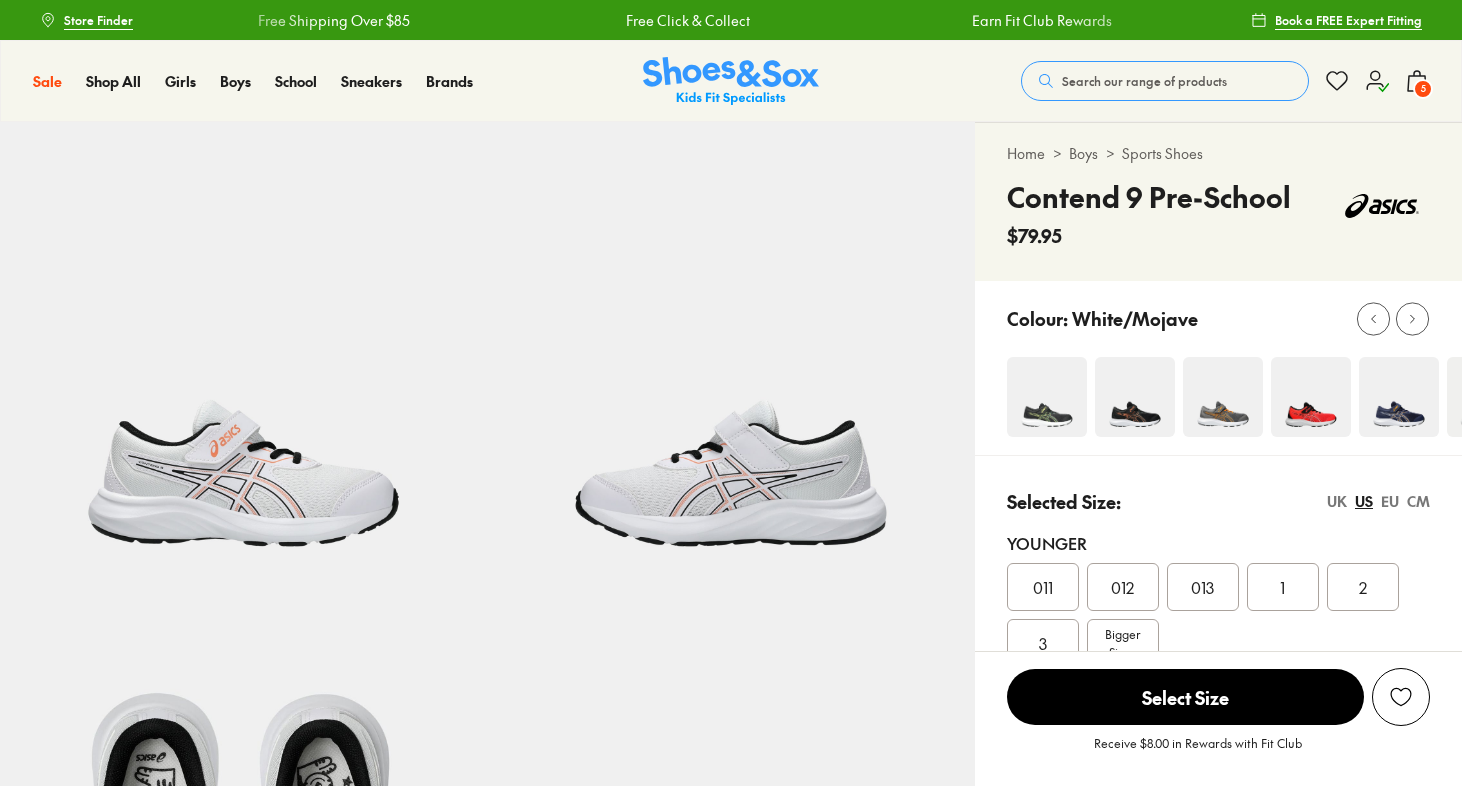 scroll, scrollTop: 0, scrollLeft: 0, axis: both 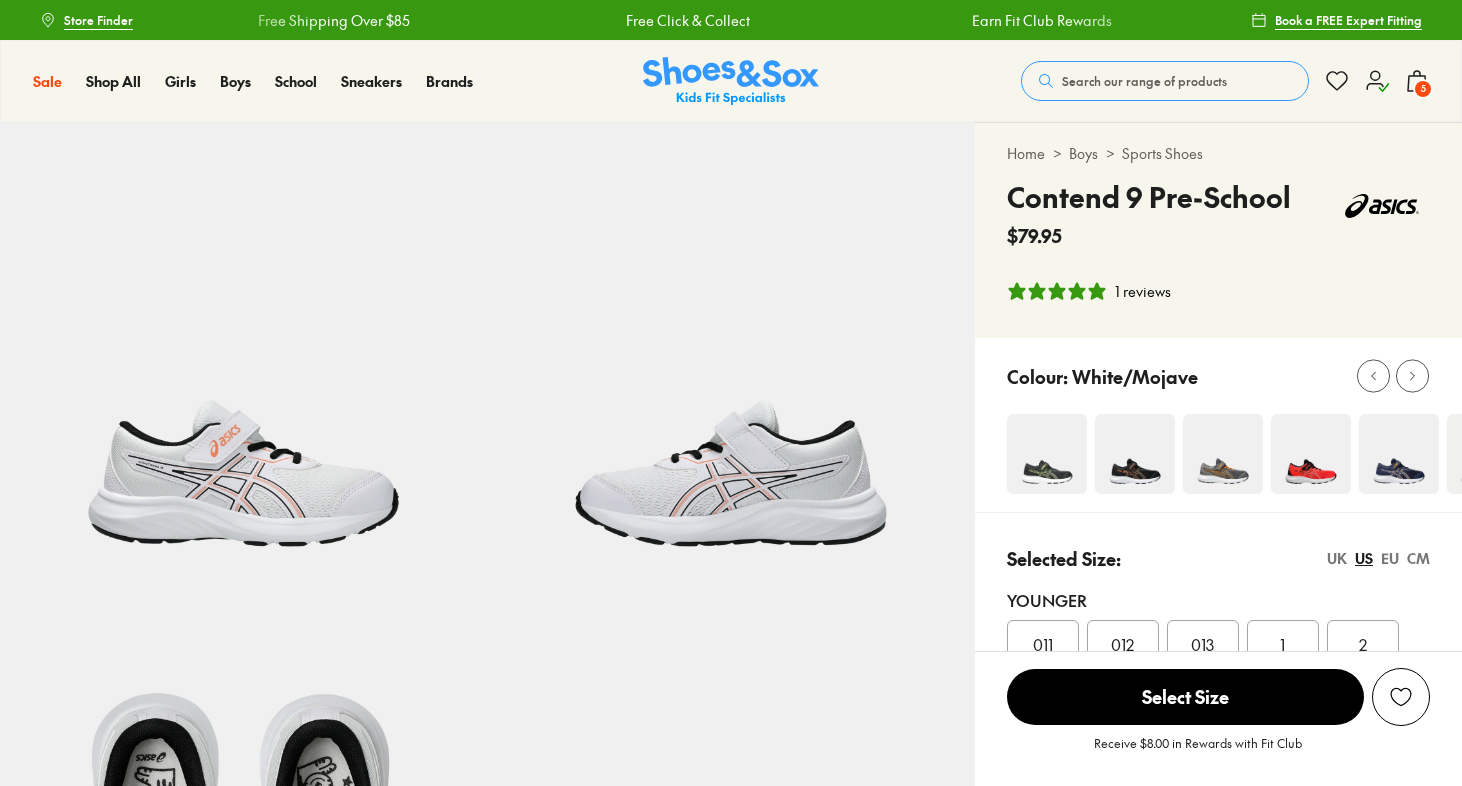 click on "Search our range of products Clear Close Popular  Searches asics nike bobux crocs Popular  Pages asics nike bobux crocs Popular  Products Cloud Castle Clarks Cloud Castle Bailee $ 80.00 $ 149.95 Sale Ciao Chilly $ 25.00 $ 39.95 Fan Fave New Balance 313 V2 Infant $ 59.95 Sale Clarks Henrik $ 50.00 $ 89.95
5
Bag  ( 5 ) You get free standard shipping on this order. You'll receive a  $39.99  Fit Club reward for this order. Contend 9 Pre-School Colour:  [COLOR] Size :  3 $79.95 1 Remove Edge Colour:  Senior Size :  6.5 Width :  E $80.00 $169.95 1 Remove Edge Colour:  Senior Size :  4.5 Width :  E $80.00 $169.95 1 Remove Cloud Castle Colour:  [COLOR] Size :  3 Width :  E $80.00 $149.95 1 Remove Cloud Castle Colour:  [COLOR] Size :  2.5 Width :  E $80.00 $149.95 1 Remove Show  Order Summary  Total $399.95 Proceed to Checkout
OR
25% Off Nike $" at bounding box center [1225, 81] 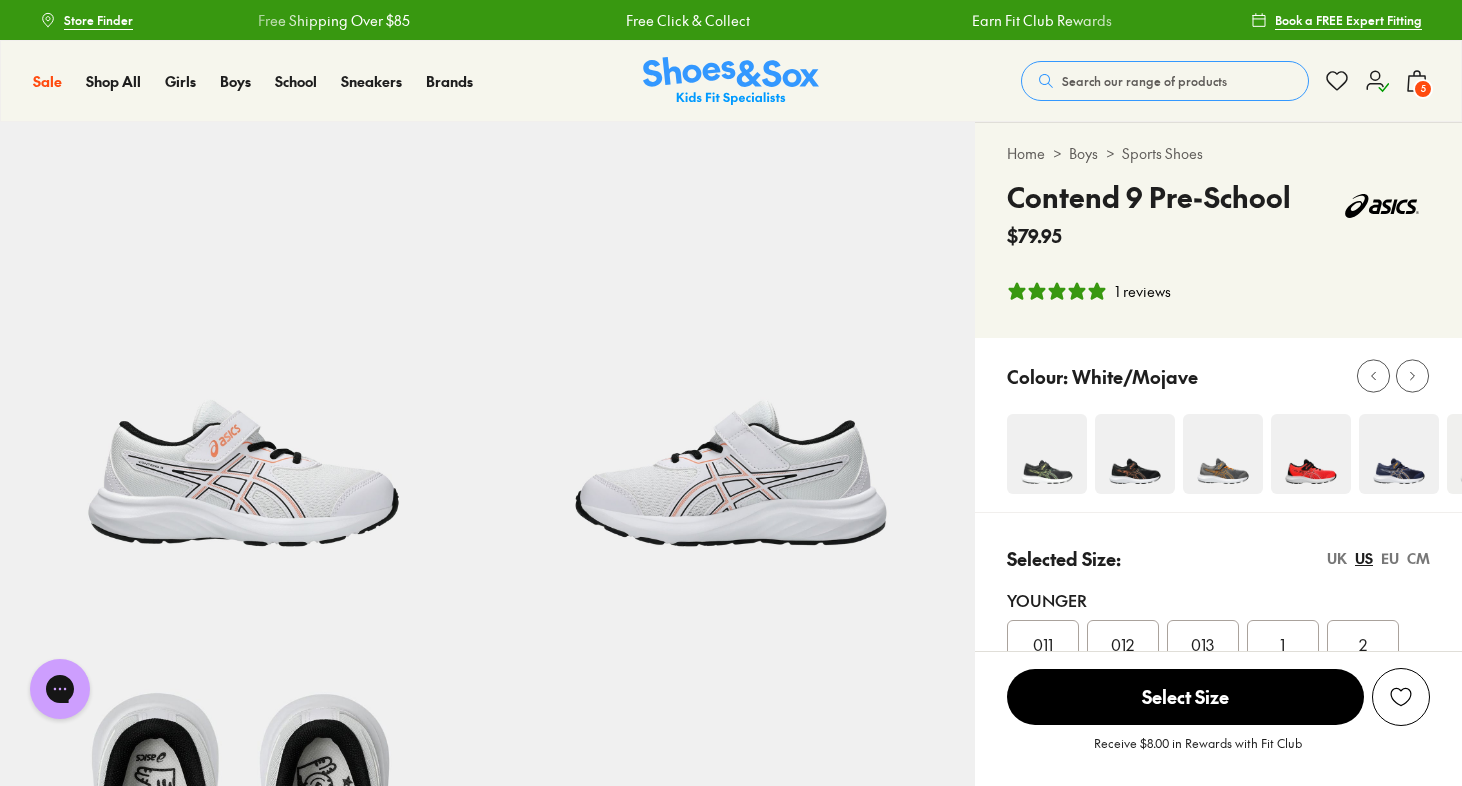 scroll, scrollTop: 0, scrollLeft: 0, axis: both 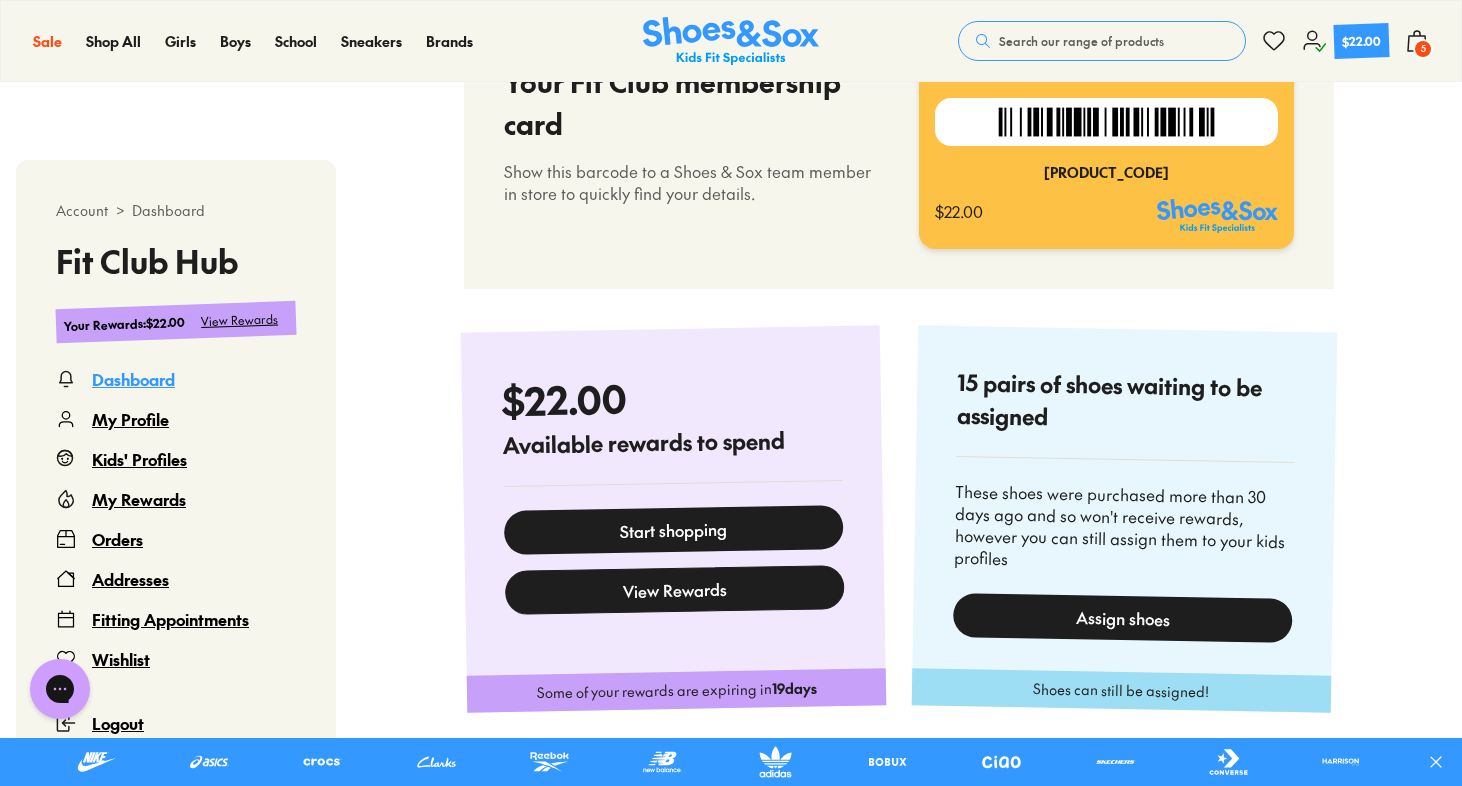 click on "View Rewards" at bounding box center (675, 590) 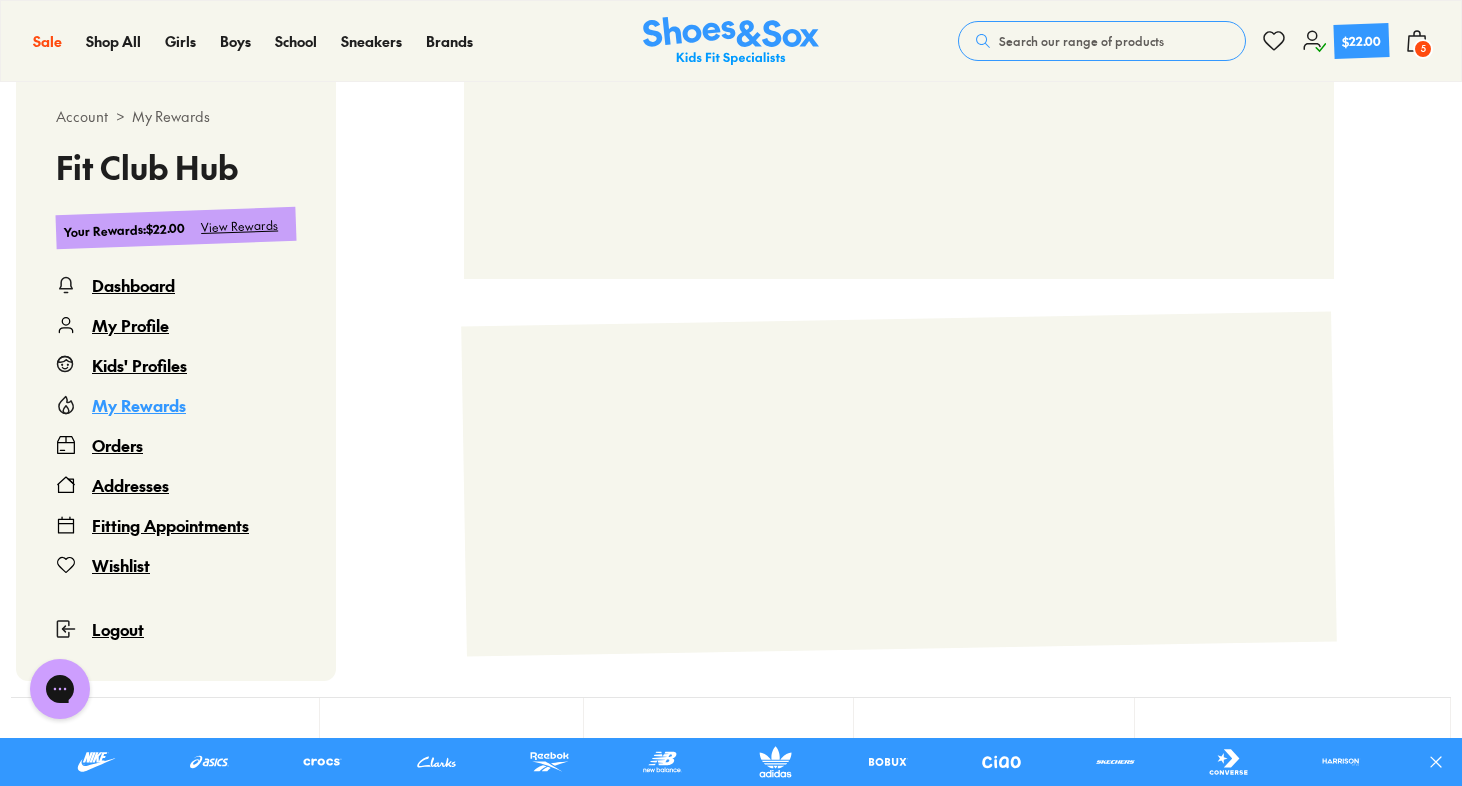 scroll, scrollTop: 122, scrollLeft: 0, axis: vertical 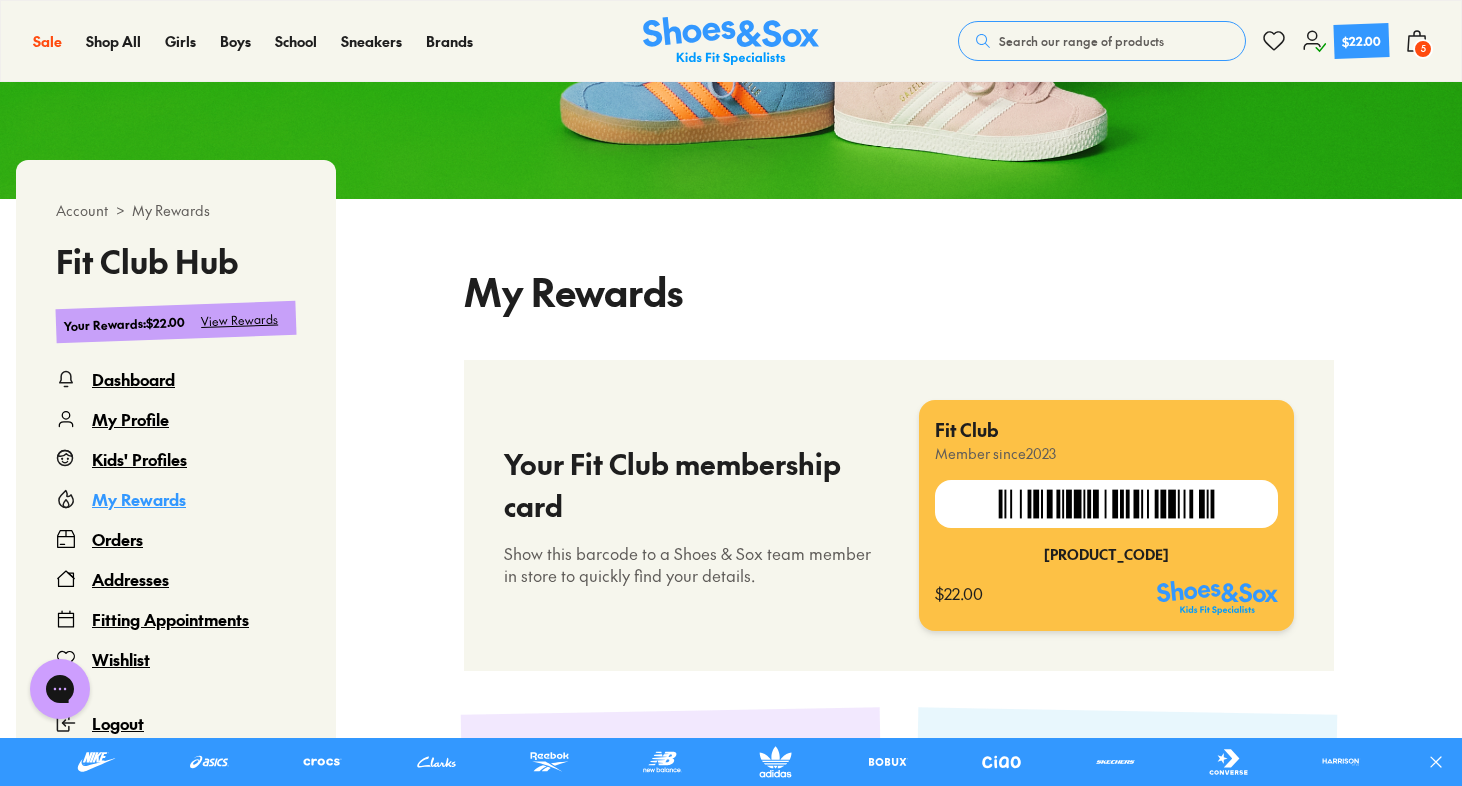 select 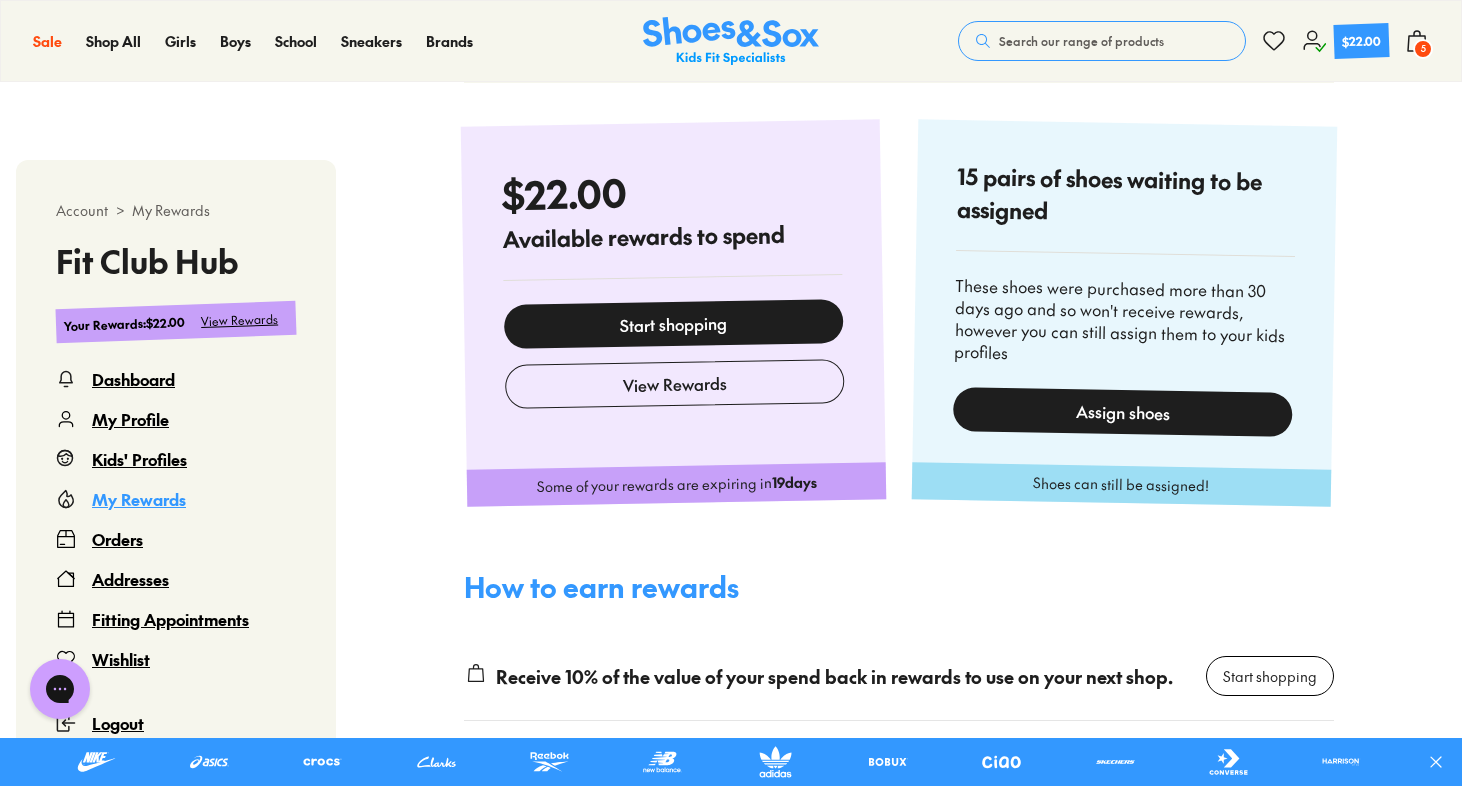 scroll, scrollTop: 902, scrollLeft: 0, axis: vertical 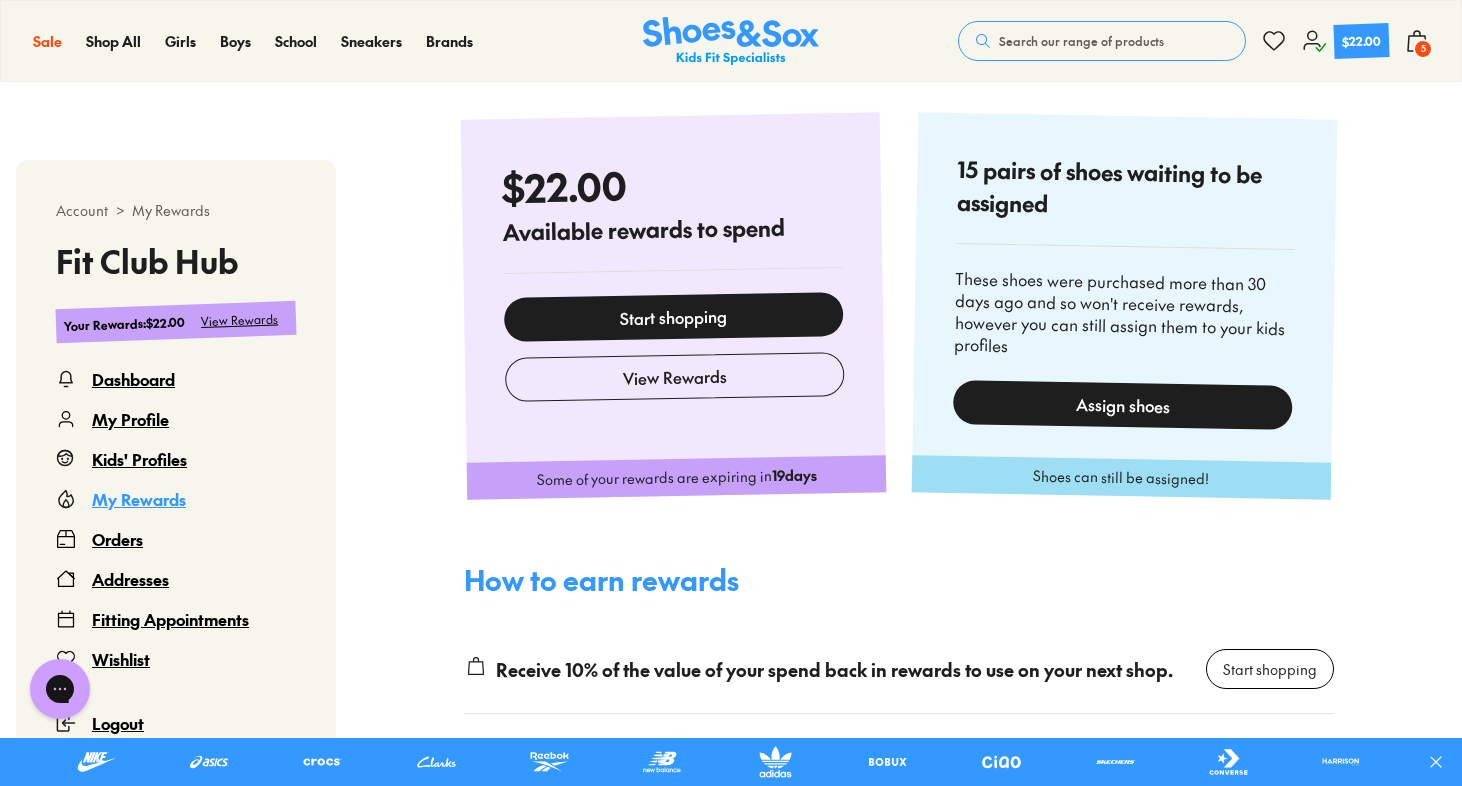 click on "Orders" at bounding box center [117, 539] 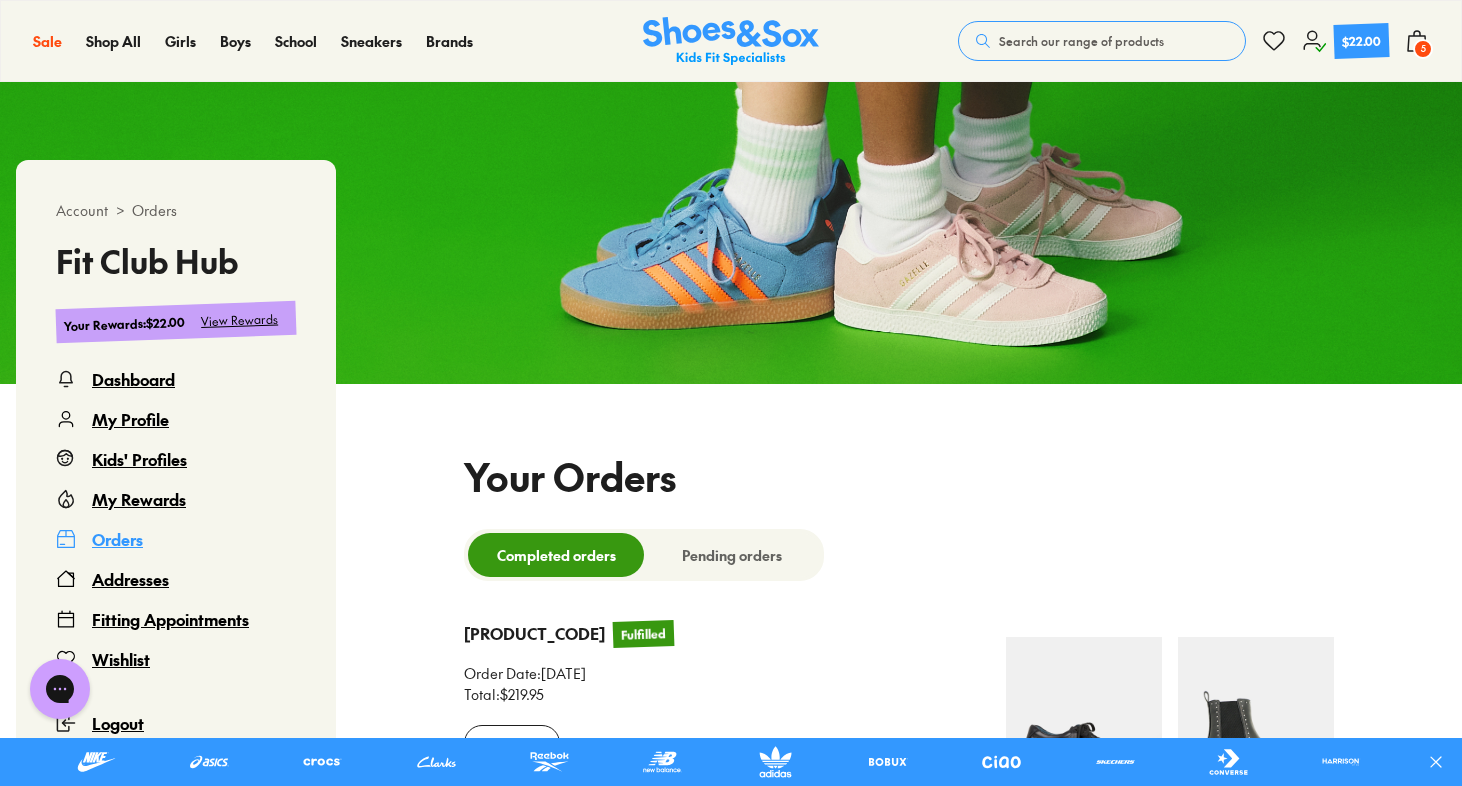 select 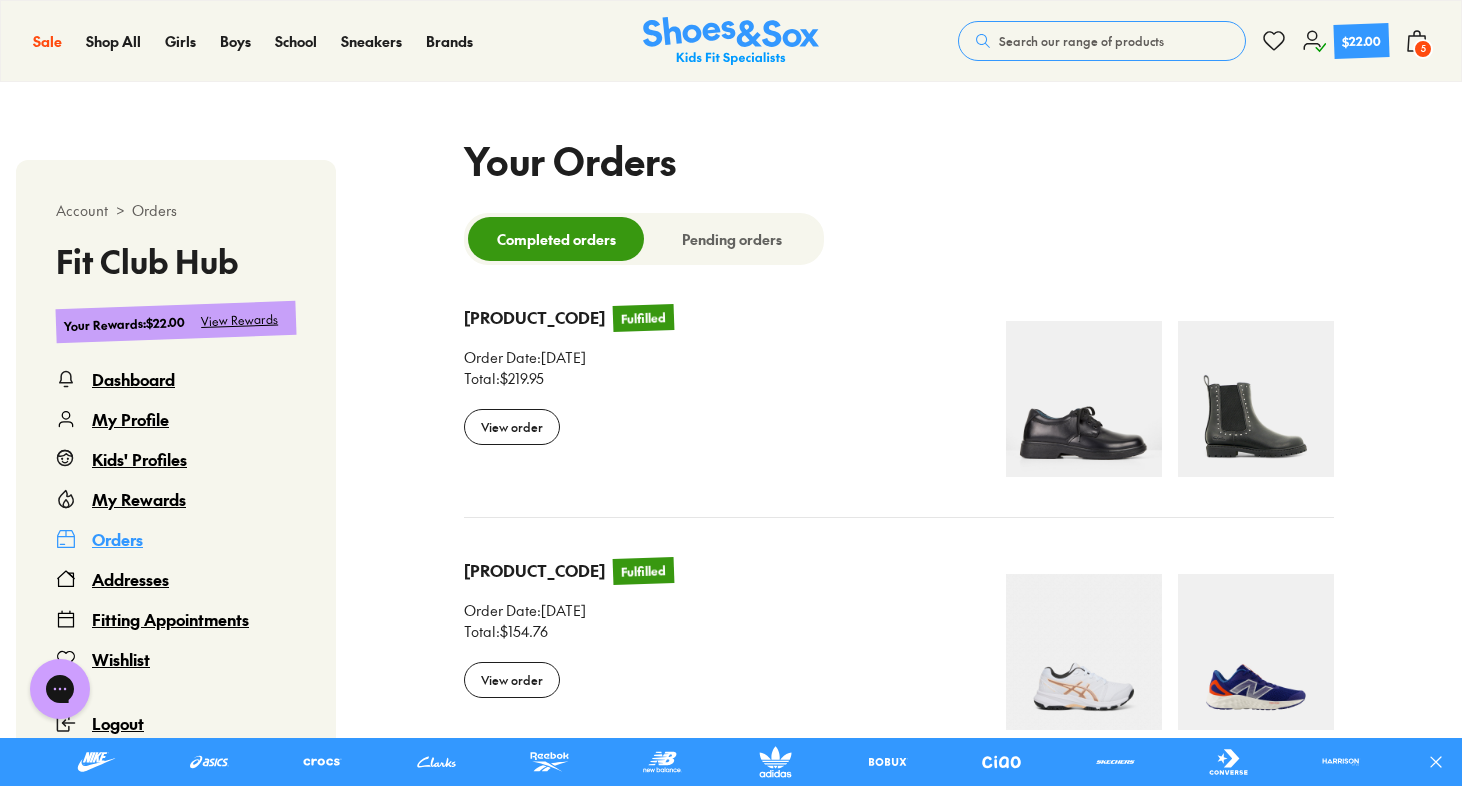 scroll, scrollTop: 445, scrollLeft: 0, axis: vertical 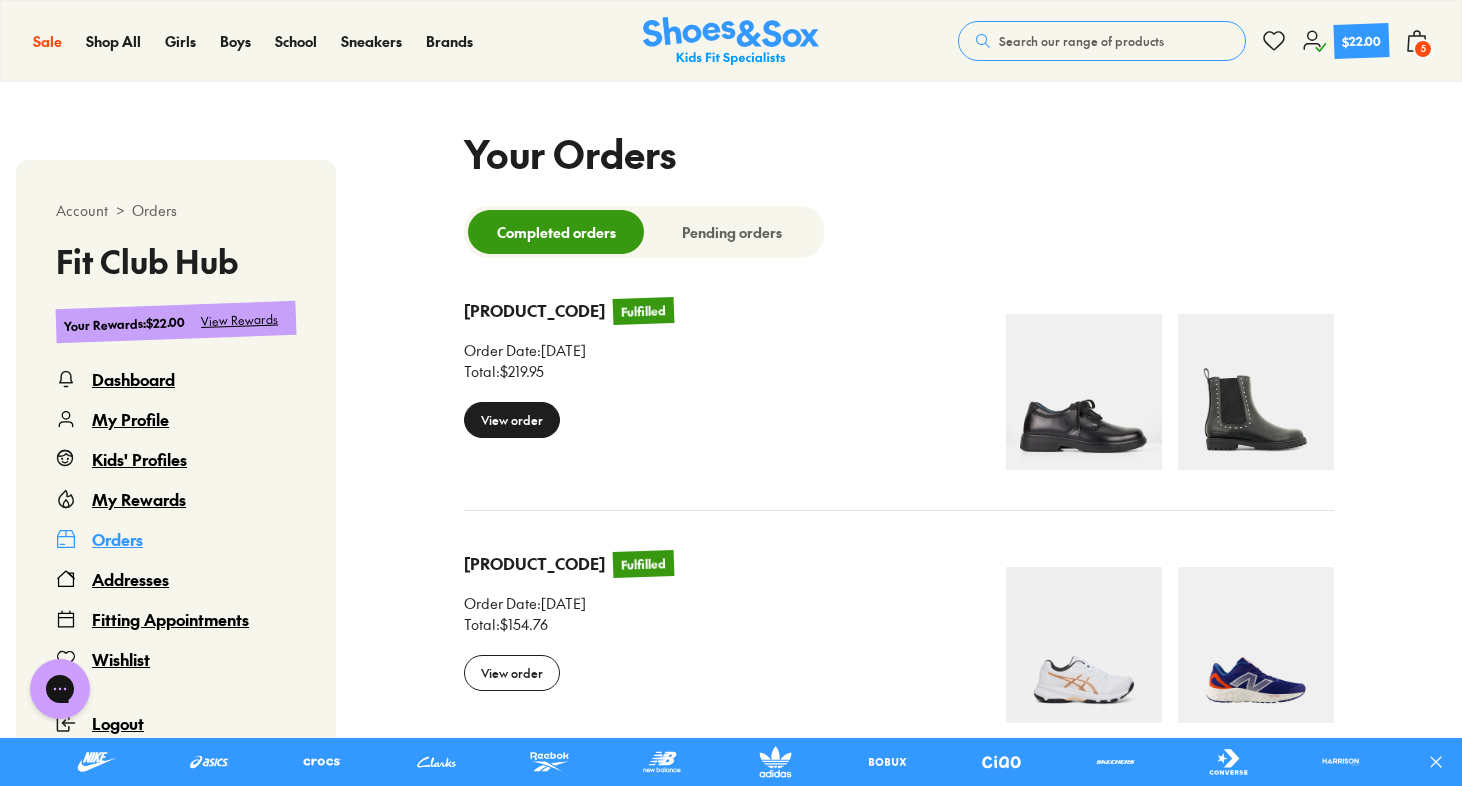 click on "View order" at bounding box center (512, 420) 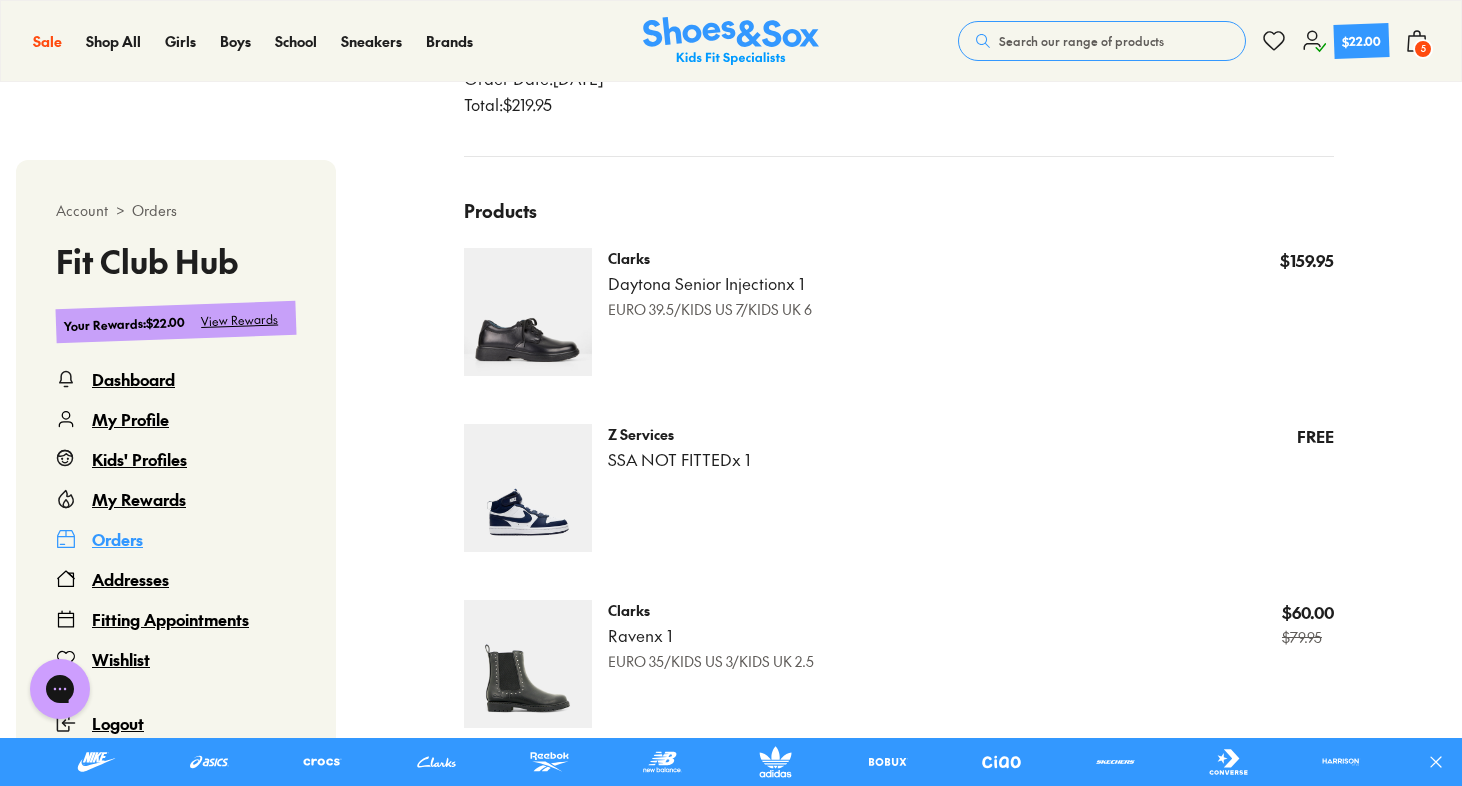 scroll, scrollTop: 817, scrollLeft: 0, axis: vertical 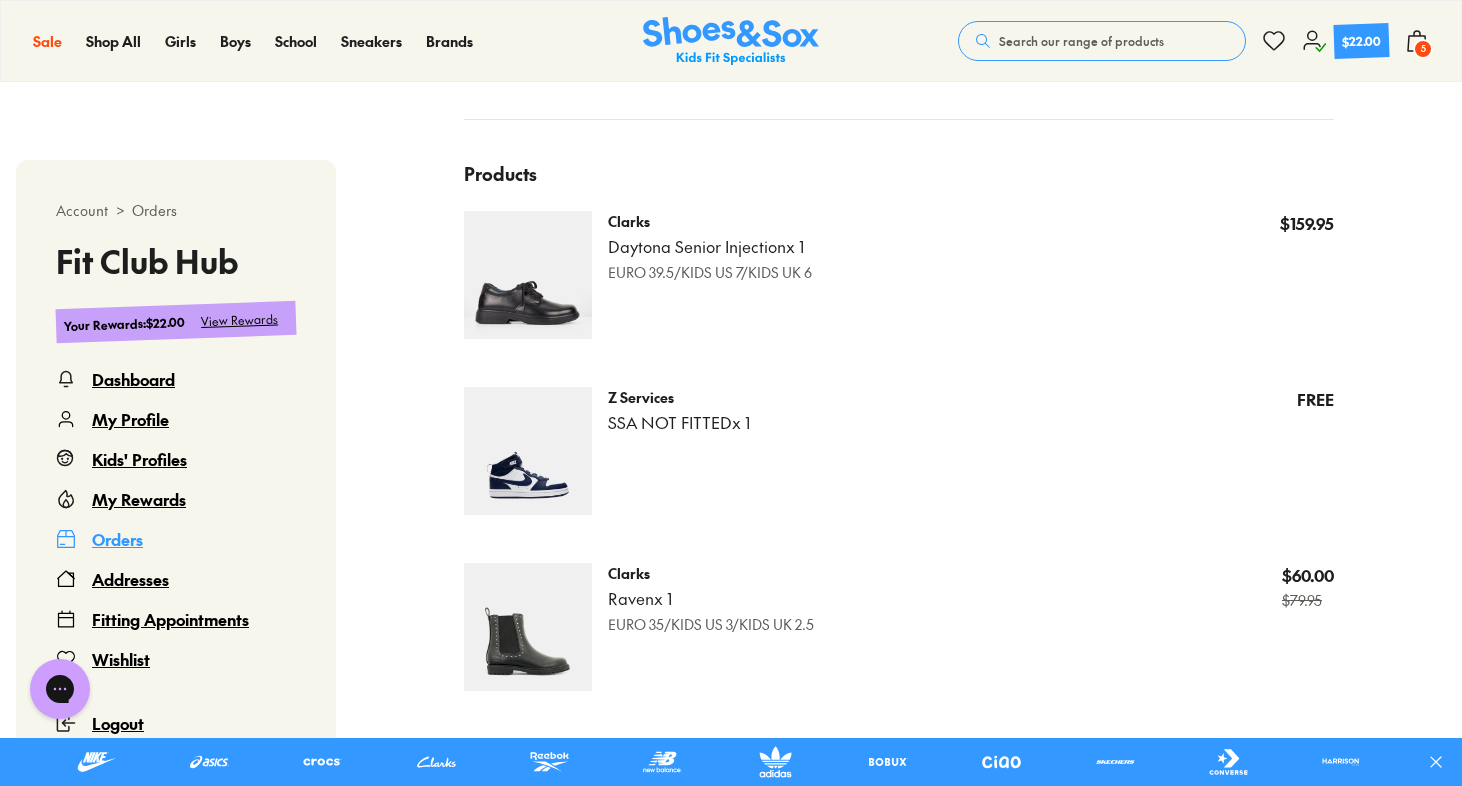 click on "EURO 35/KIDS US 3/KIDS UK 2.5" at bounding box center (711, 624) 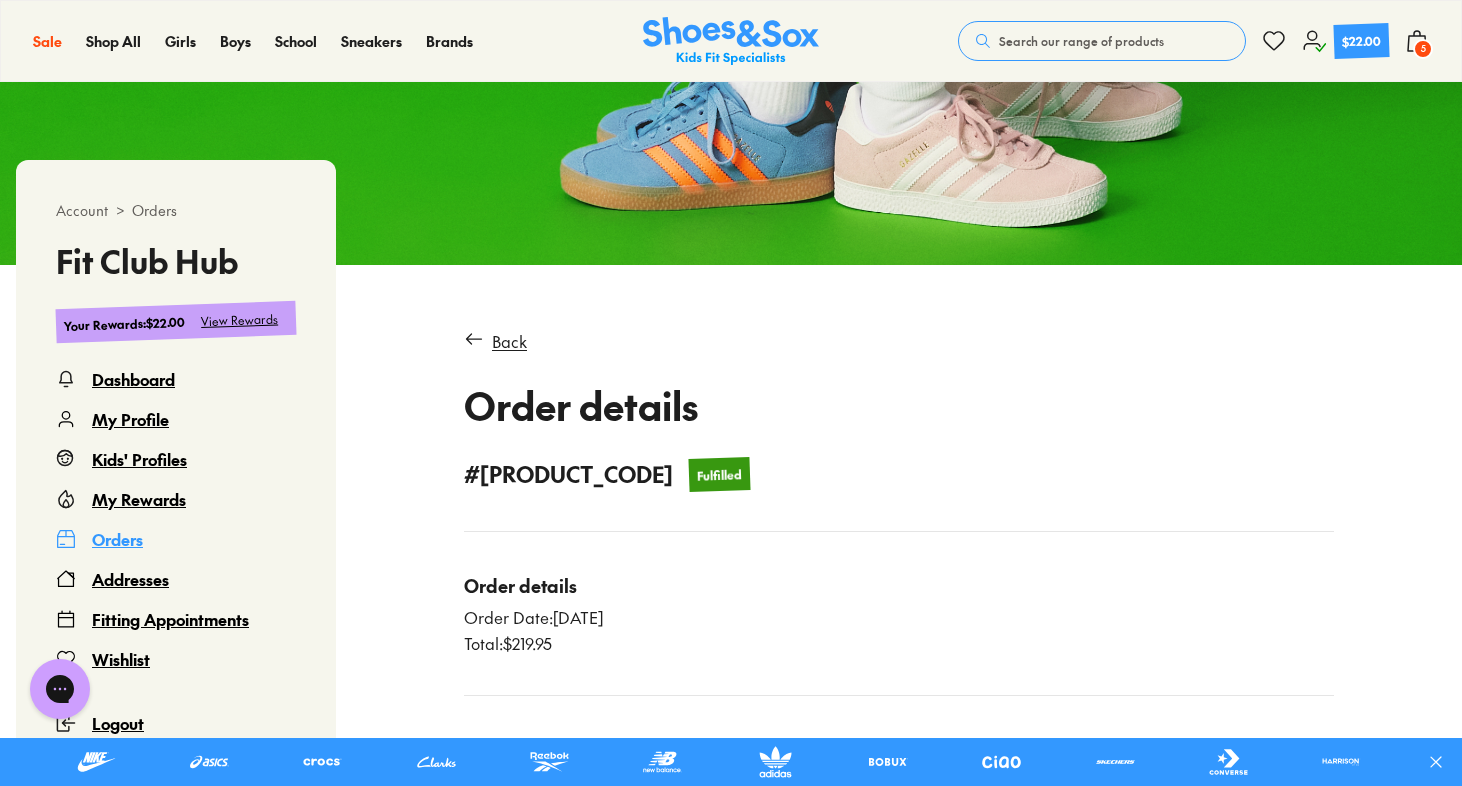 scroll, scrollTop: 0, scrollLeft: 0, axis: both 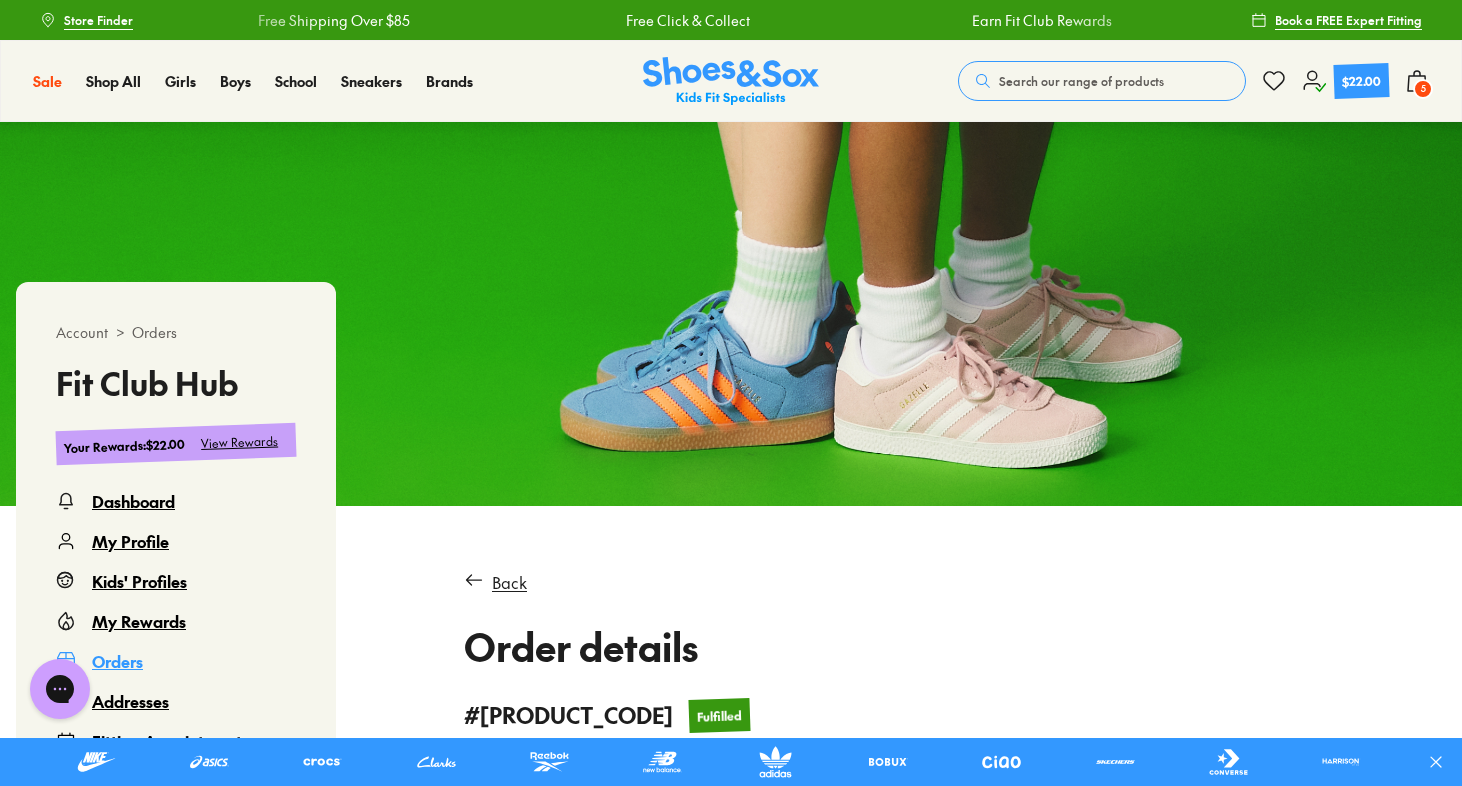 click on "5" at bounding box center [1423, 89] 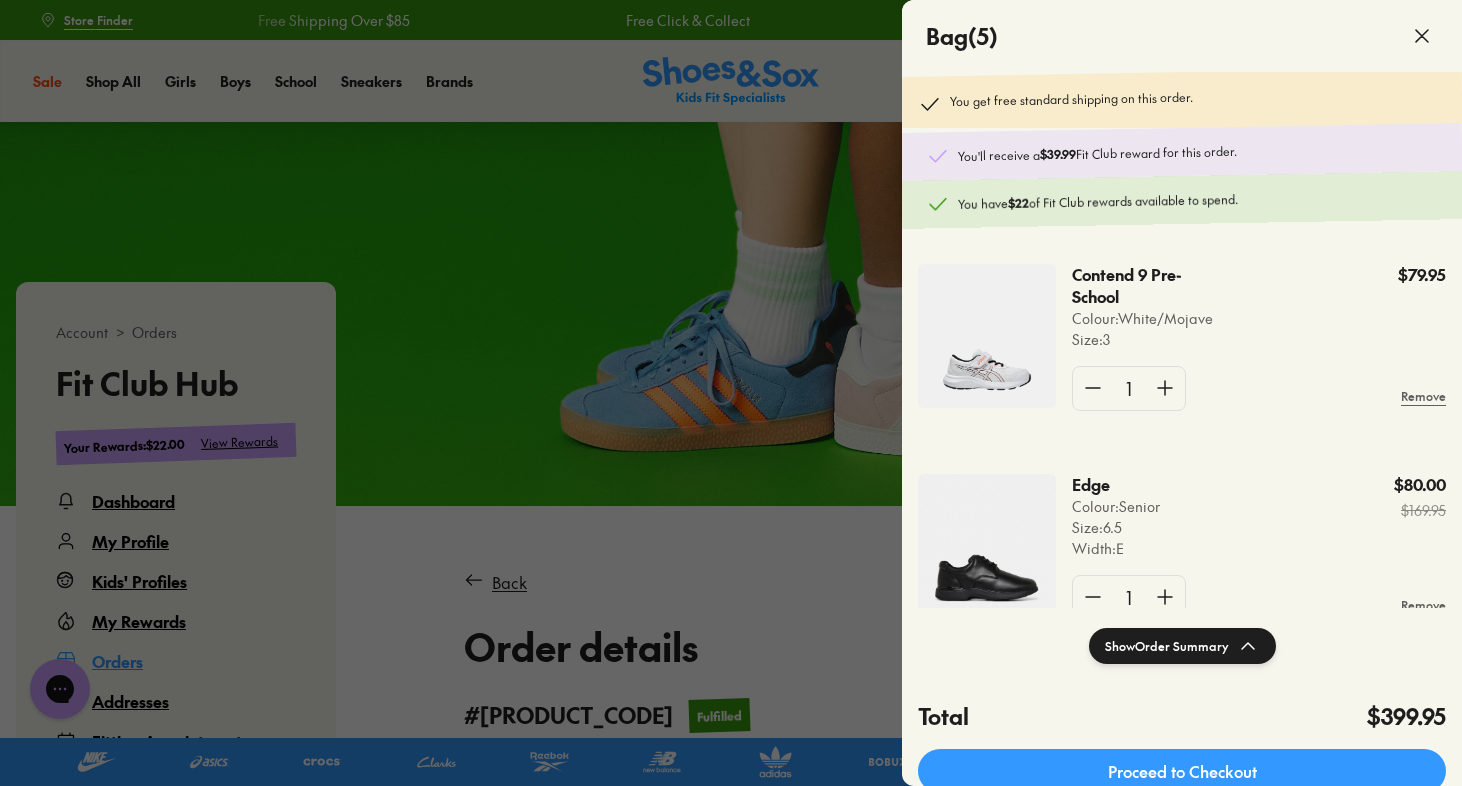 scroll, scrollTop: 0, scrollLeft: 0, axis: both 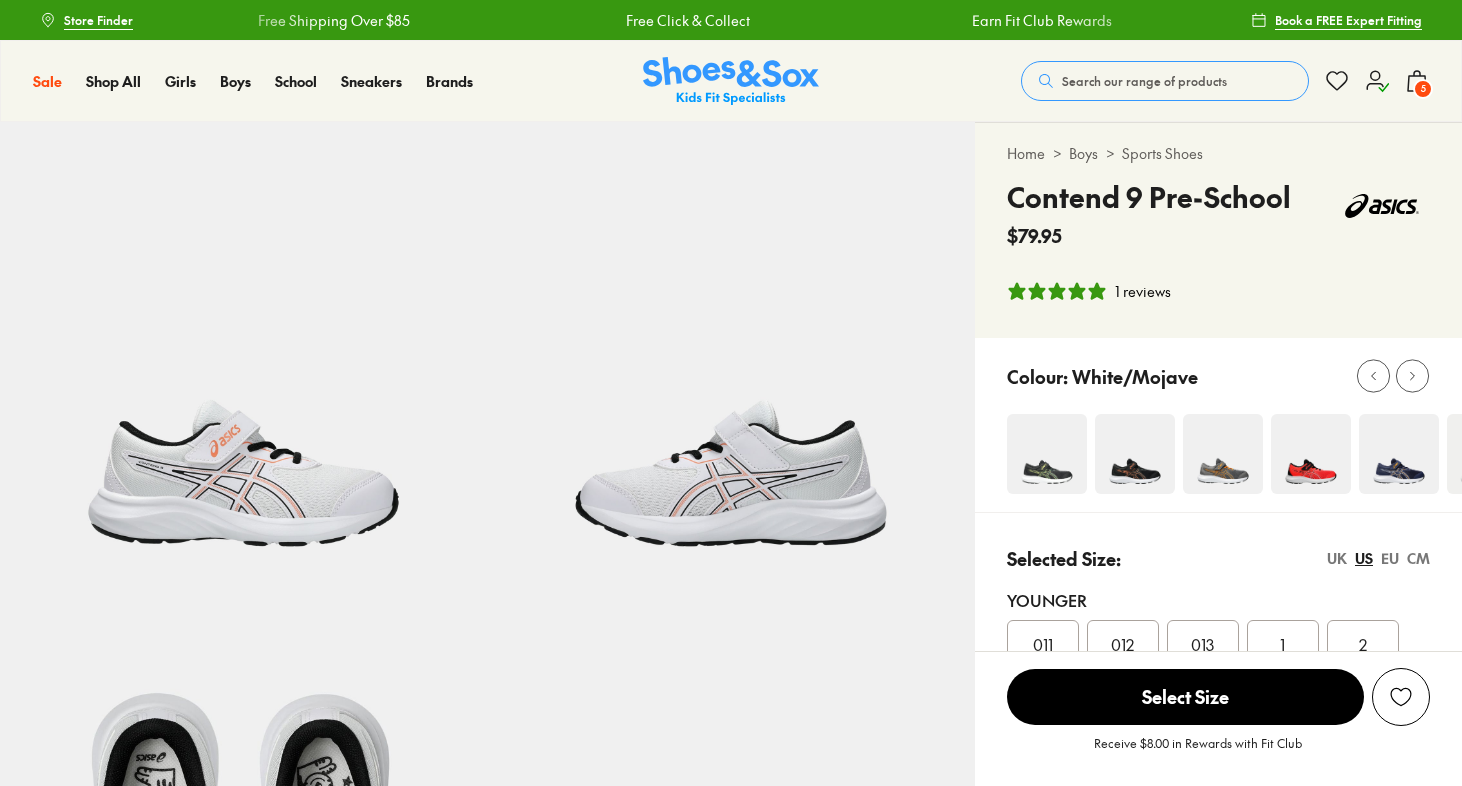 select on "*" 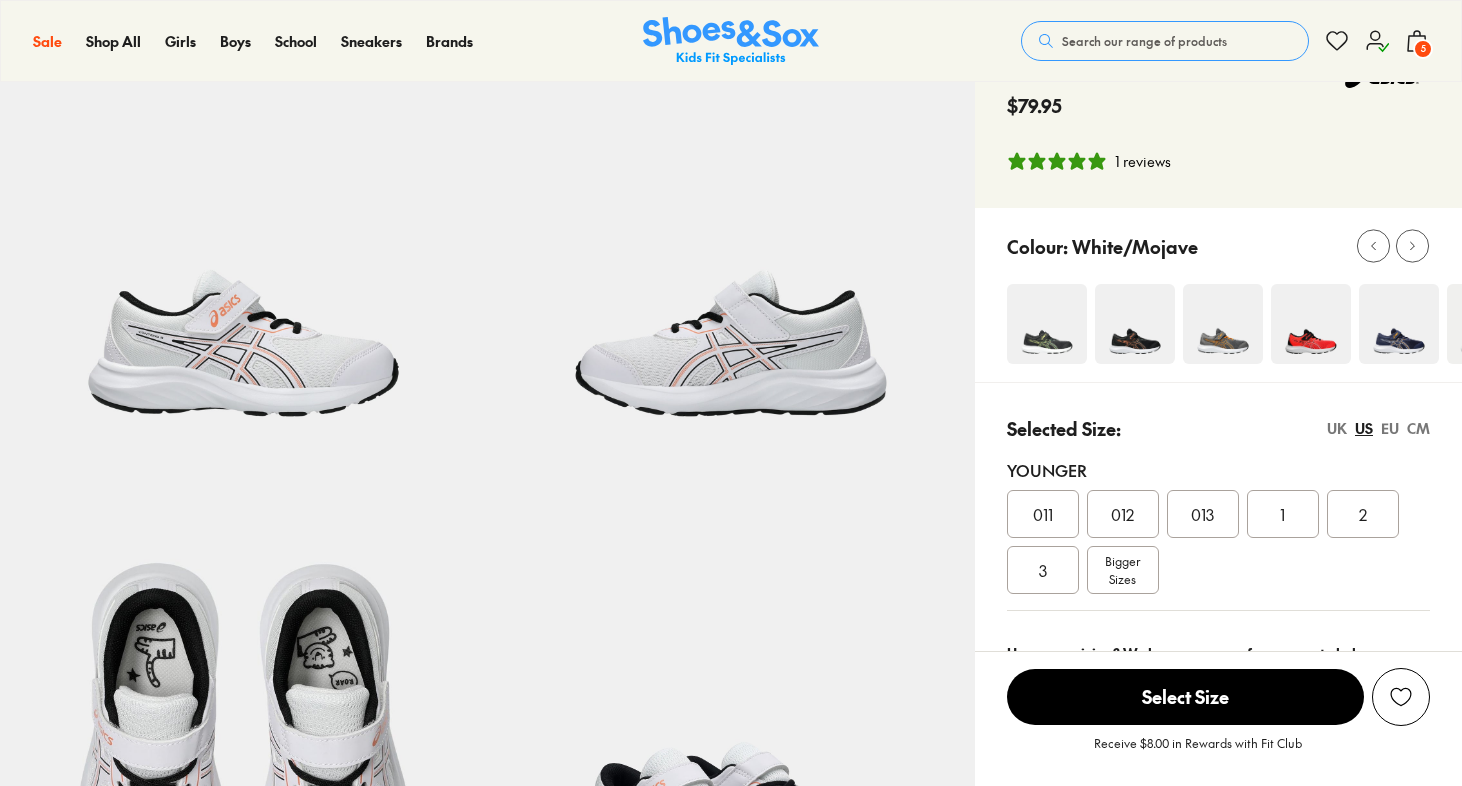 scroll, scrollTop: 0, scrollLeft: 0, axis: both 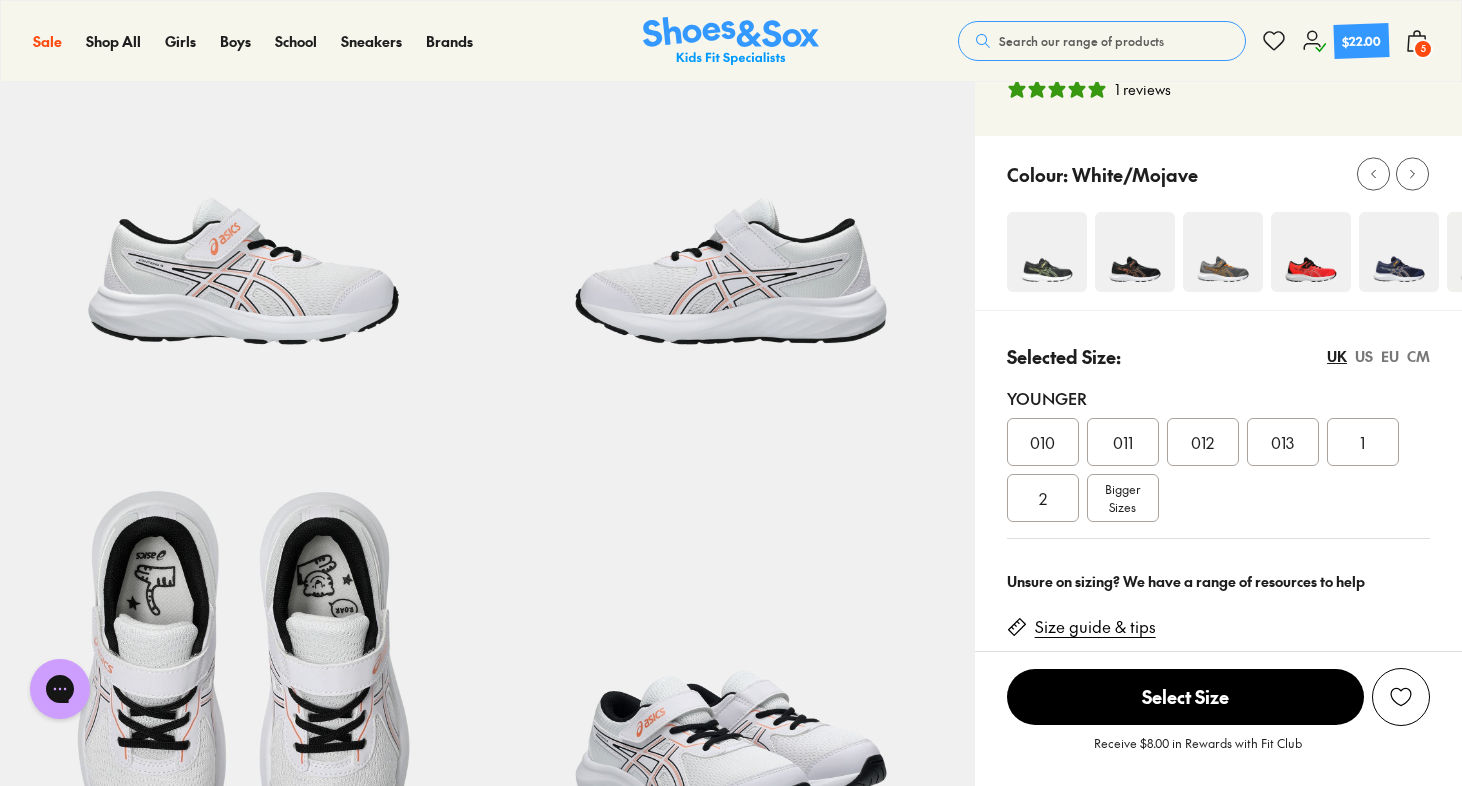 click on "EU" at bounding box center (1390, 356) 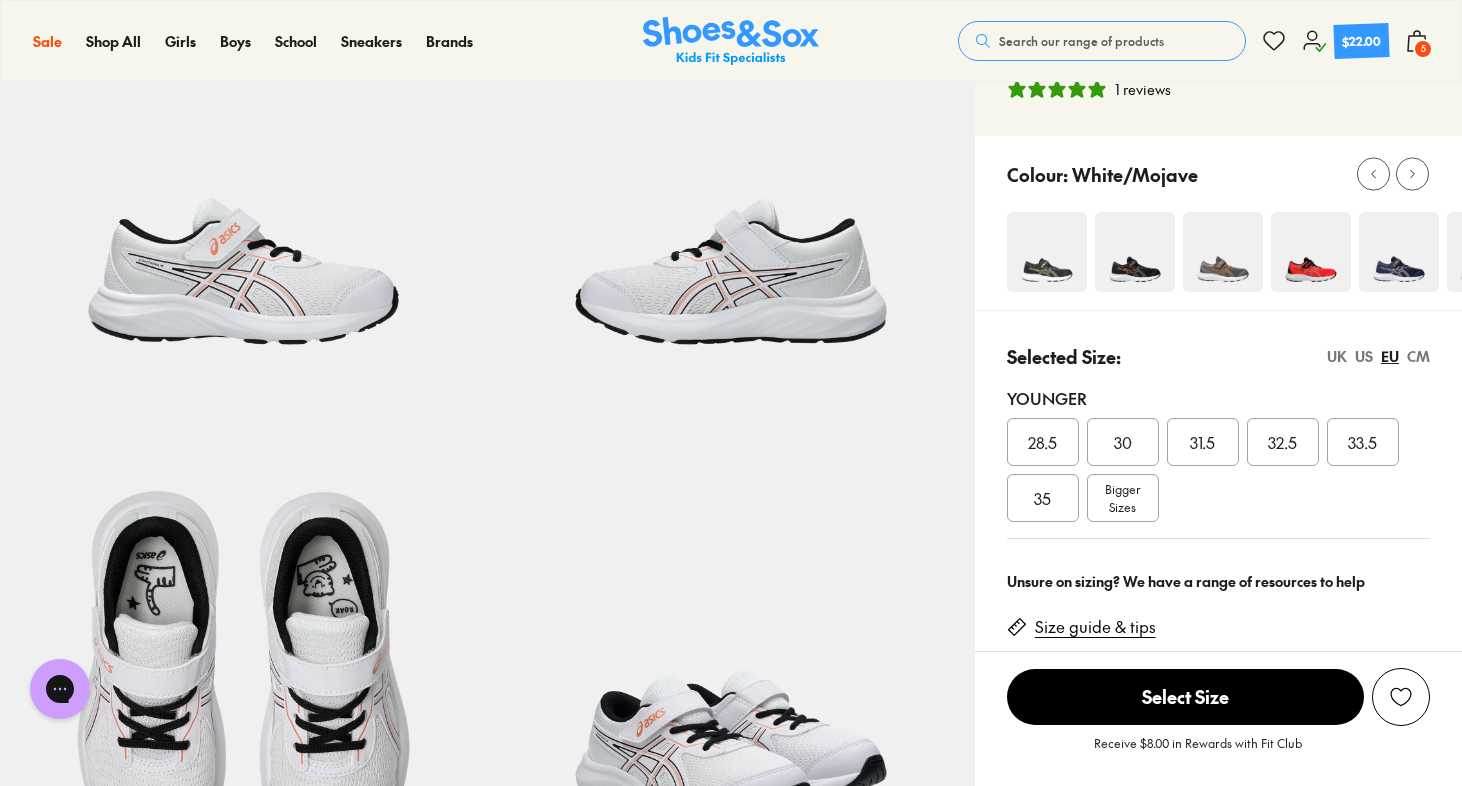 click on "UK" at bounding box center (1337, 356) 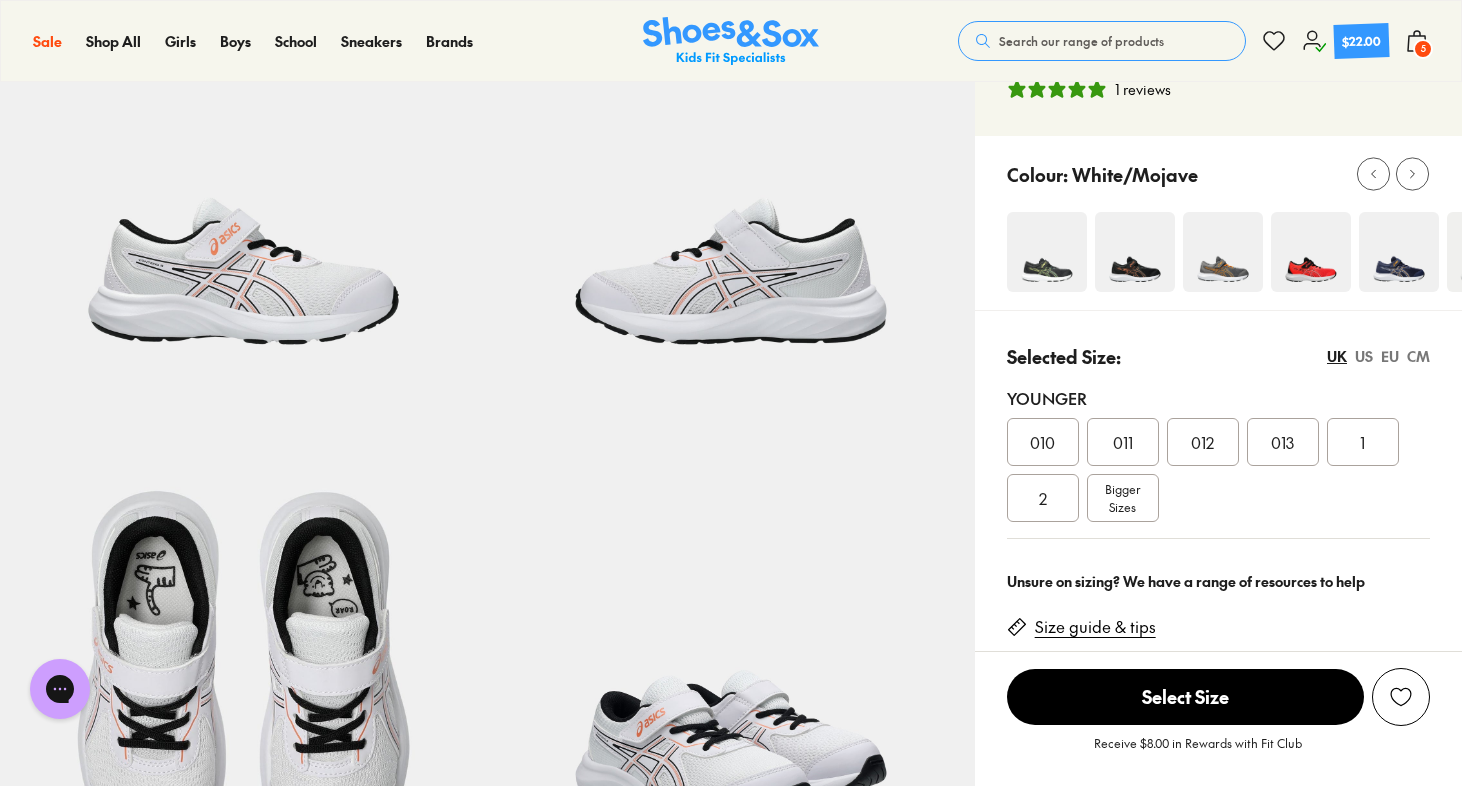click on "CM" at bounding box center (1418, 356) 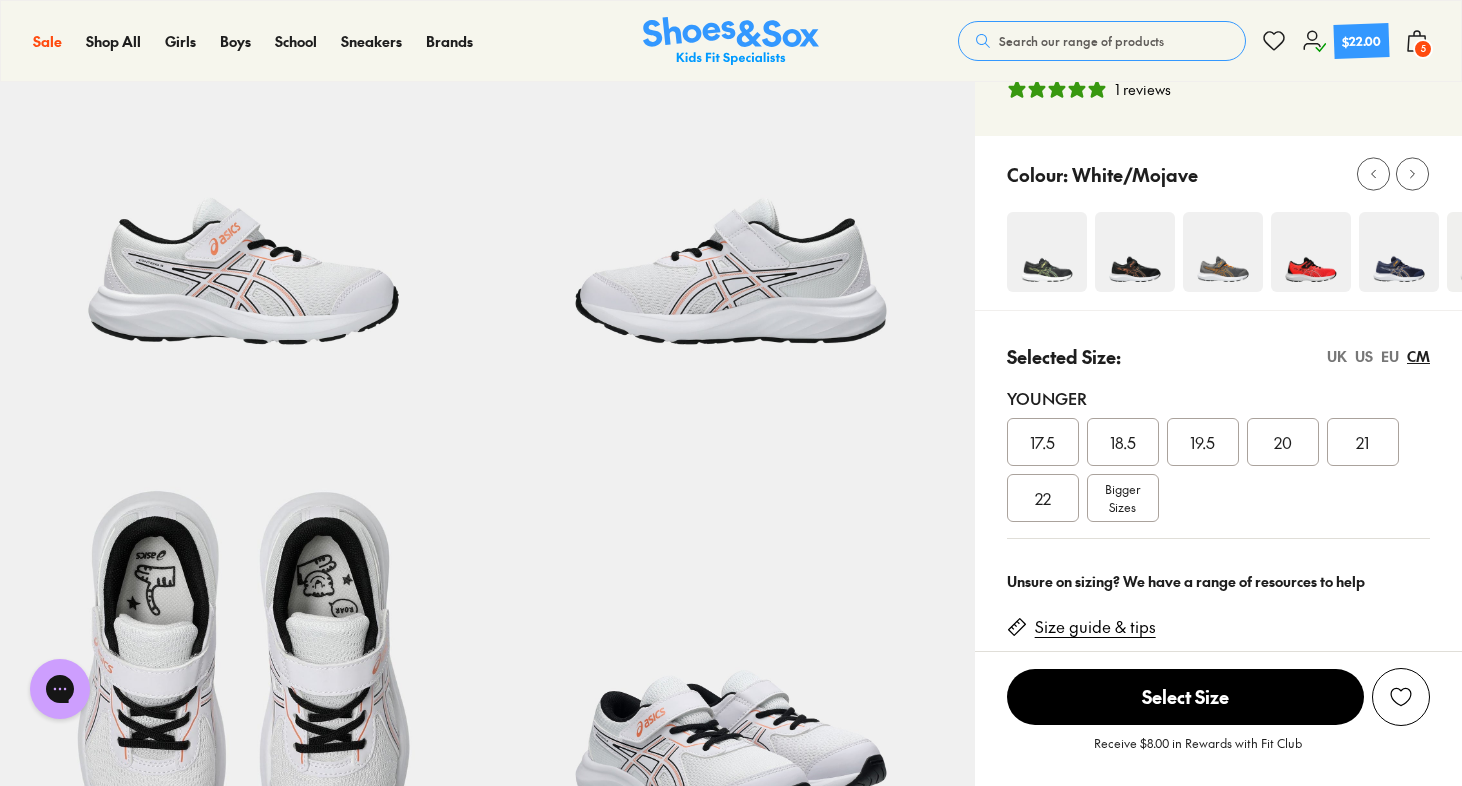 click on "UK" at bounding box center [1337, 356] 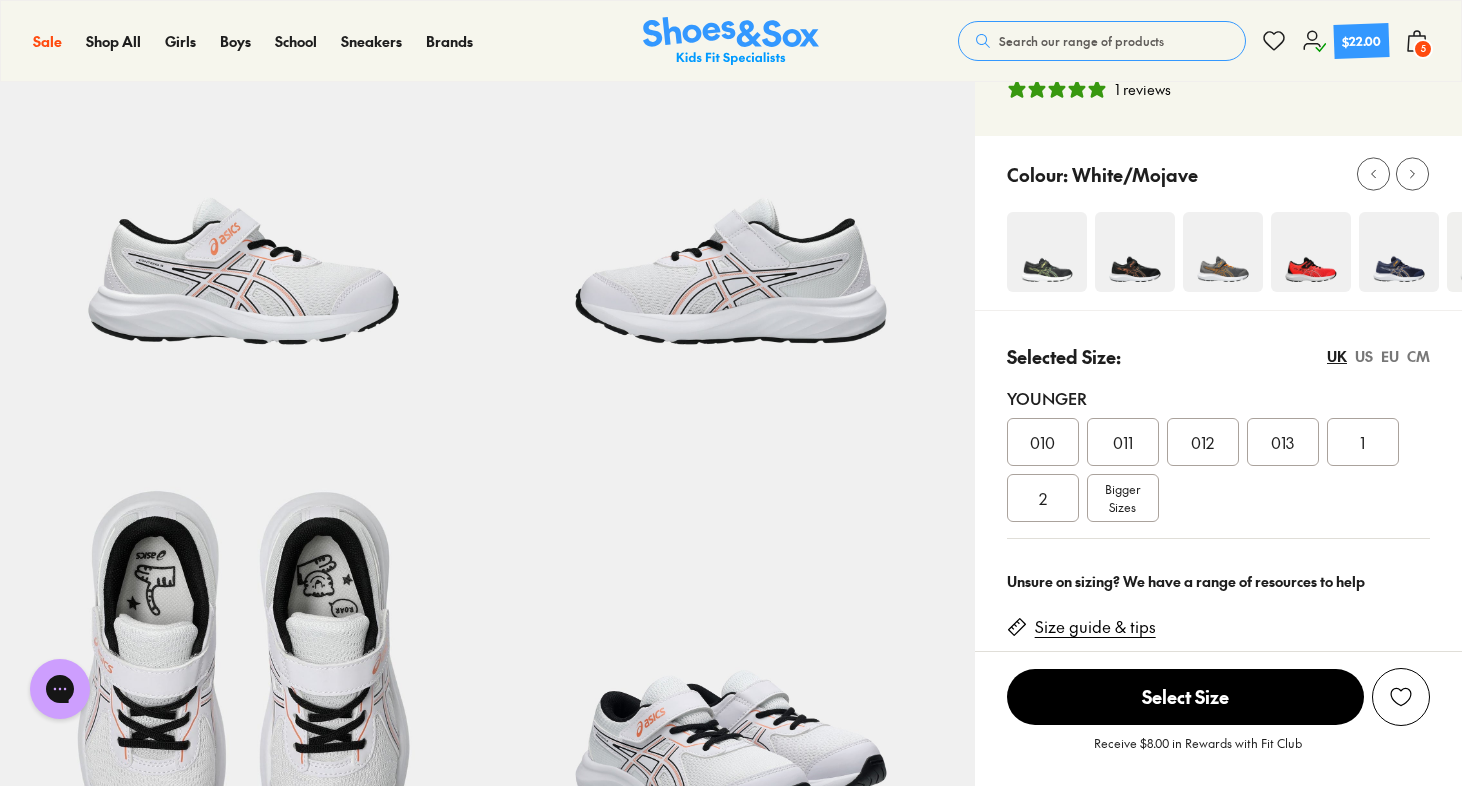 click on "5" at bounding box center [1423, 49] 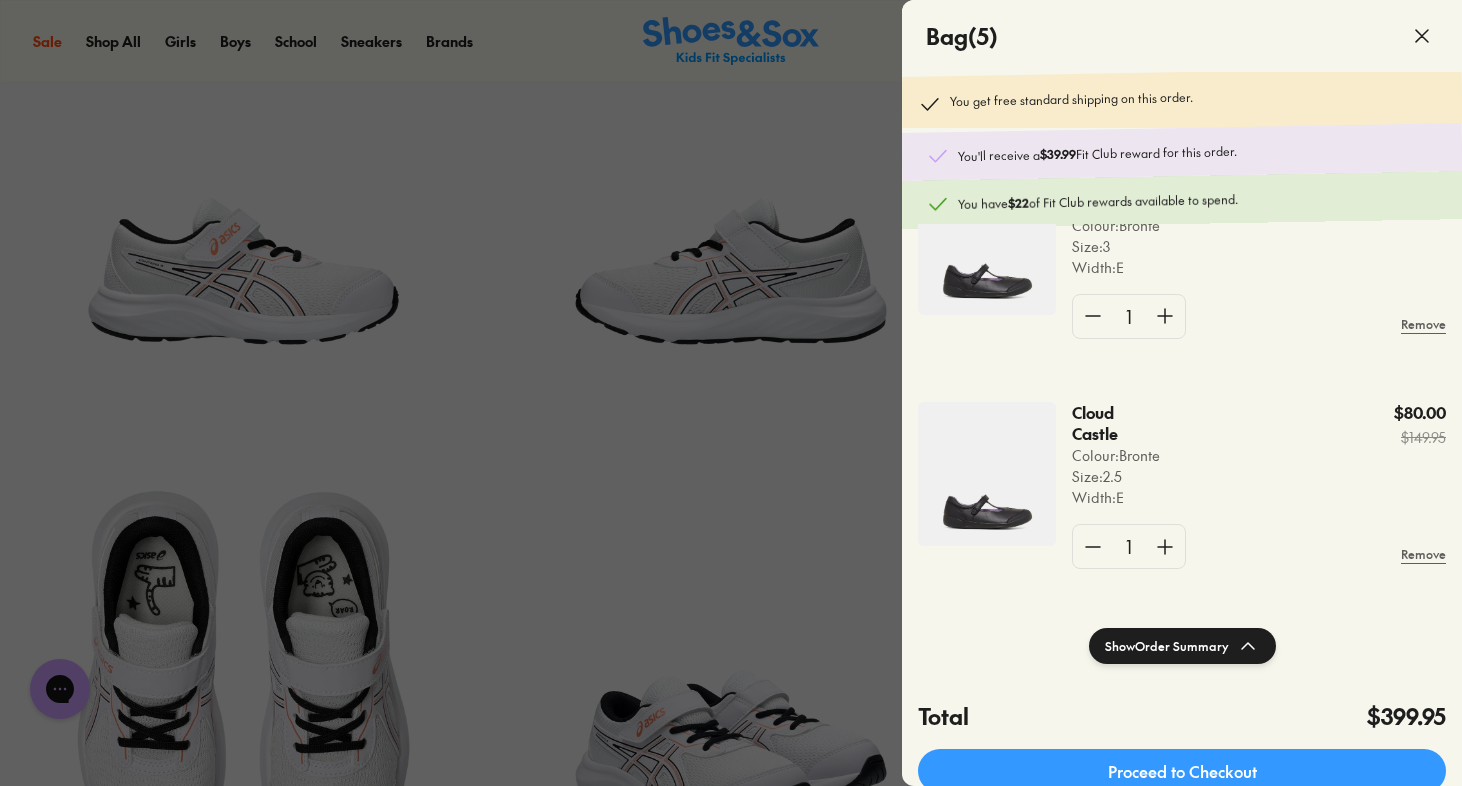 scroll, scrollTop: 722, scrollLeft: 0, axis: vertical 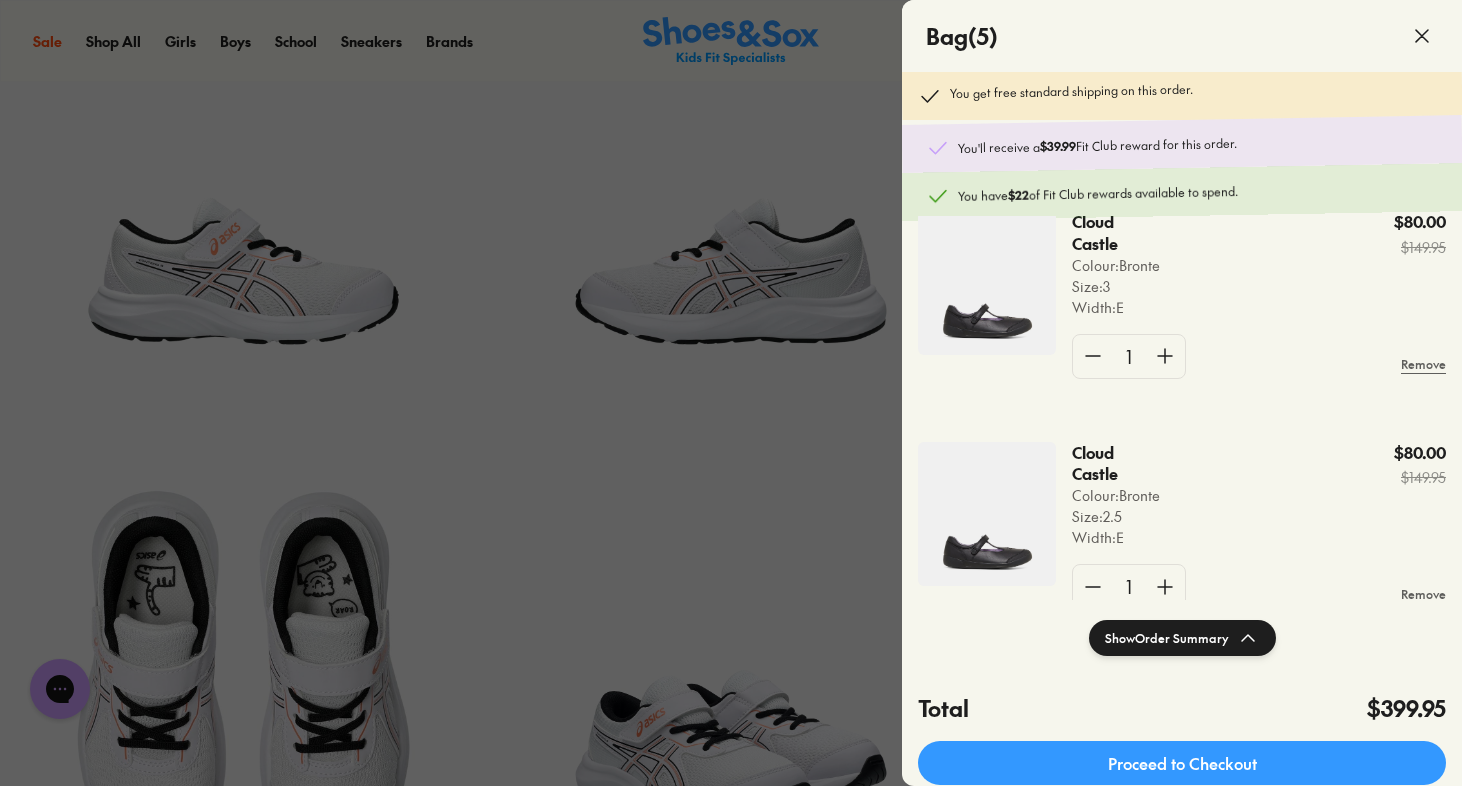 click 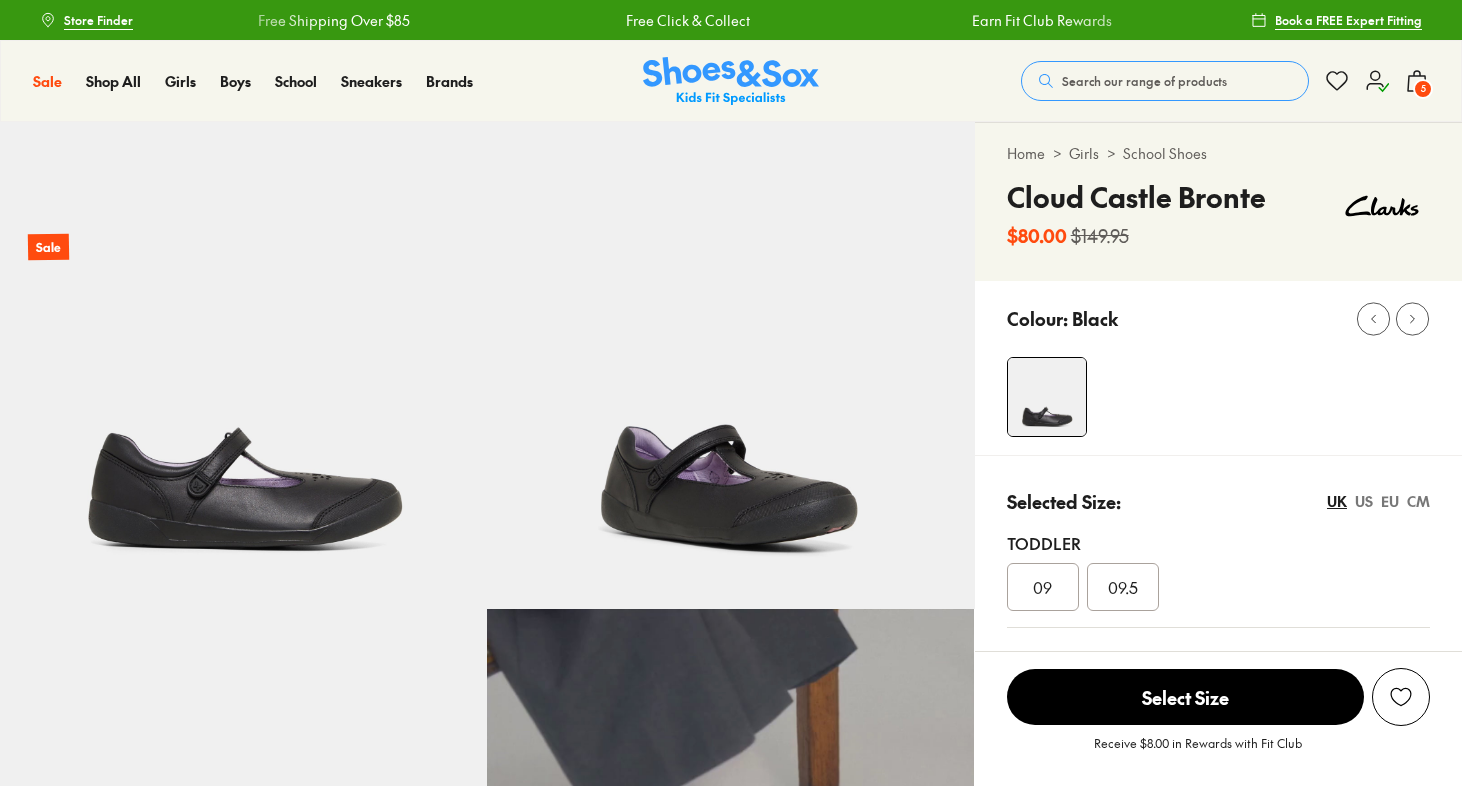 select on "*" 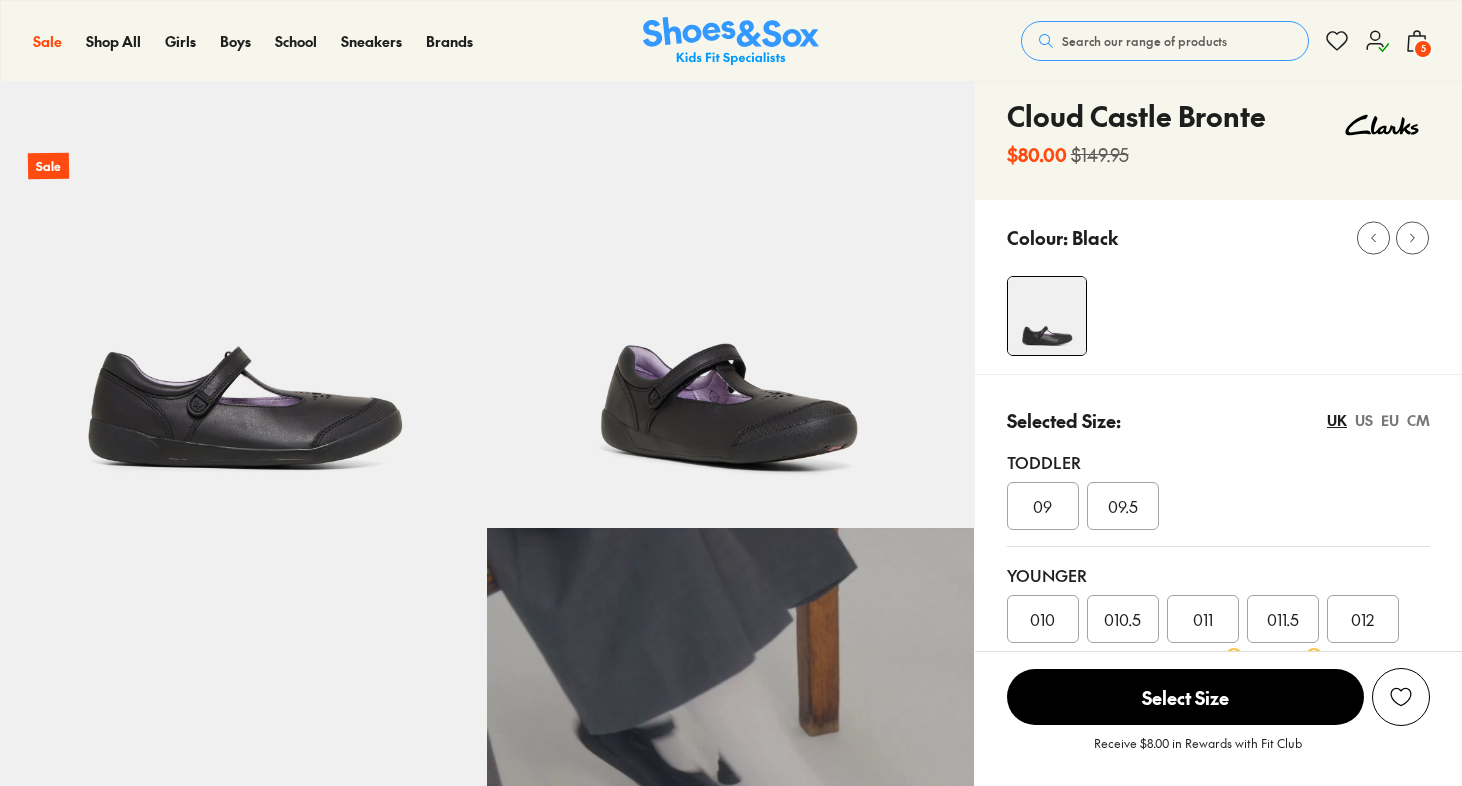 scroll, scrollTop: 0, scrollLeft: 0, axis: both 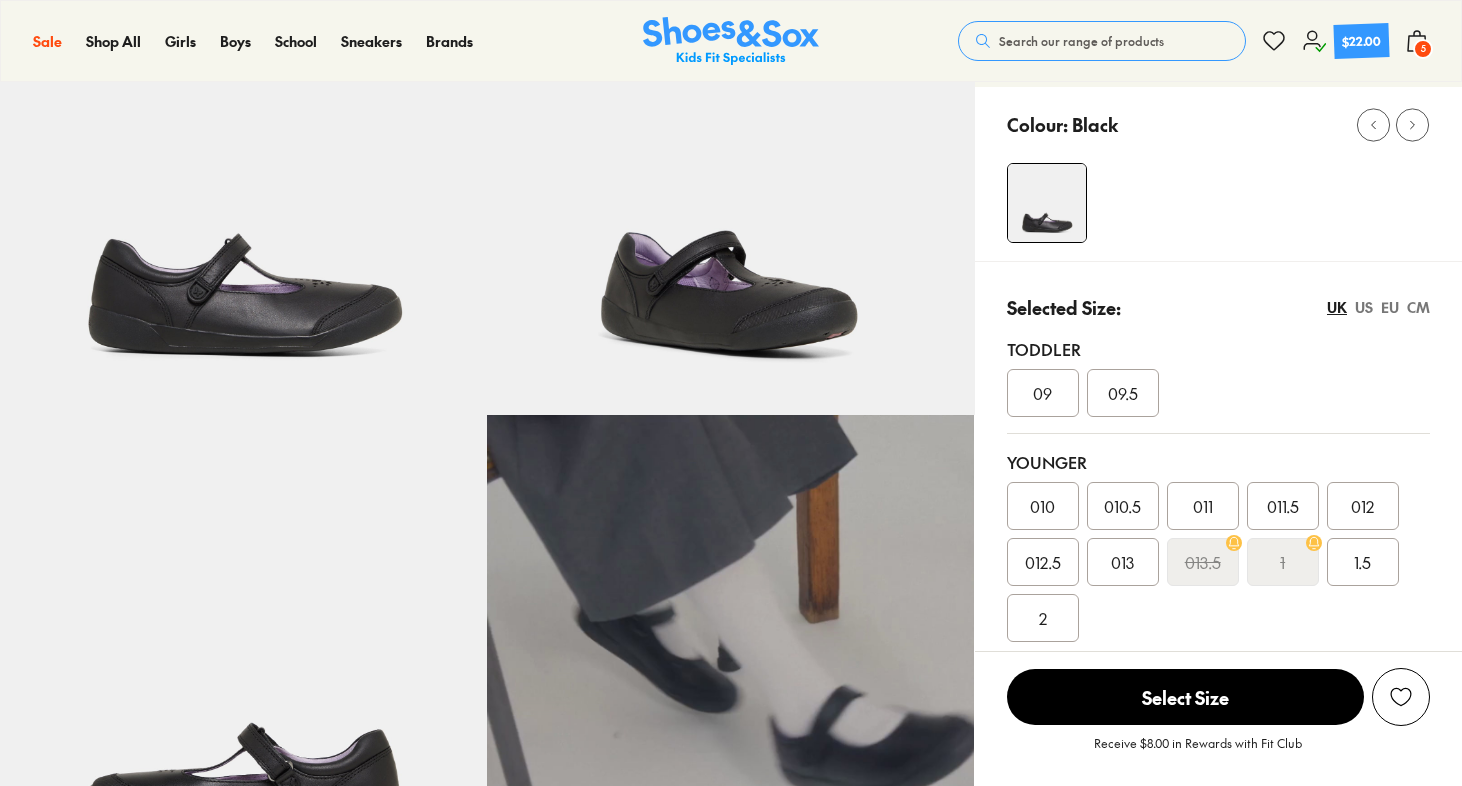 click on "EU" at bounding box center (1390, 307) 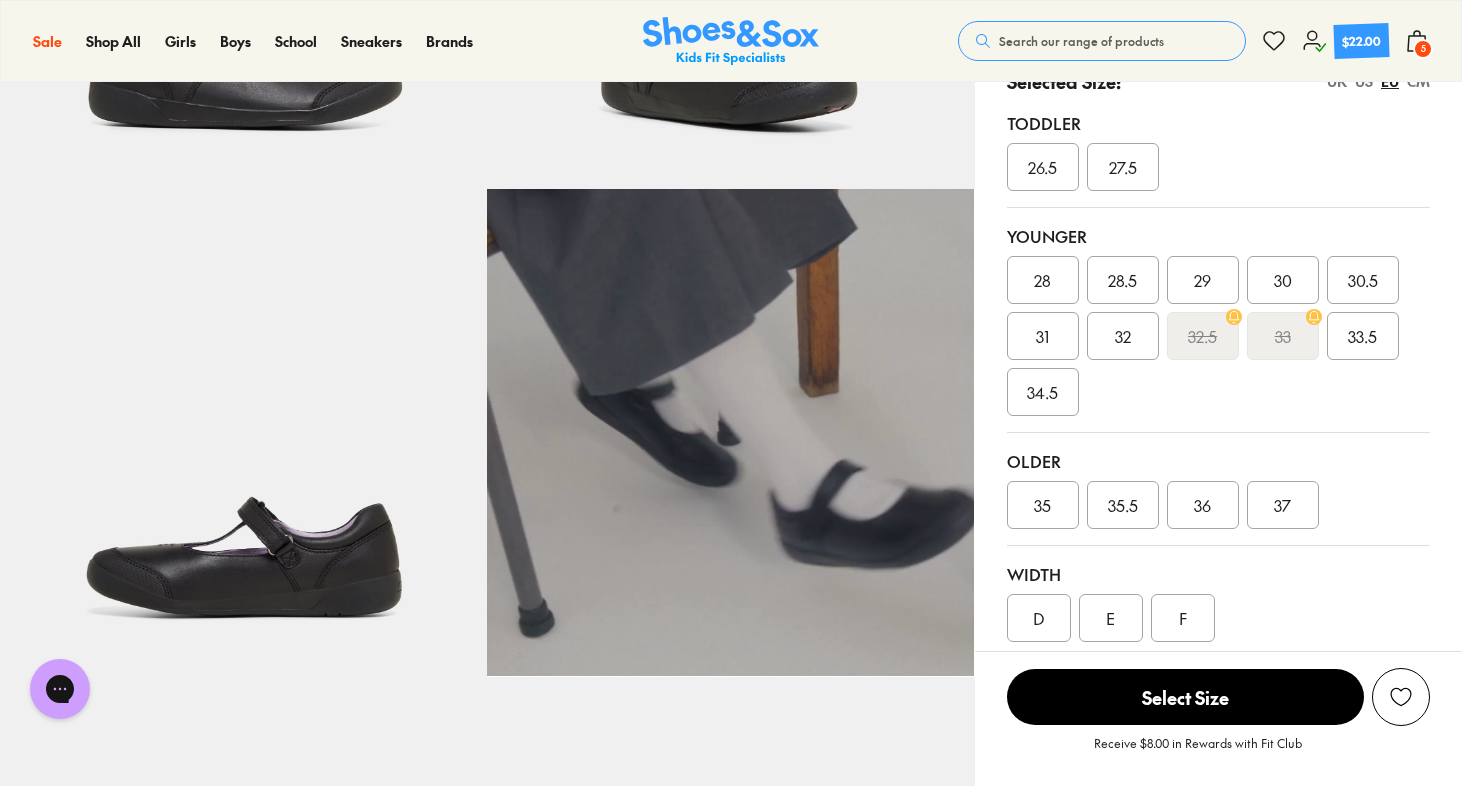scroll, scrollTop: 377, scrollLeft: 0, axis: vertical 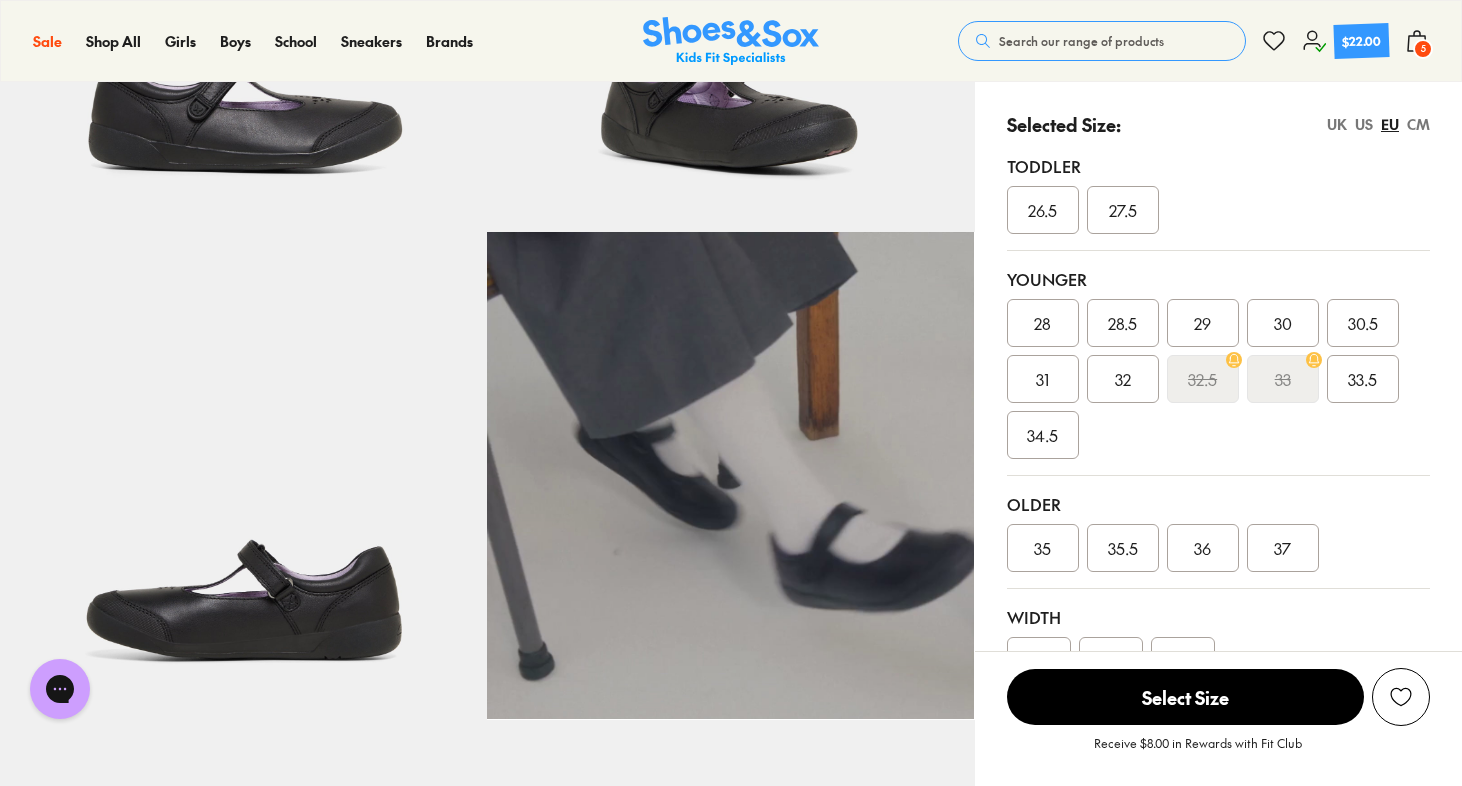 click on "UK" at bounding box center [1337, 124] 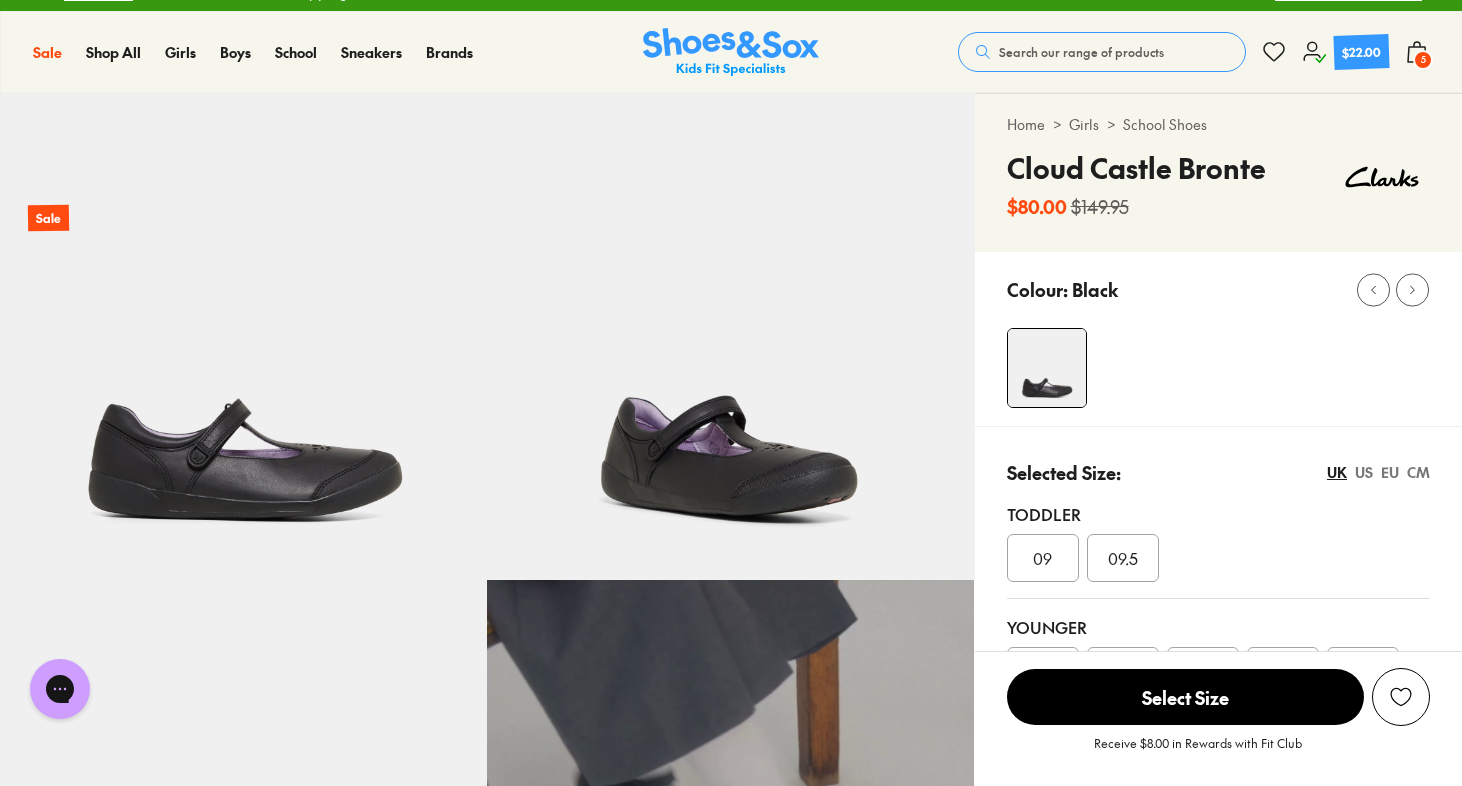 scroll, scrollTop: 13, scrollLeft: 0, axis: vertical 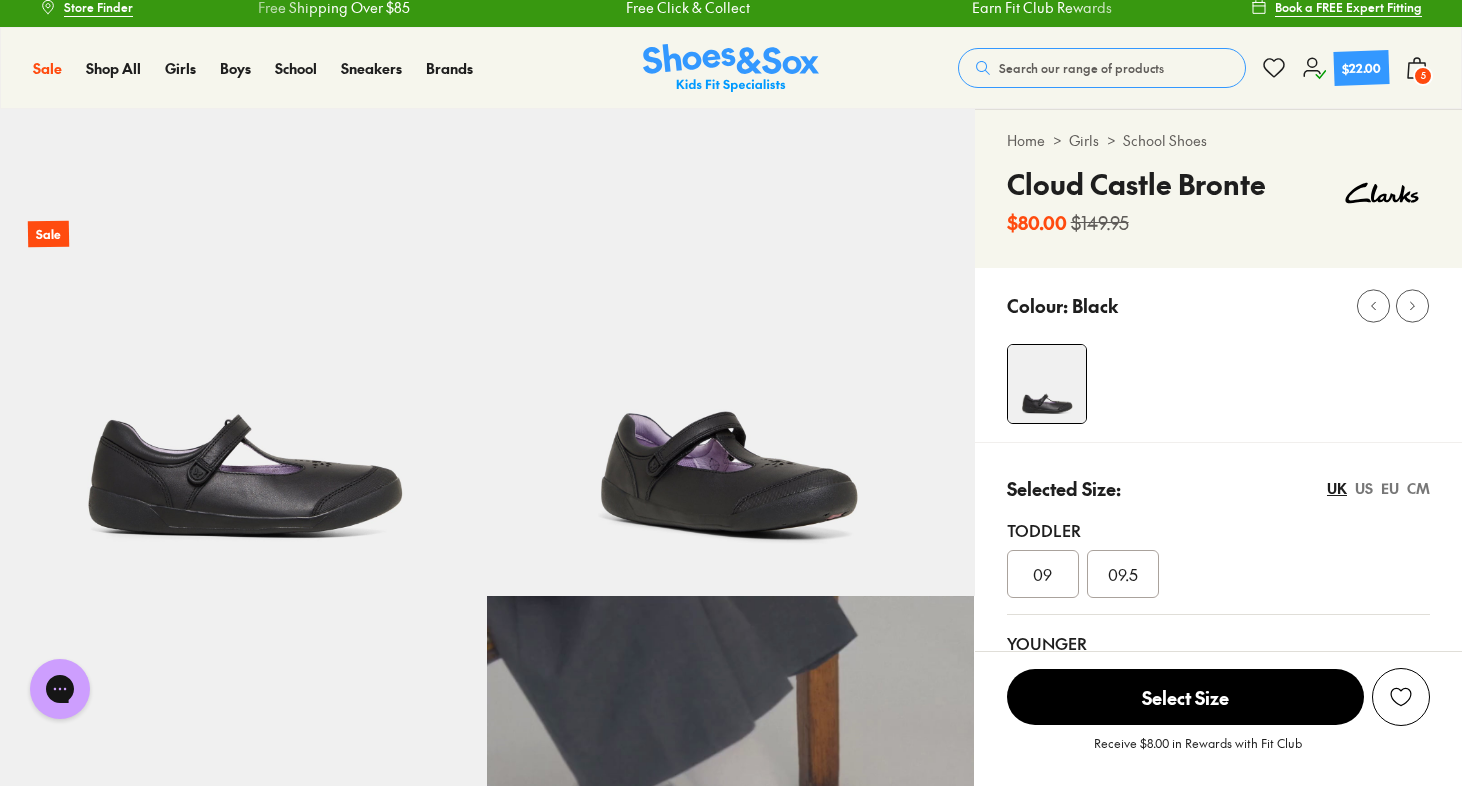 click on "5" at bounding box center [1423, 76] 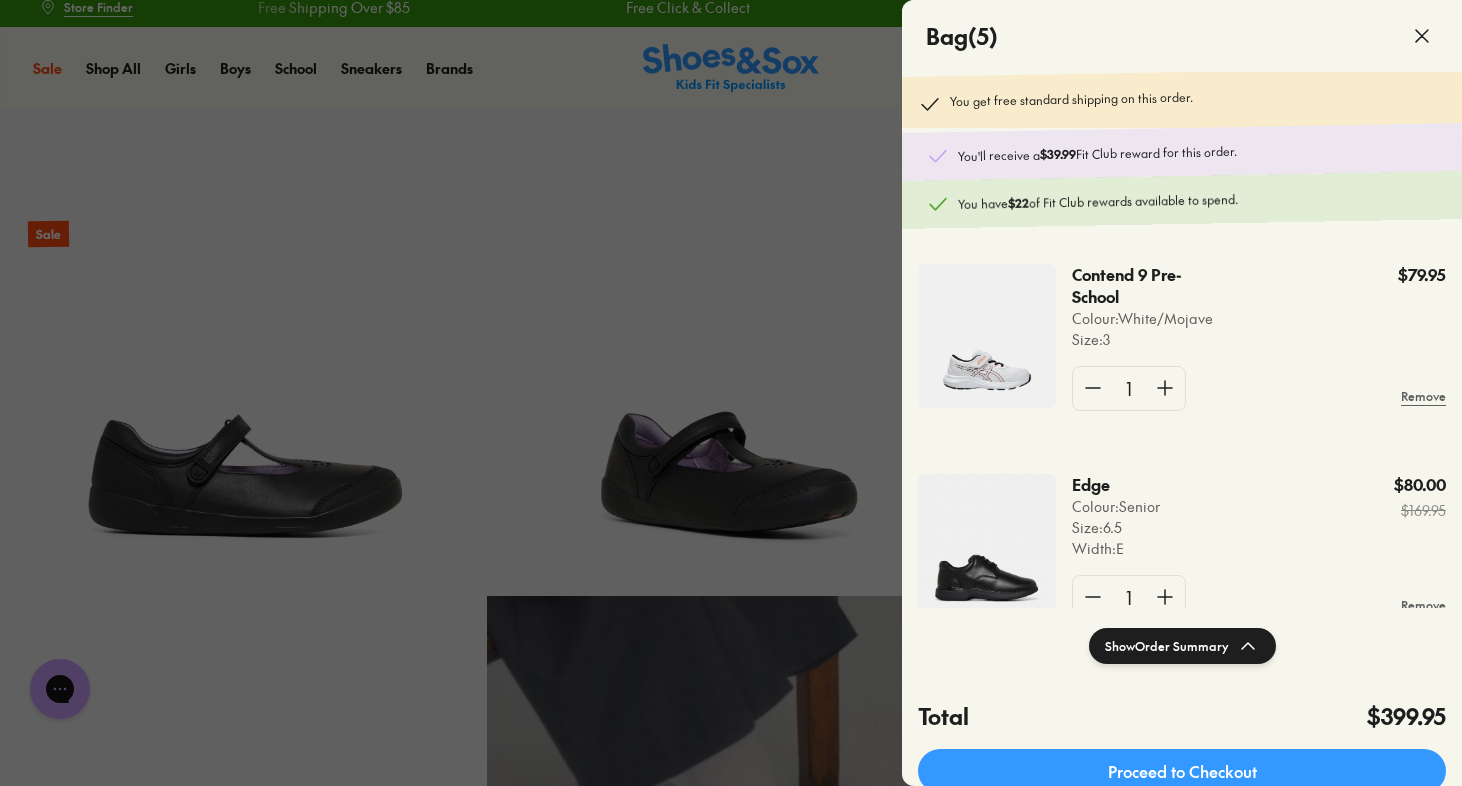 click 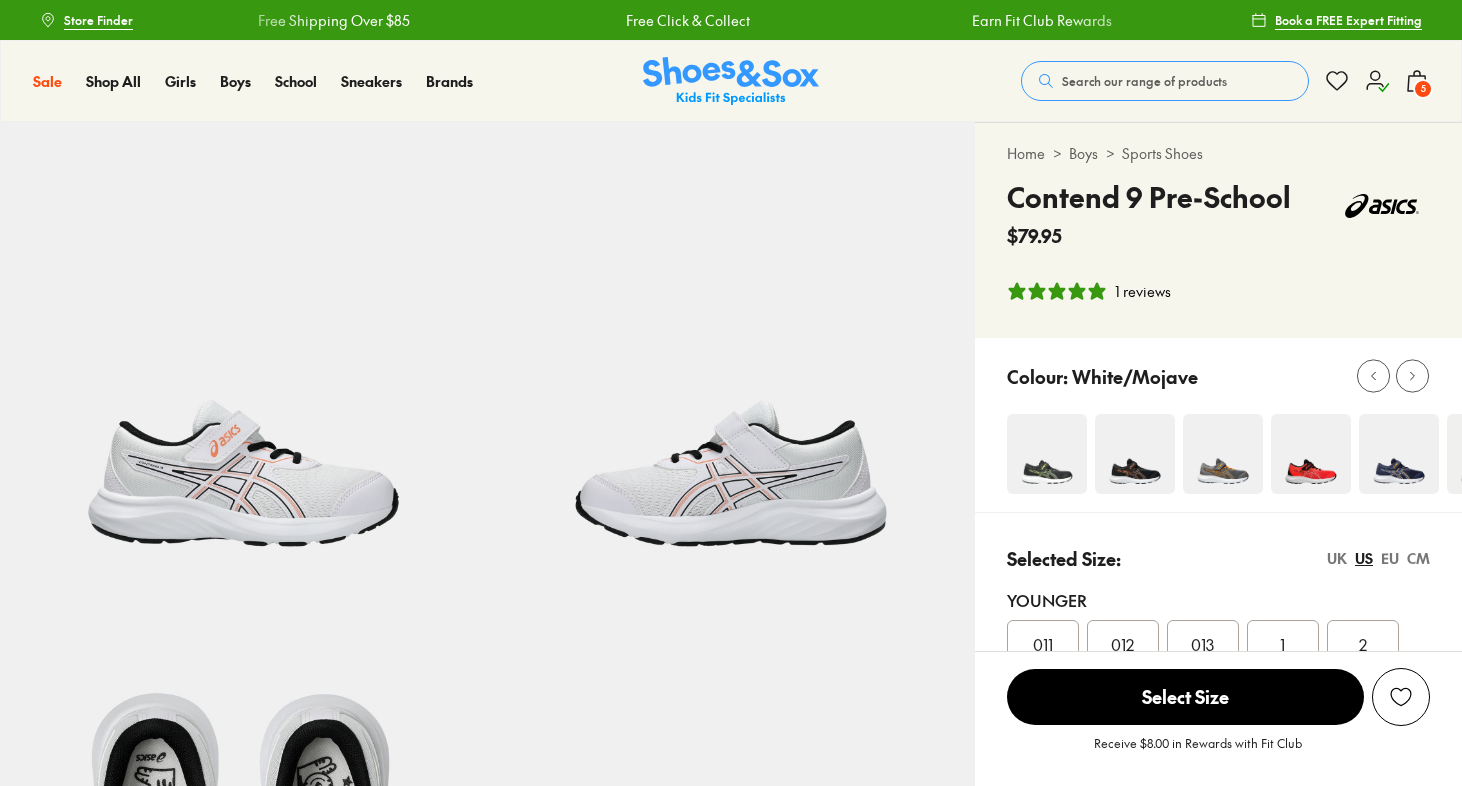 select on "*" 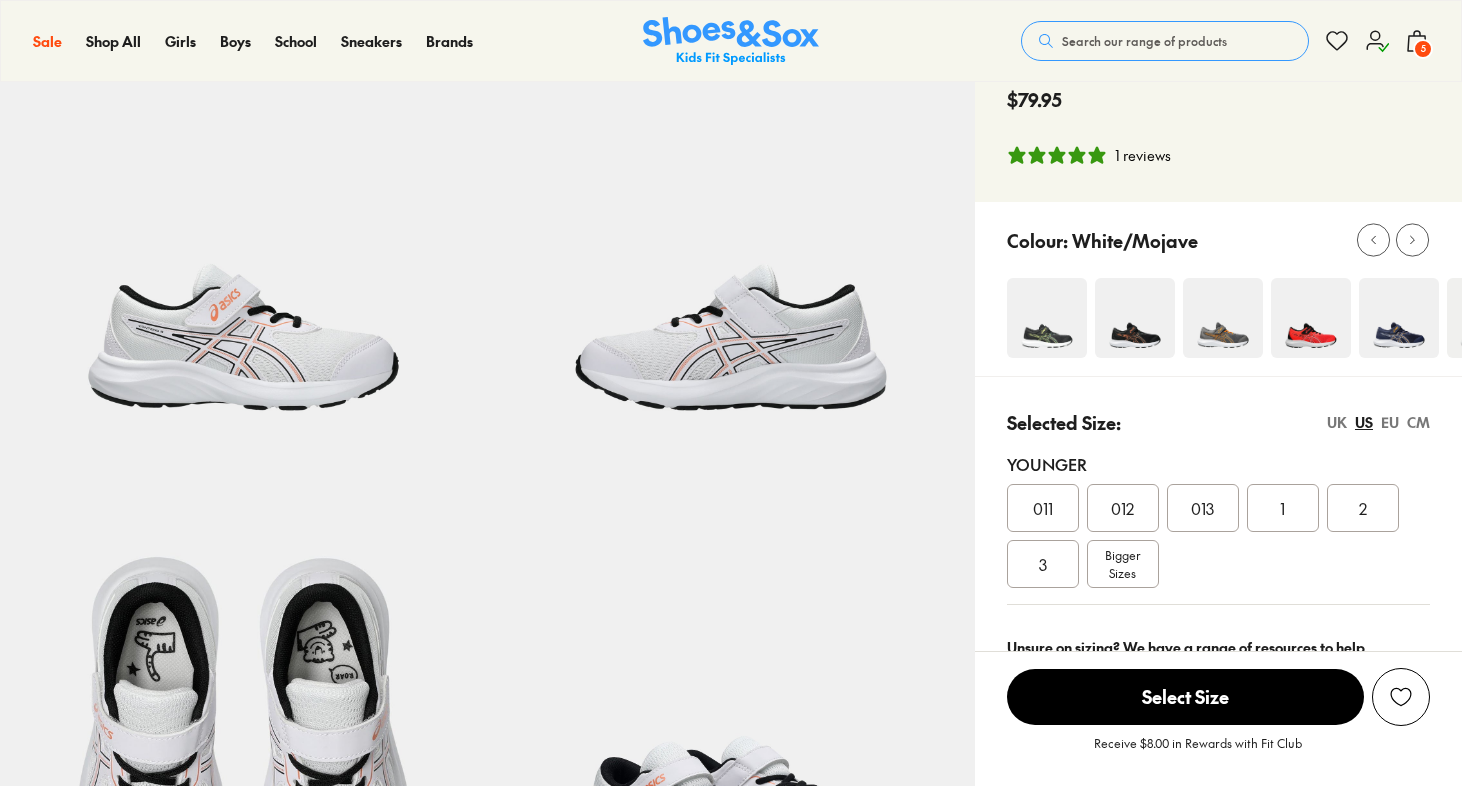 scroll, scrollTop: 0, scrollLeft: 0, axis: both 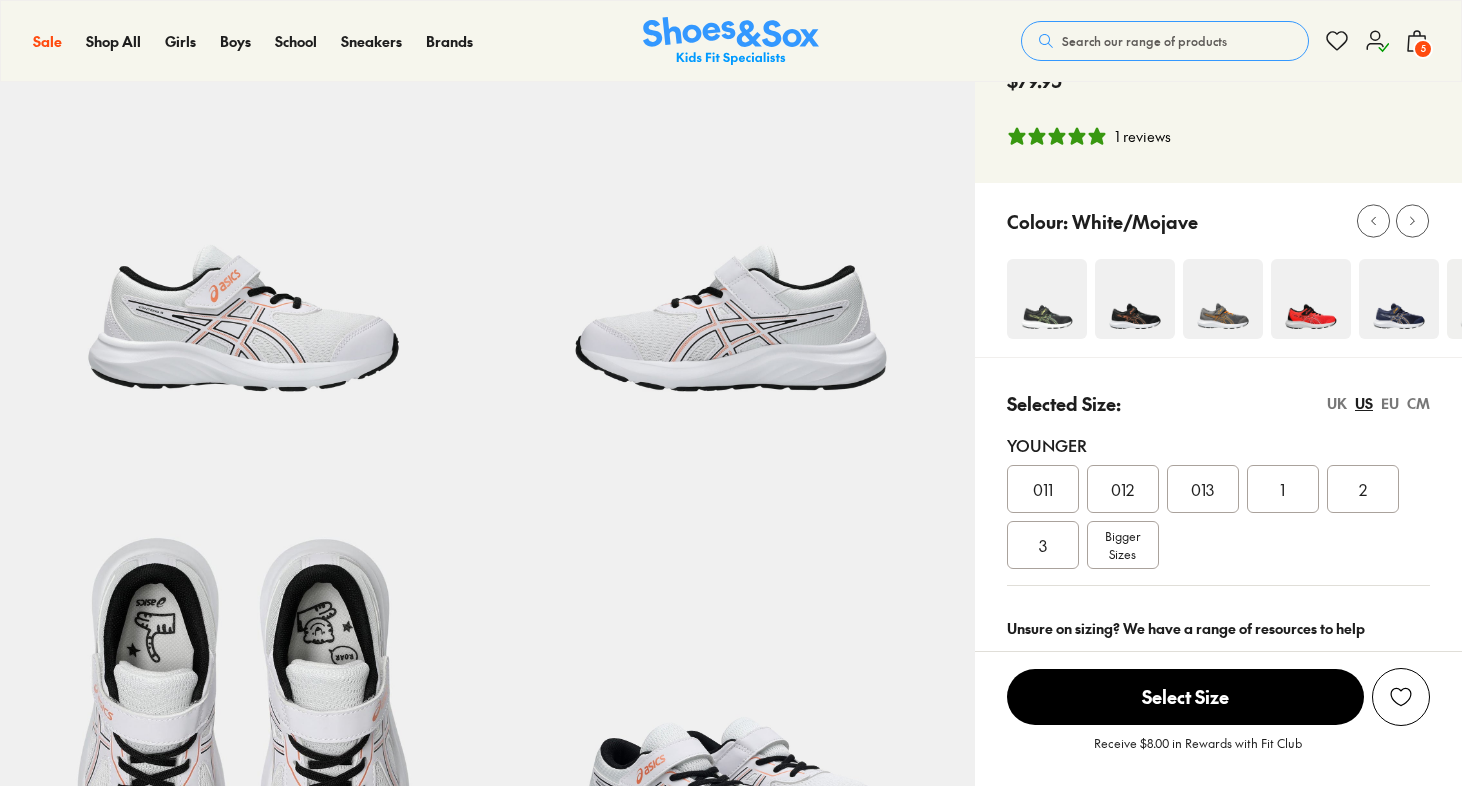 click on "UK" at bounding box center [1337, 403] 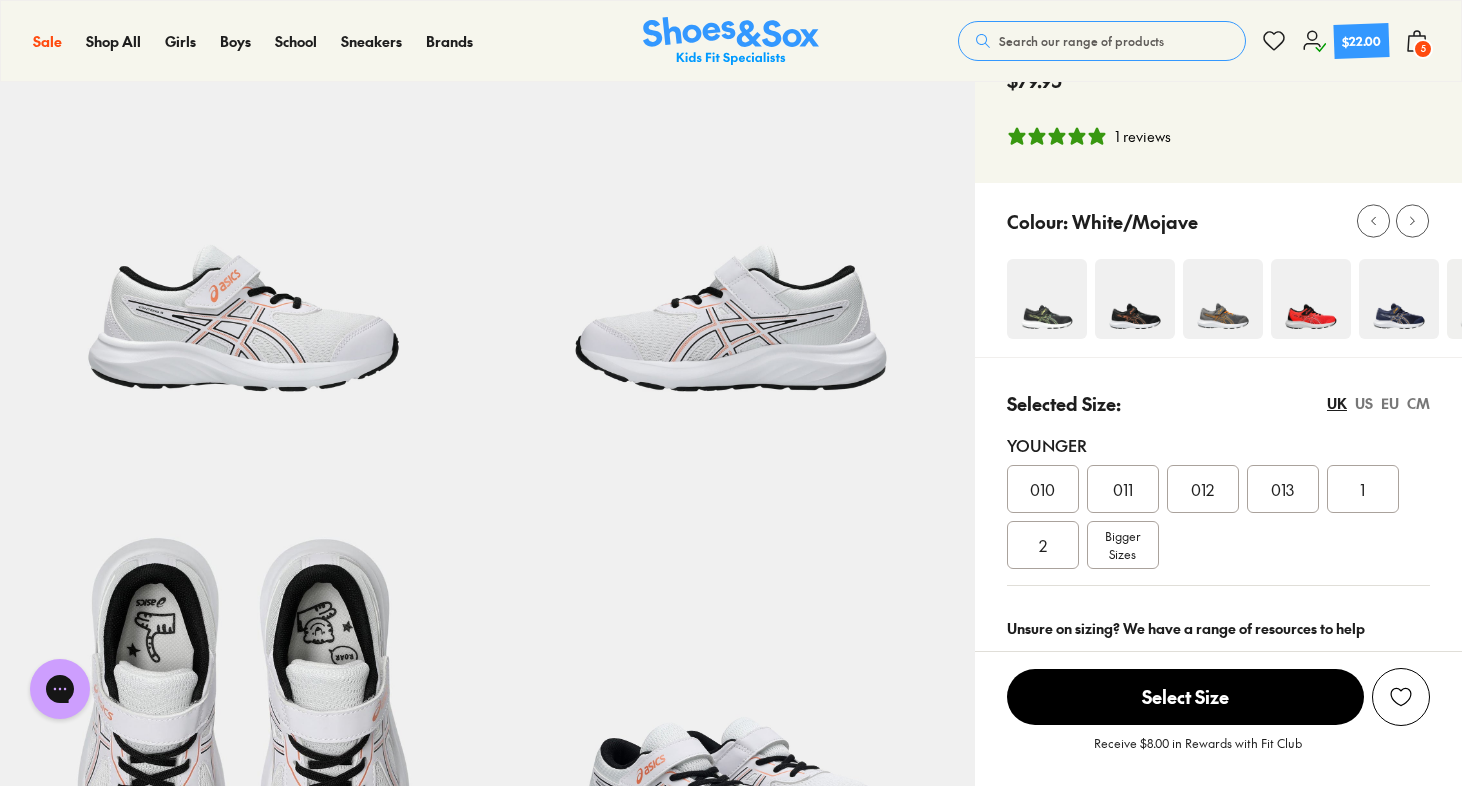 scroll, scrollTop: 0, scrollLeft: 0, axis: both 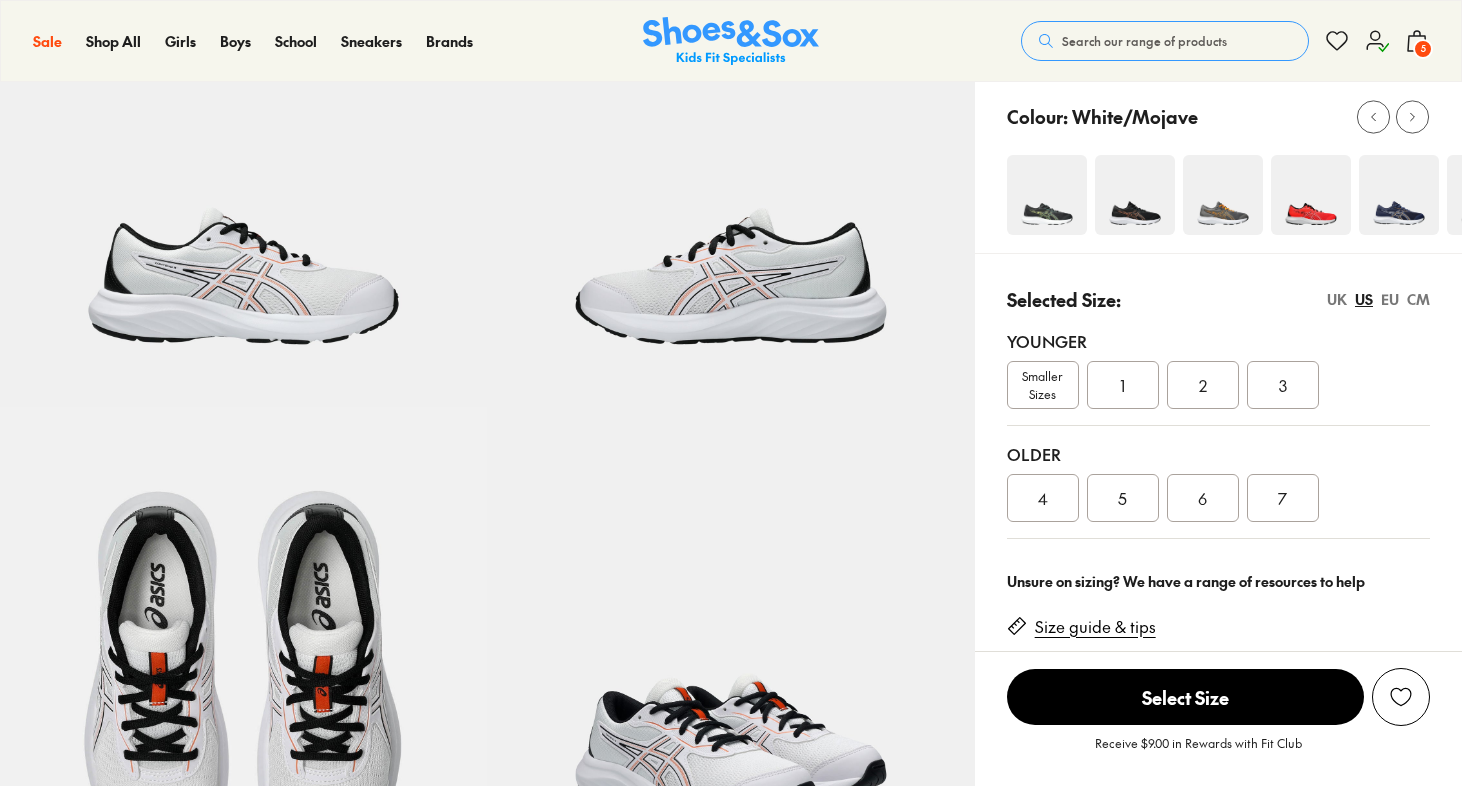 select on "*" 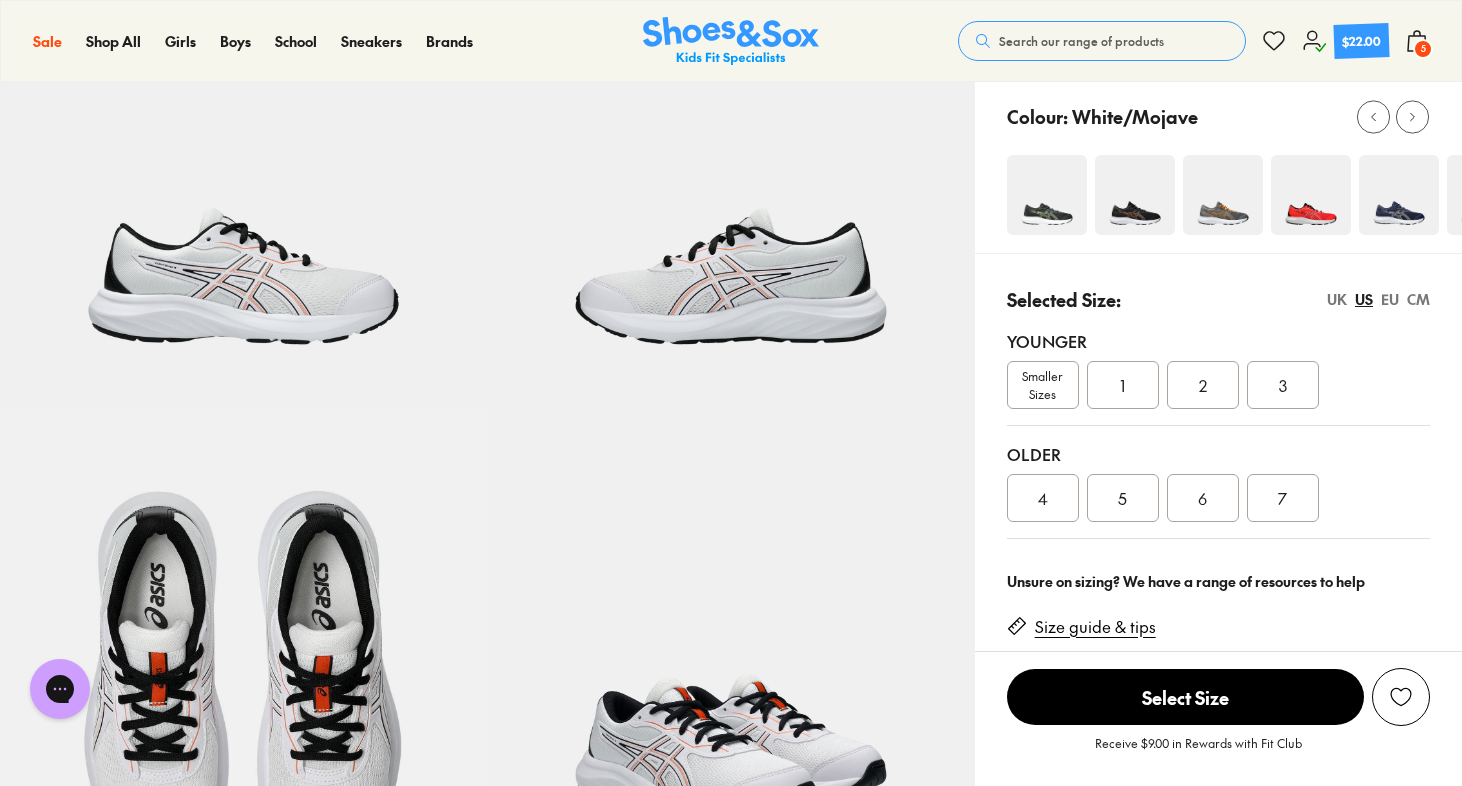 scroll, scrollTop: 0, scrollLeft: 0, axis: both 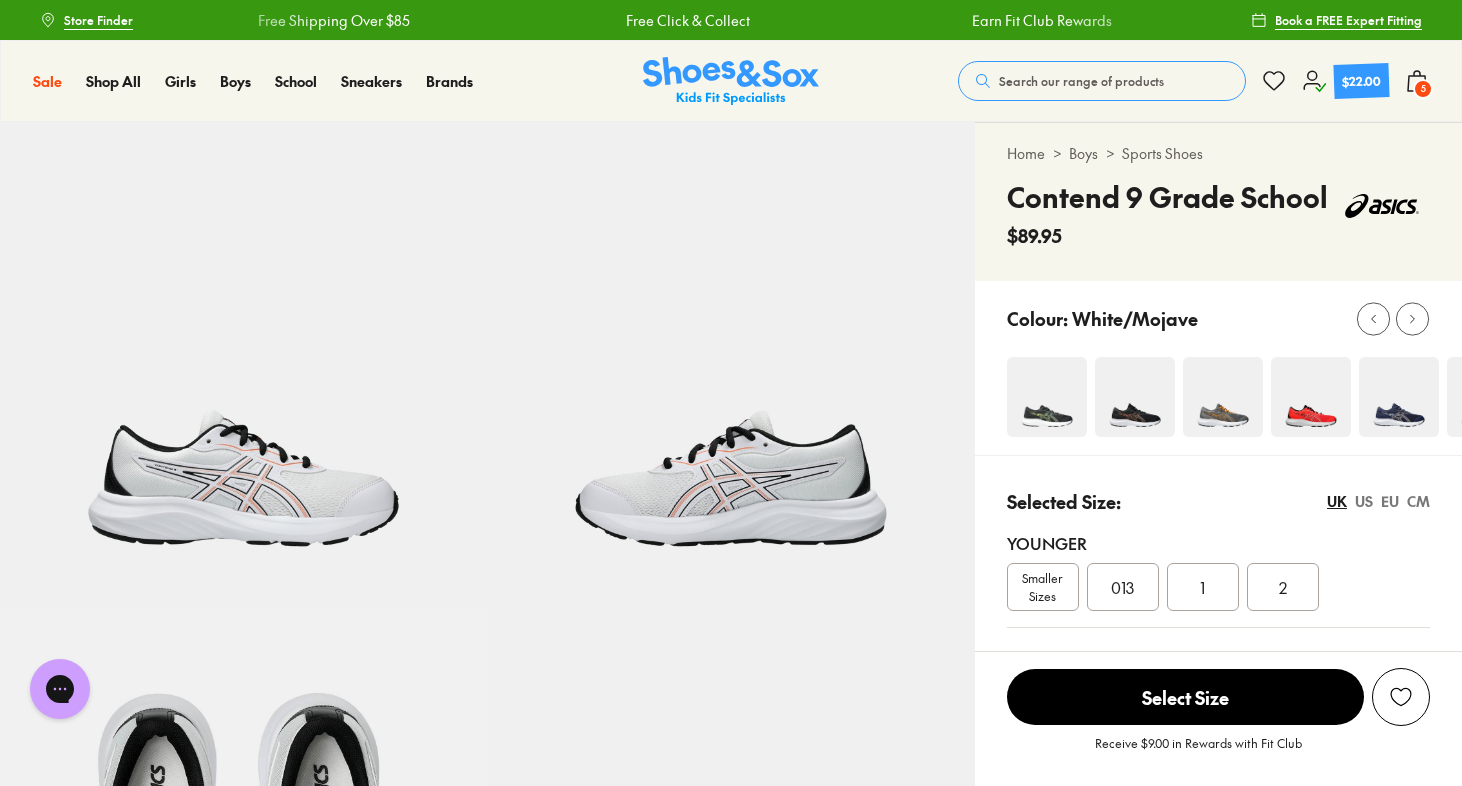 click 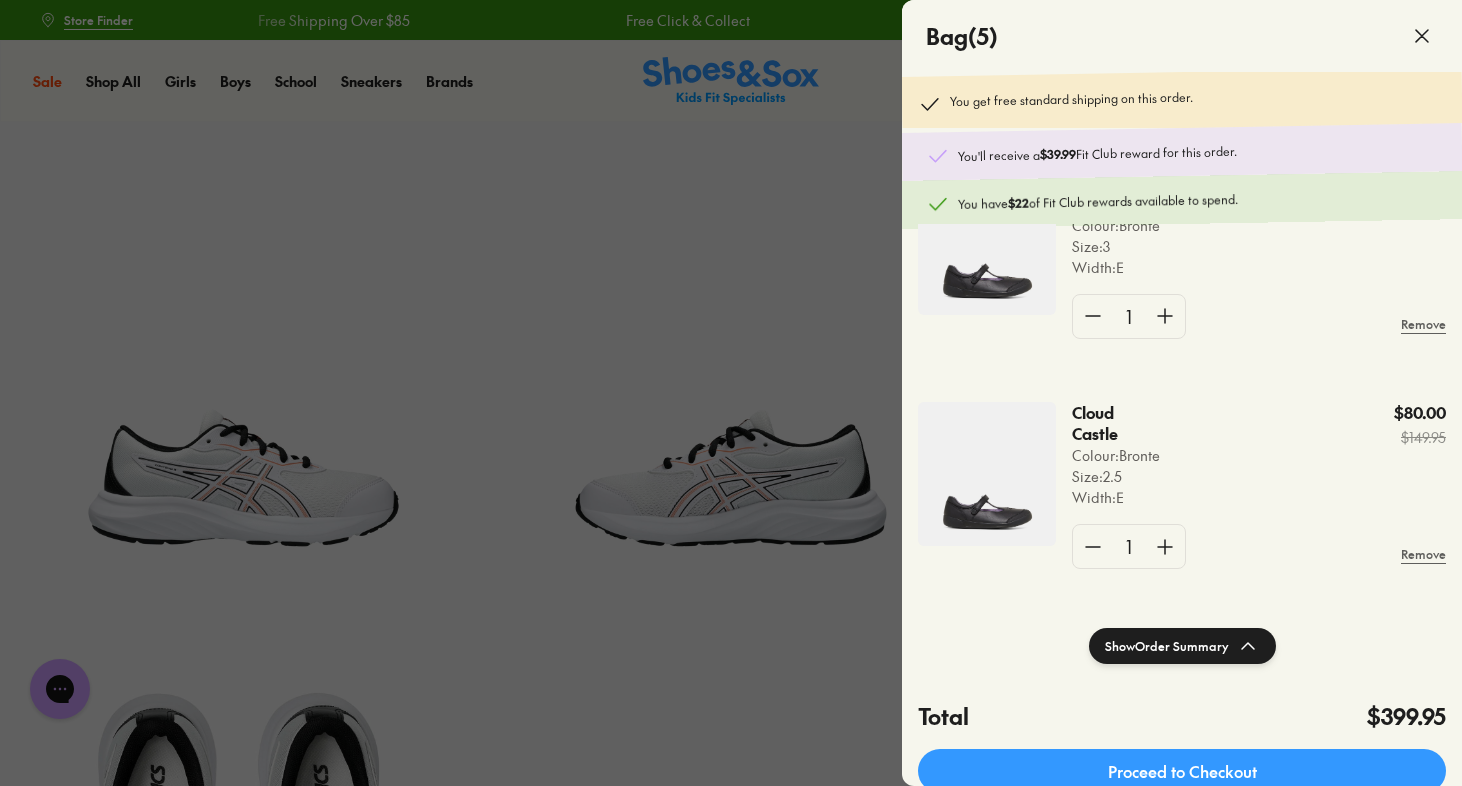 scroll, scrollTop: 722, scrollLeft: 0, axis: vertical 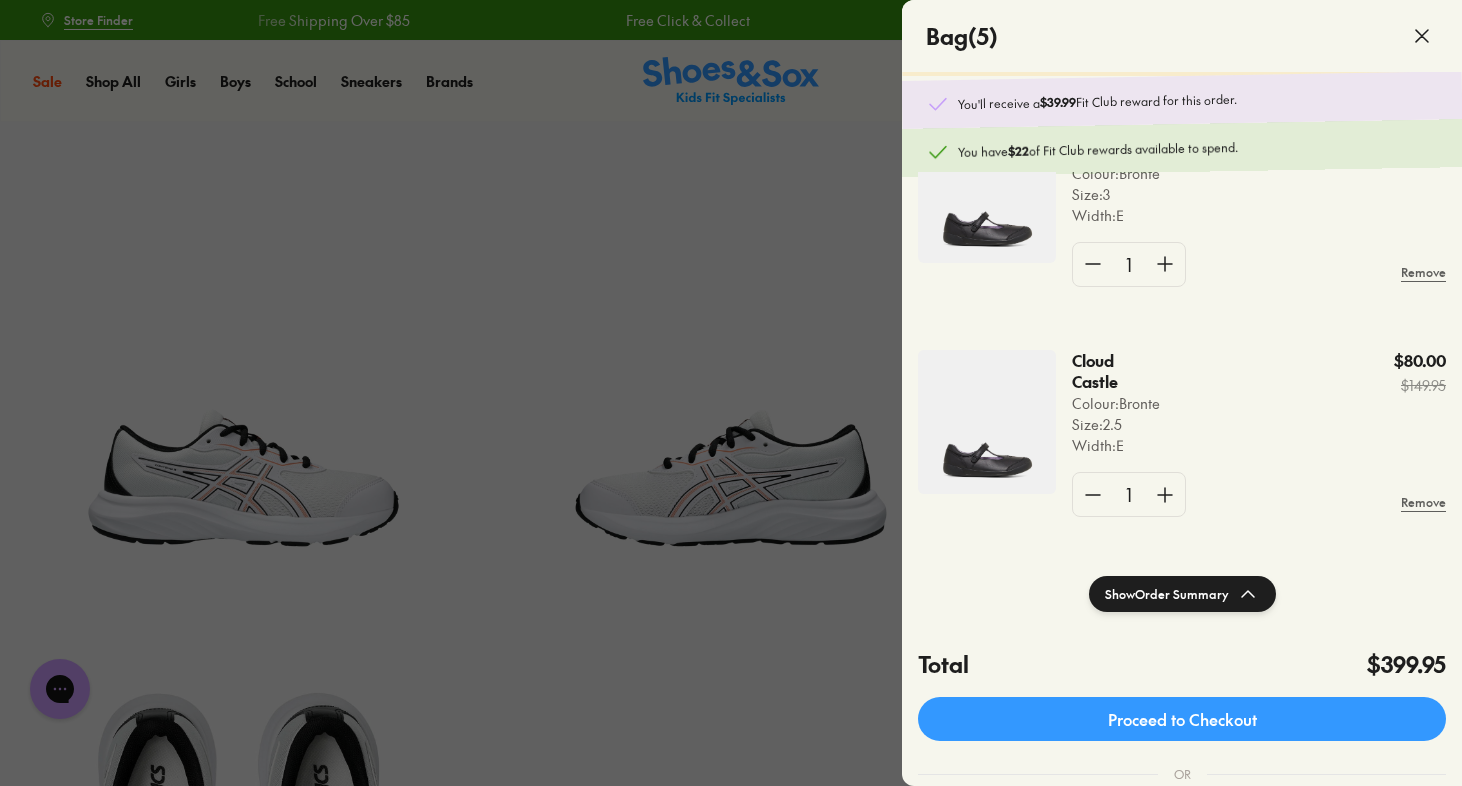 click 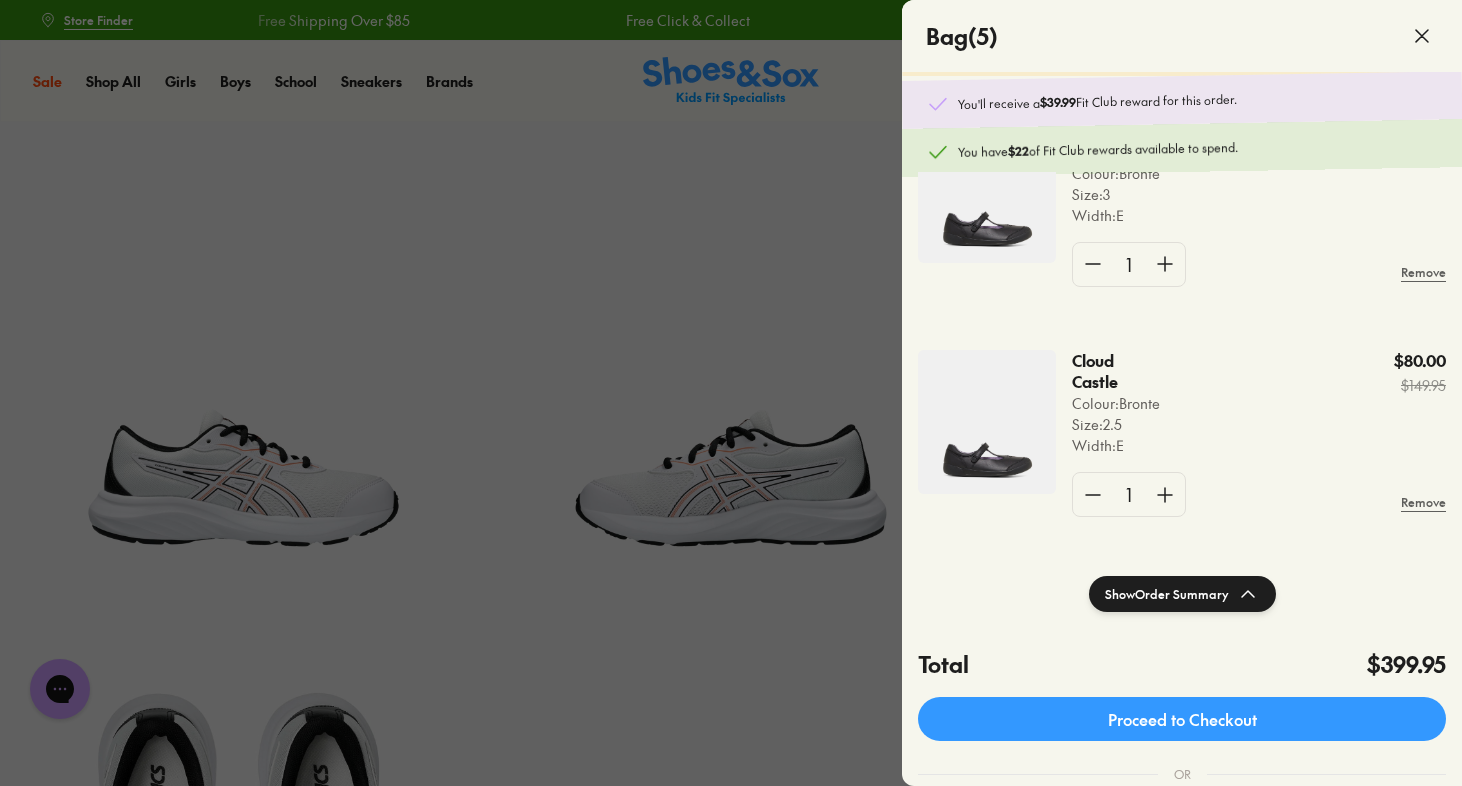 click 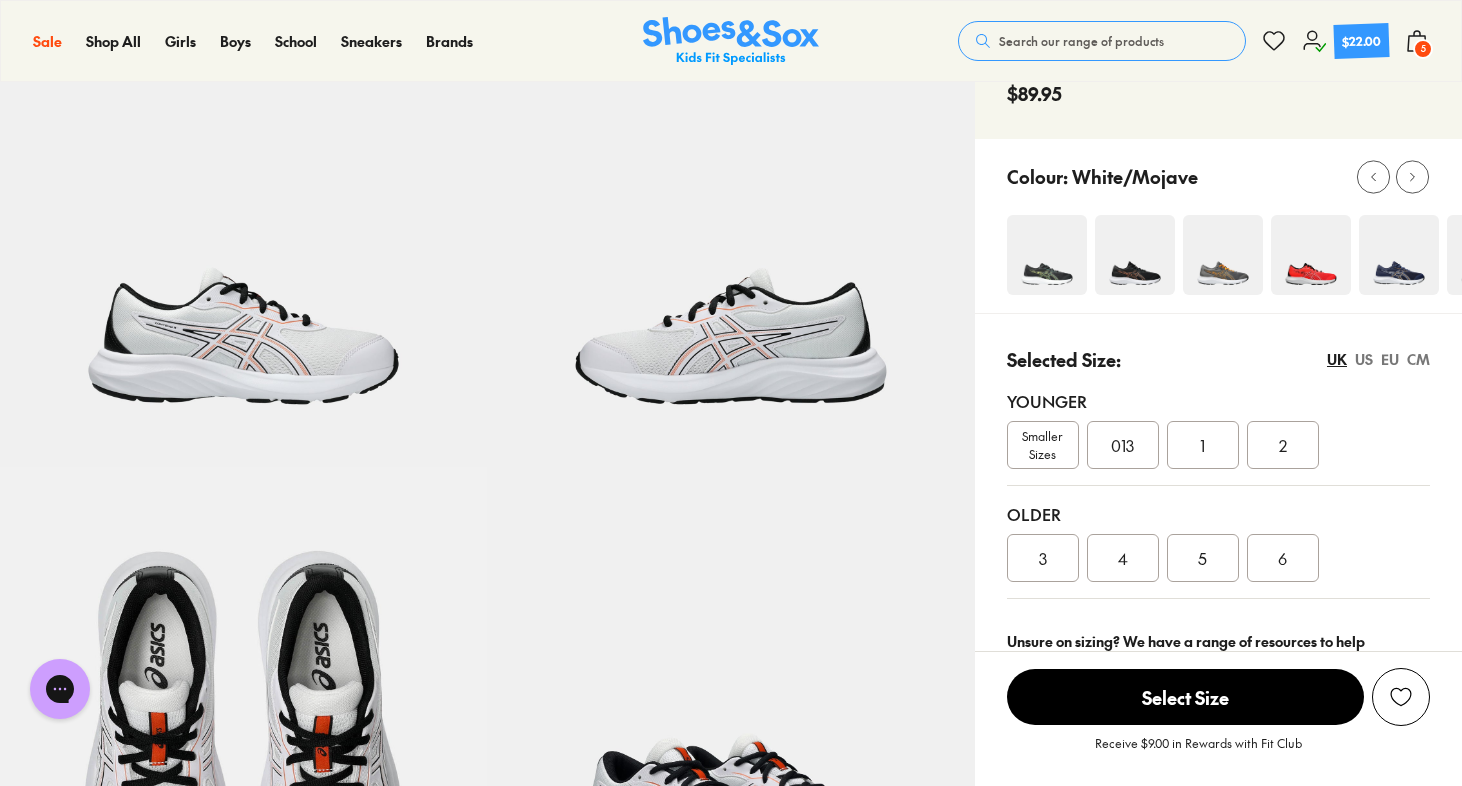 scroll, scrollTop: 150, scrollLeft: 0, axis: vertical 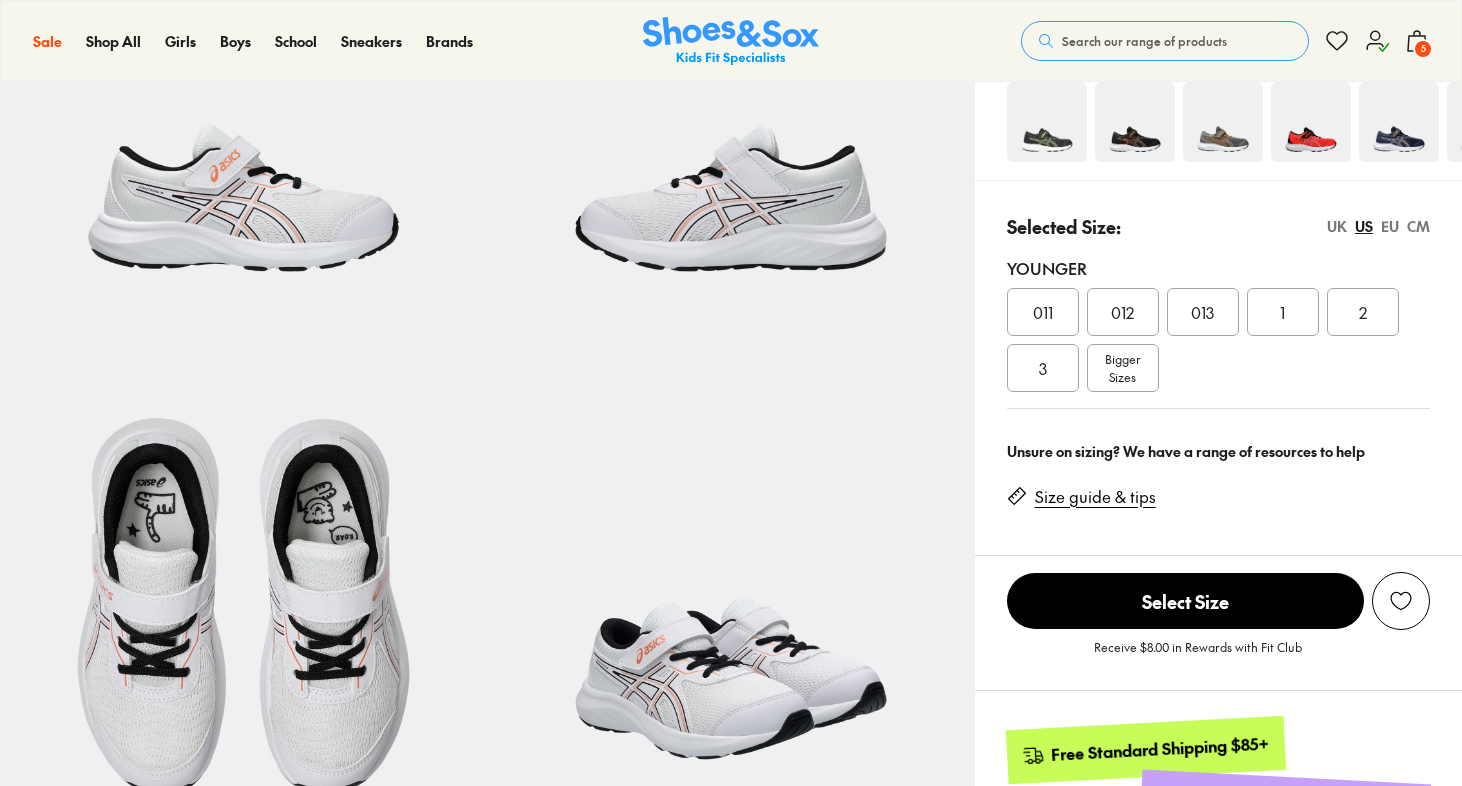 select on "*" 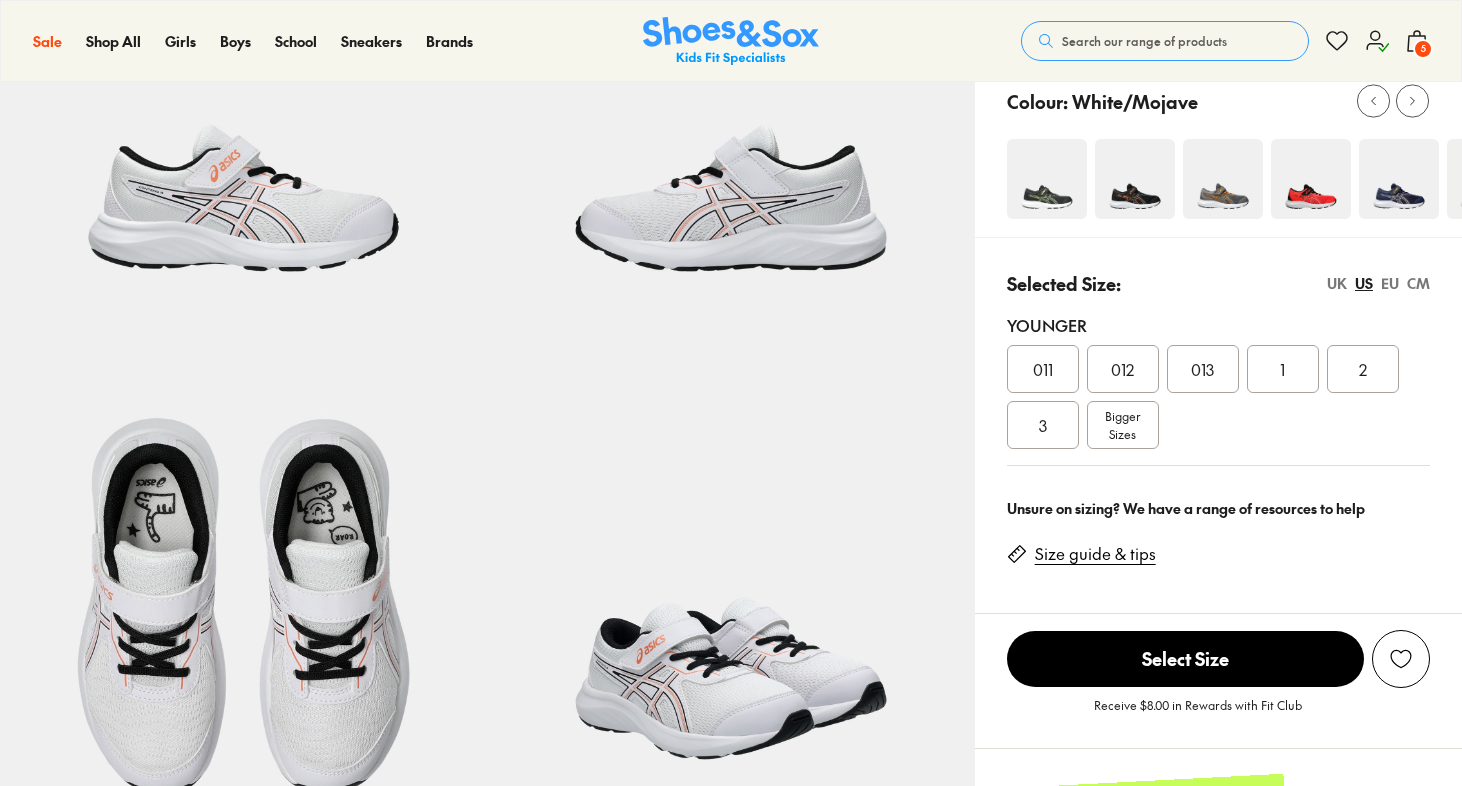 scroll, scrollTop: 0, scrollLeft: 0, axis: both 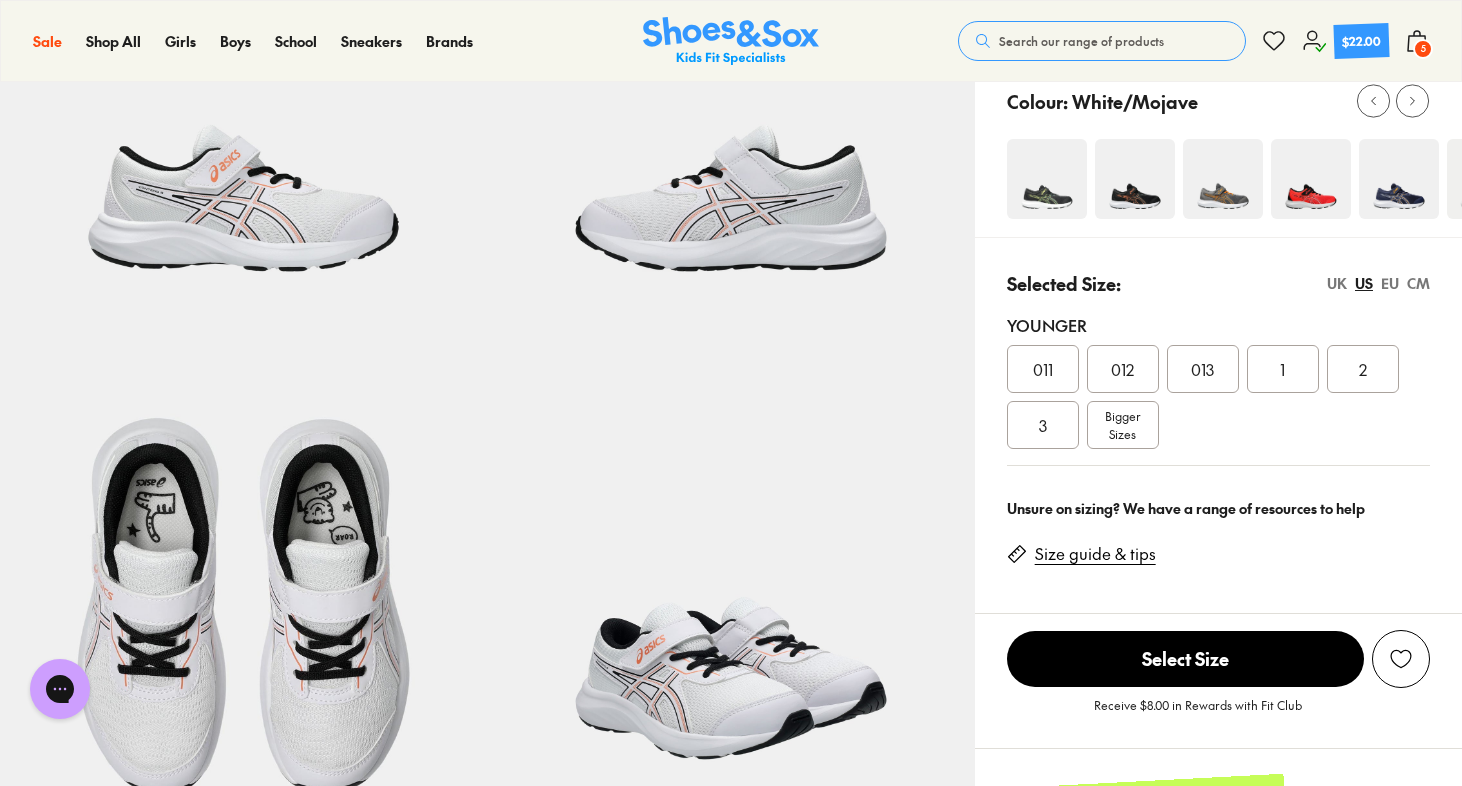 click on "UK" at bounding box center (1337, 283) 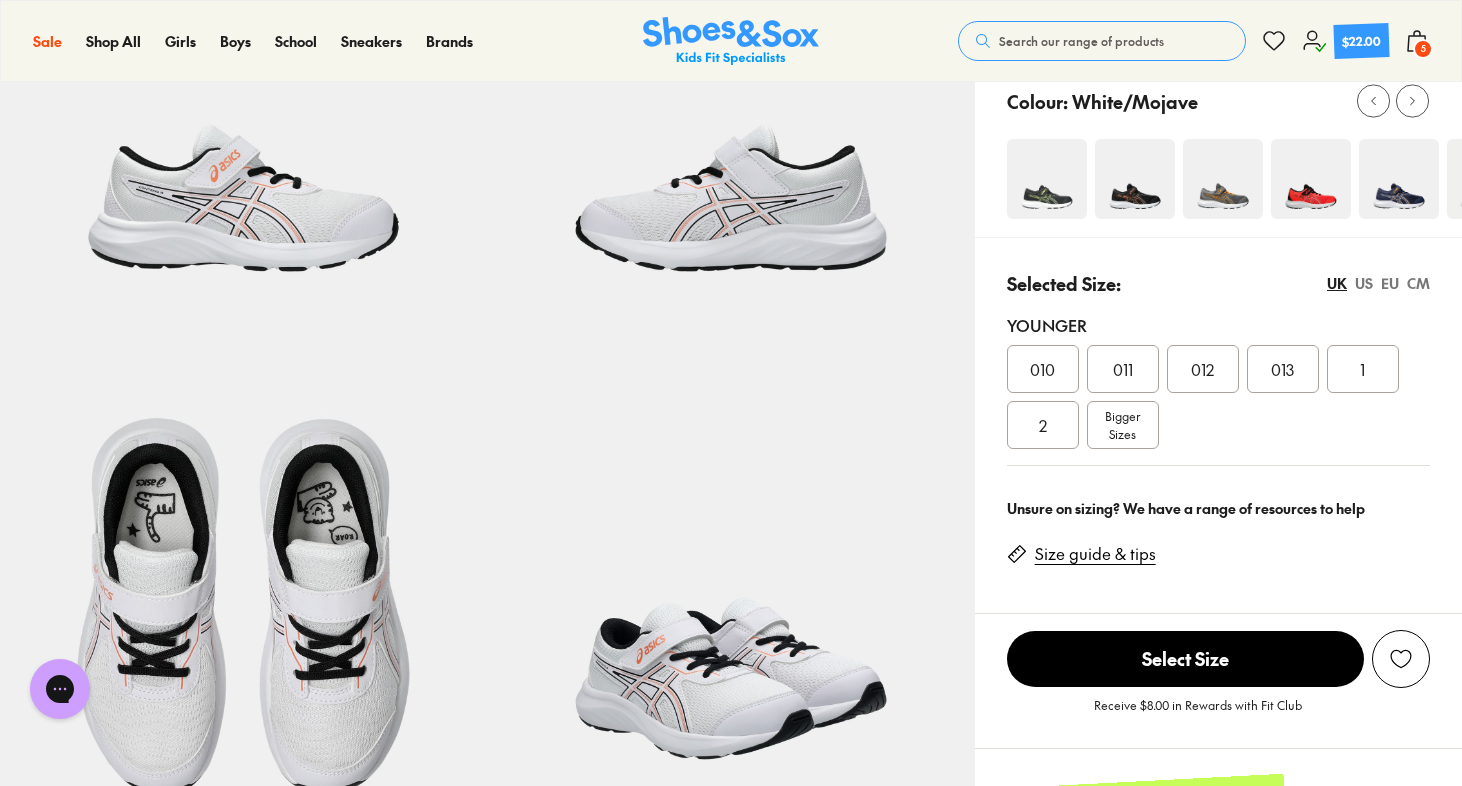 click 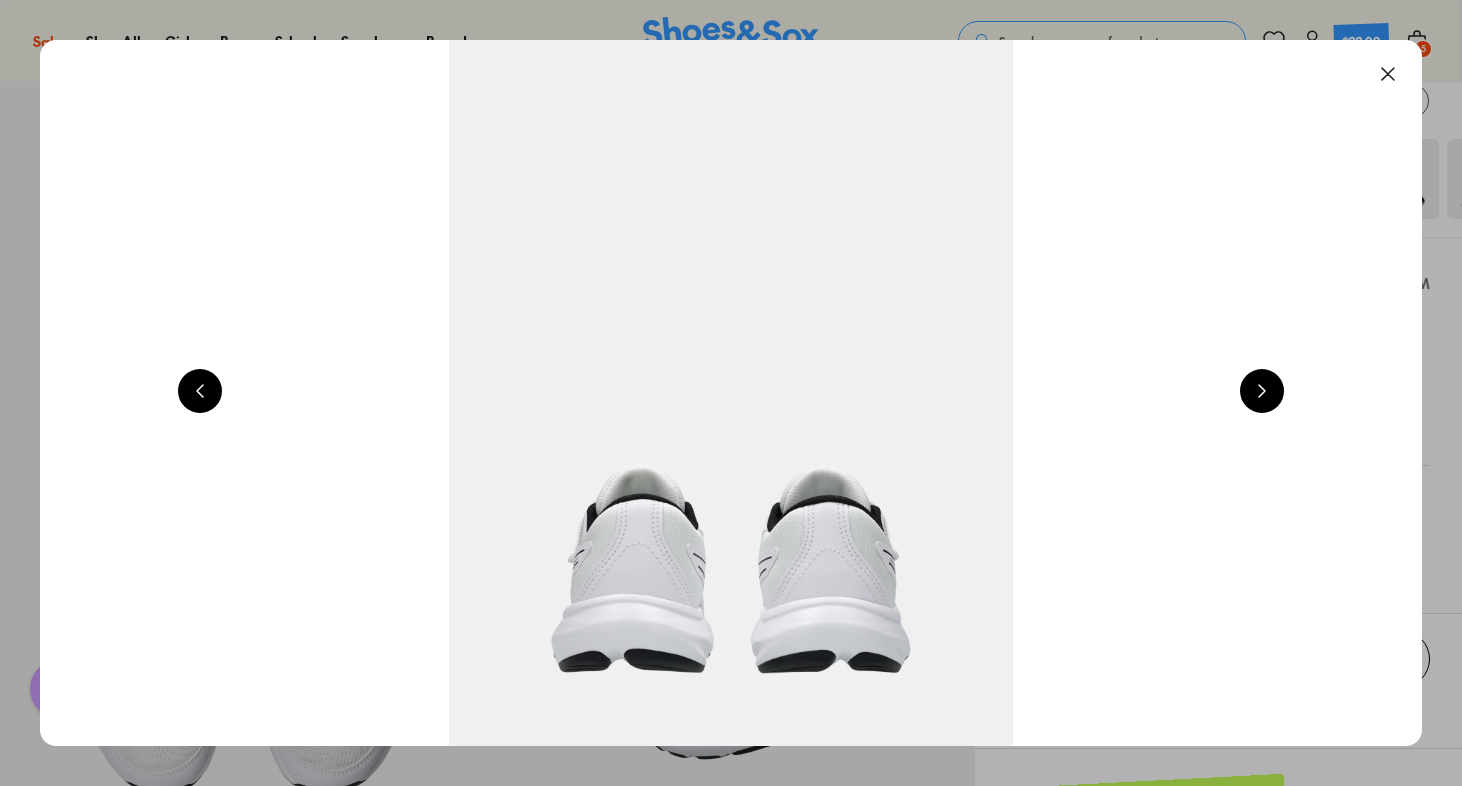scroll, scrollTop: 0, scrollLeft: 2780, axis: horizontal 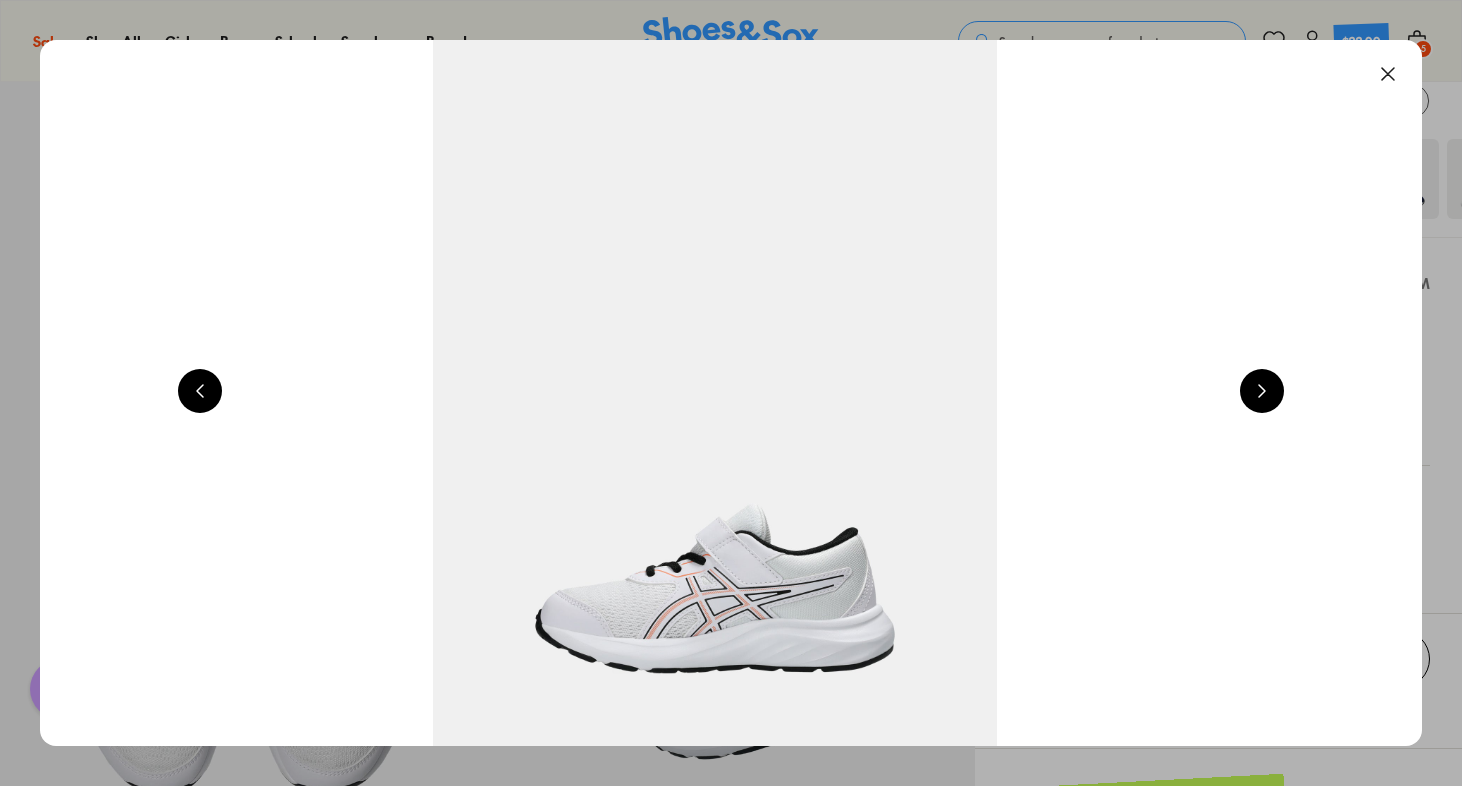 click at bounding box center (1388, 74) 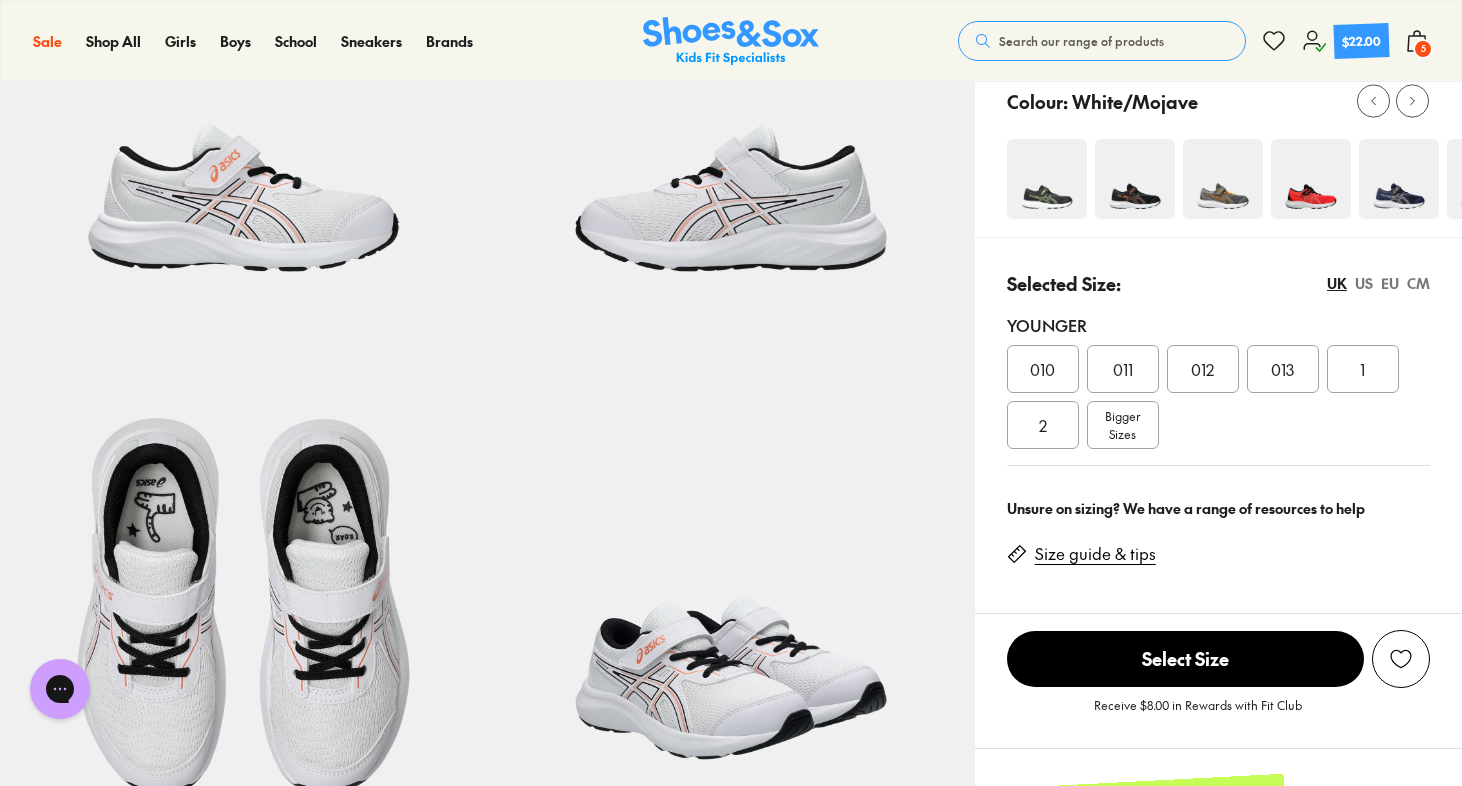 click on "5" at bounding box center [1423, 49] 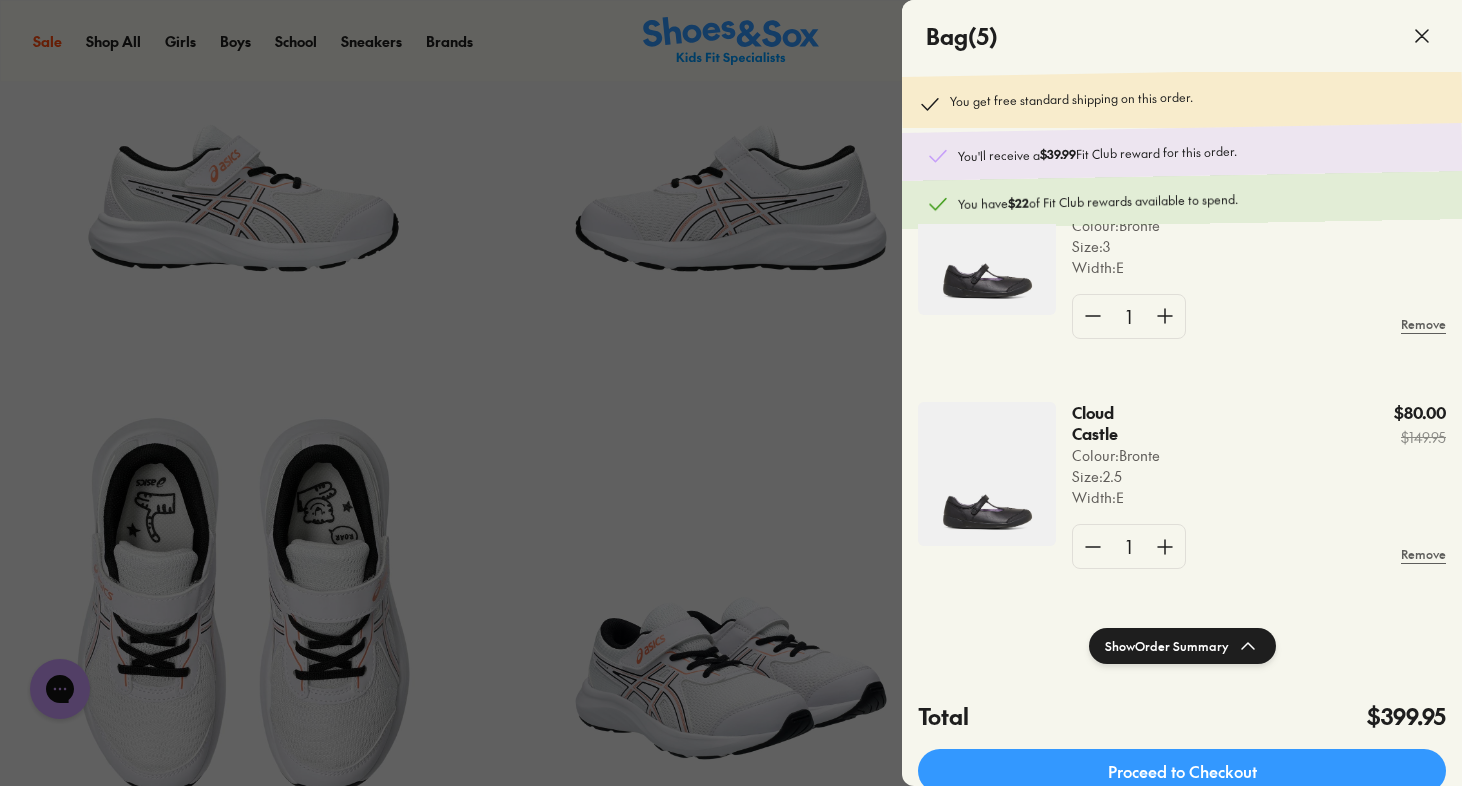 scroll, scrollTop: 722, scrollLeft: 0, axis: vertical 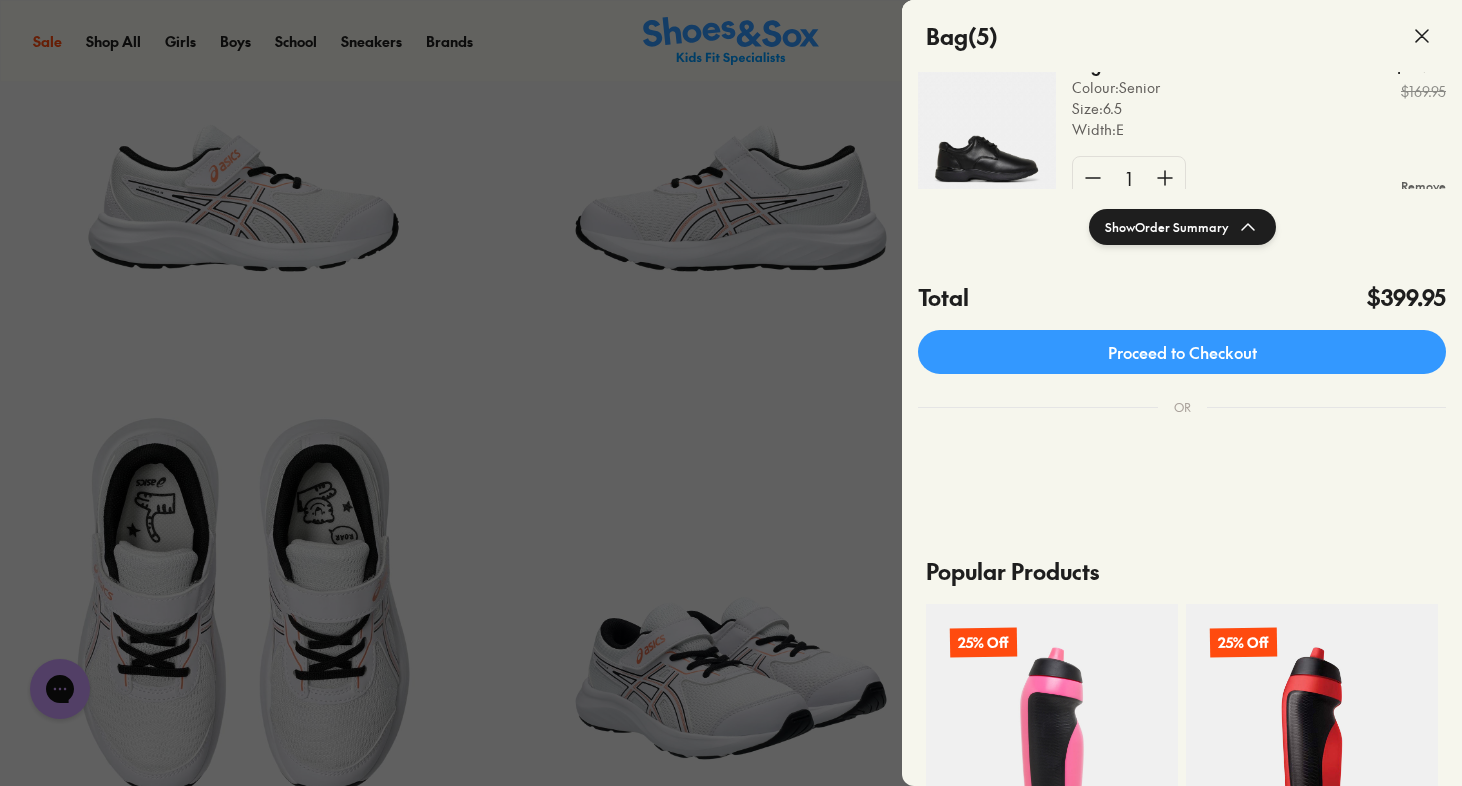 click 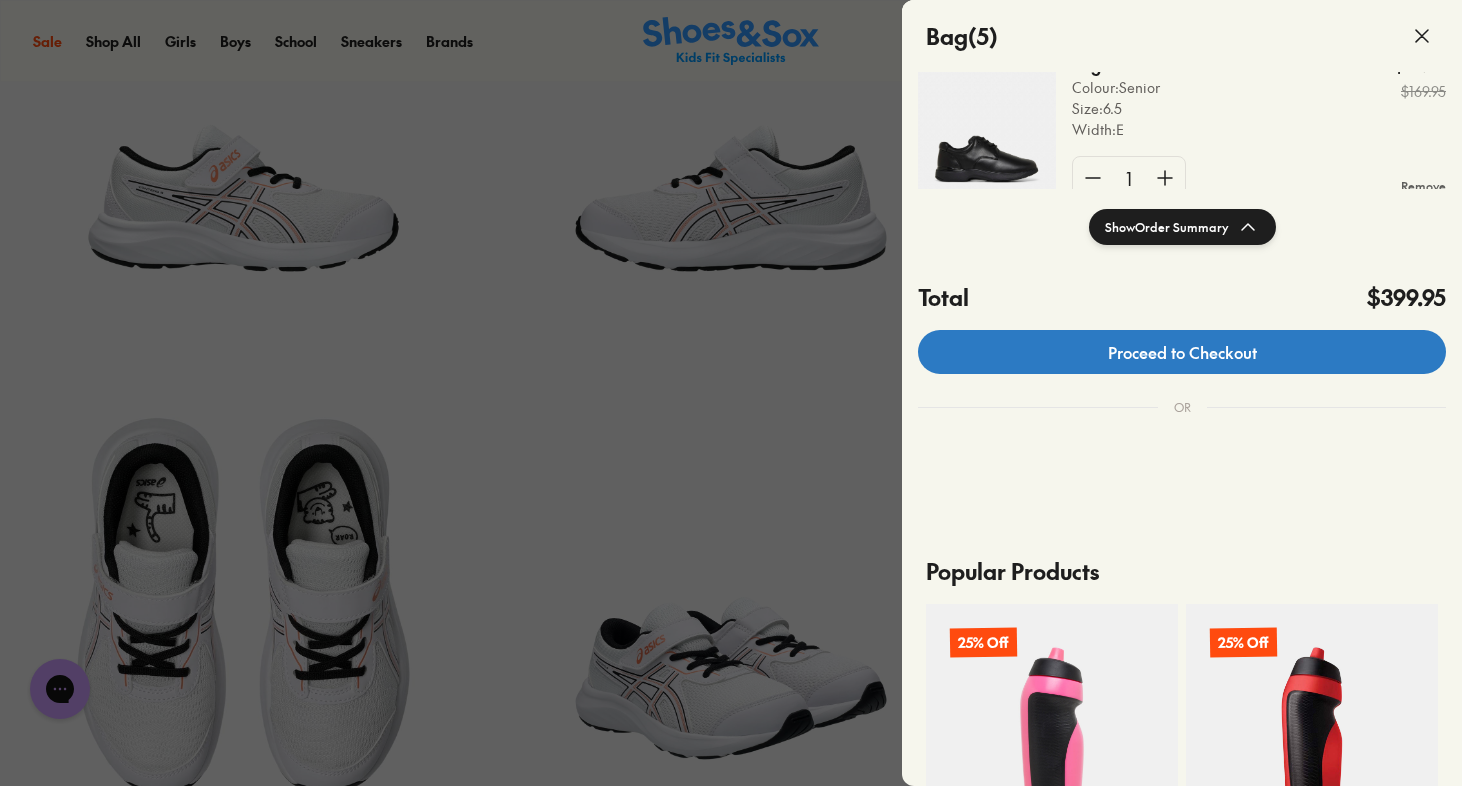 click on "Proceed to Checkout" 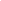 scroll, scrollTop: 0, scrollLeft: 0, axis: both 